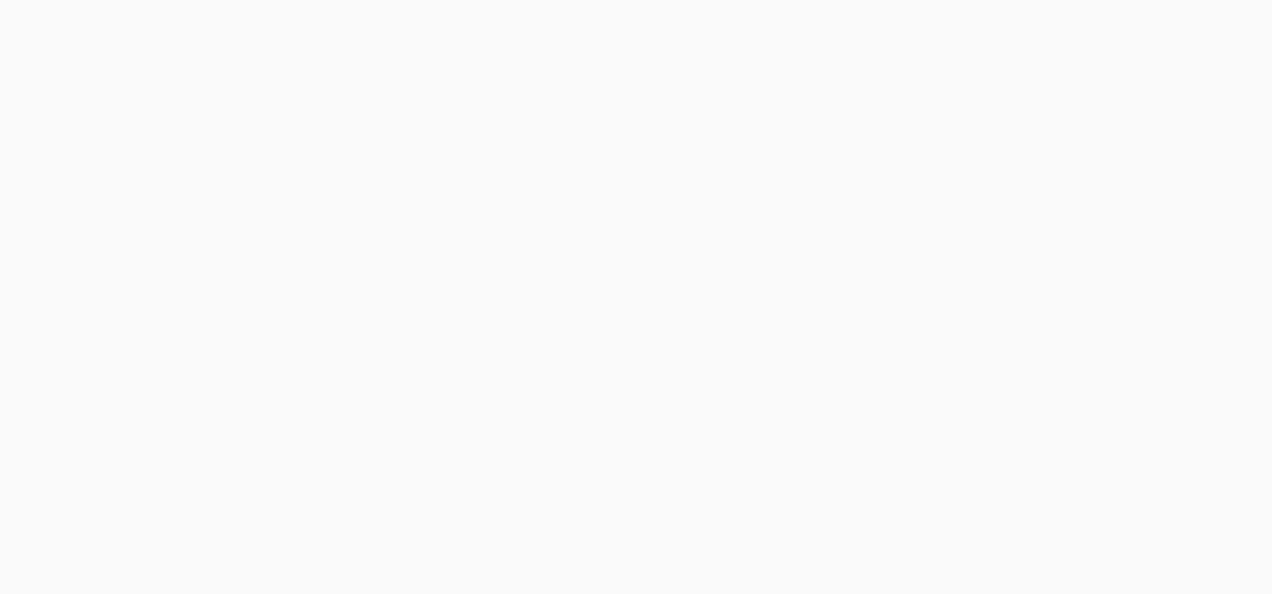 scroll, scrollTop: 0, scrollLeft: 0, axis: both 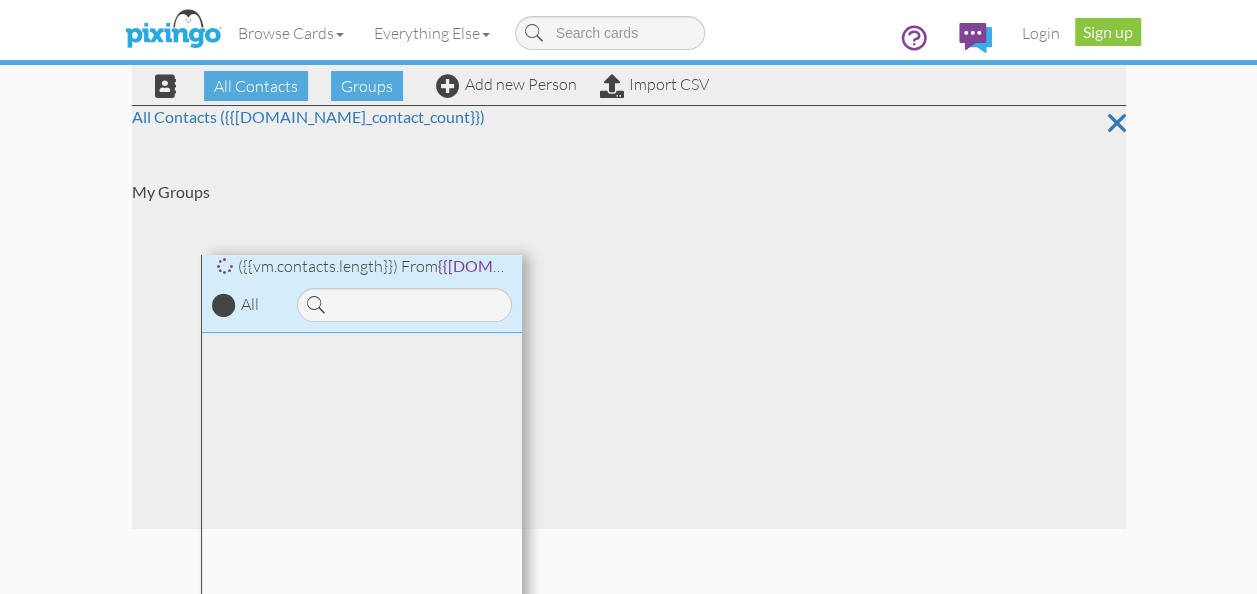 click on "Toggle navigation
Visit Pixingo Mobile
Browse Cards
Business
Accounting
Automotive
Chiropractor
Customer
Dental
Financial Advisor
Love" at bounding box center (628, 371) 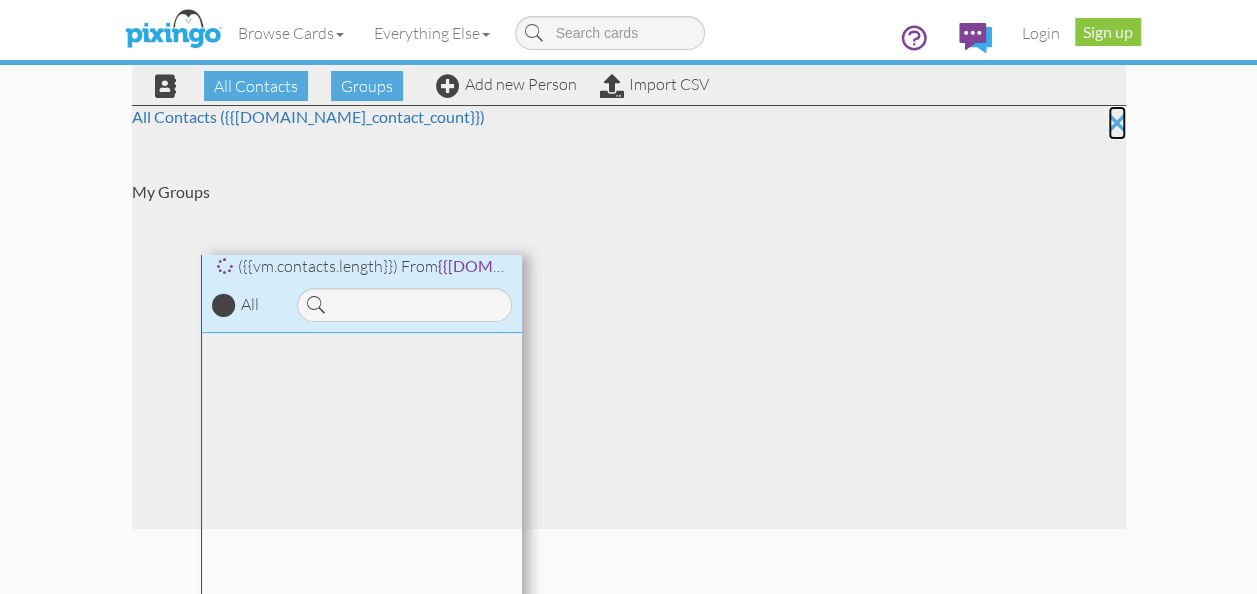 click at bounding box center (1117, 123) 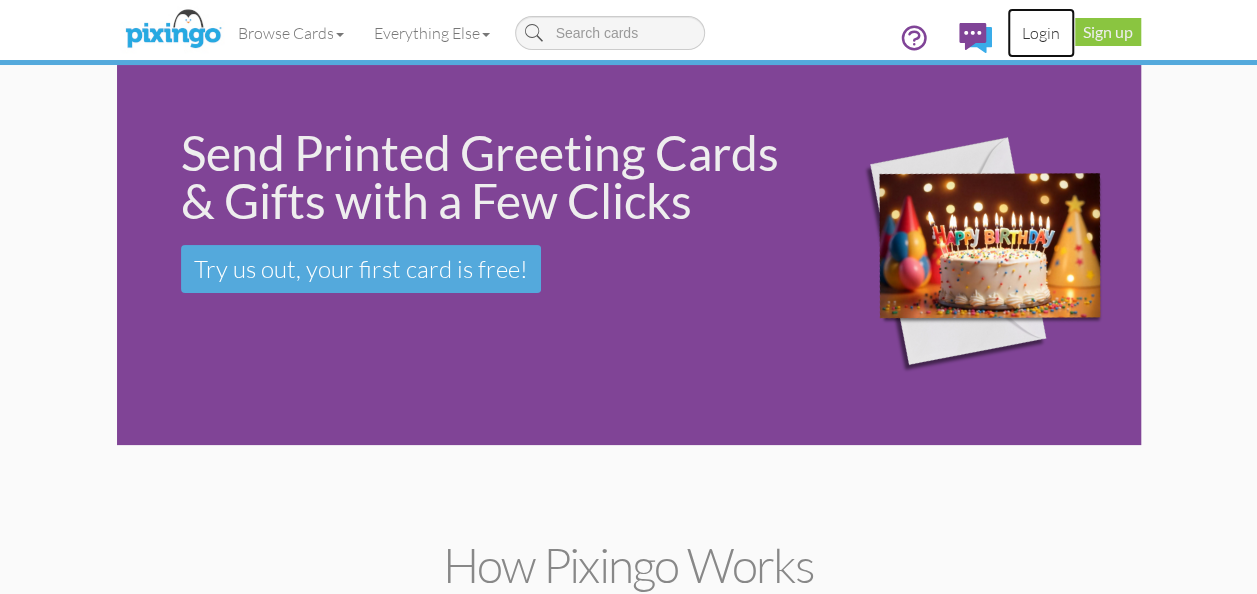 click on "Login" at bounding box center [1041, 33] 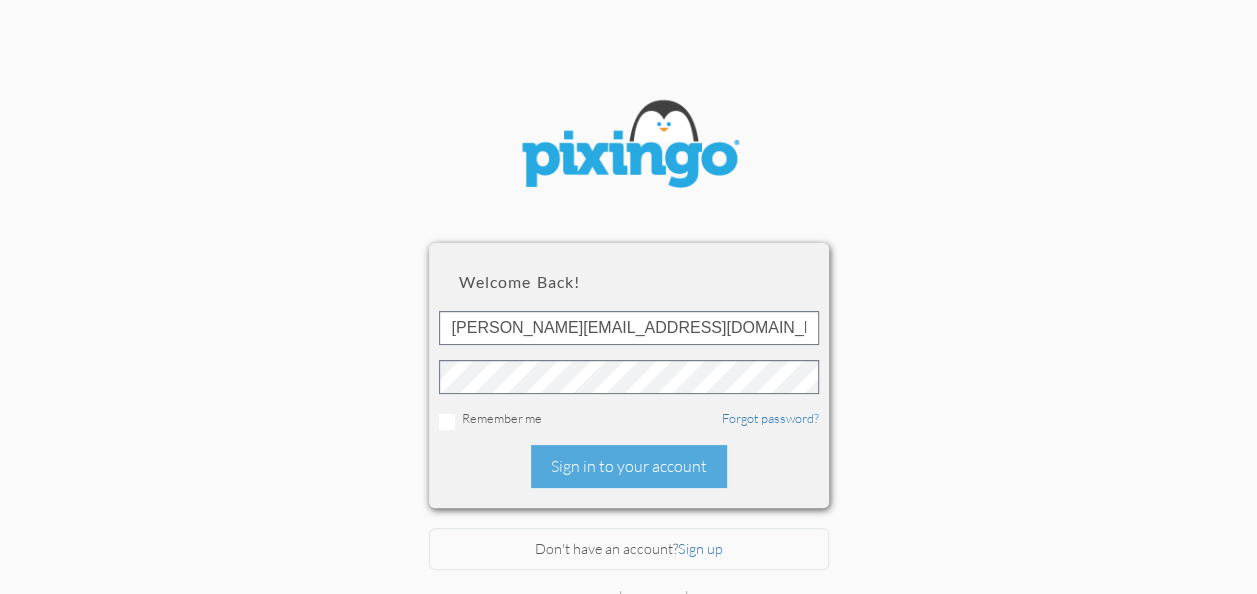 click on "Remember me
Forgot password?" at bounding box center (629, 419) 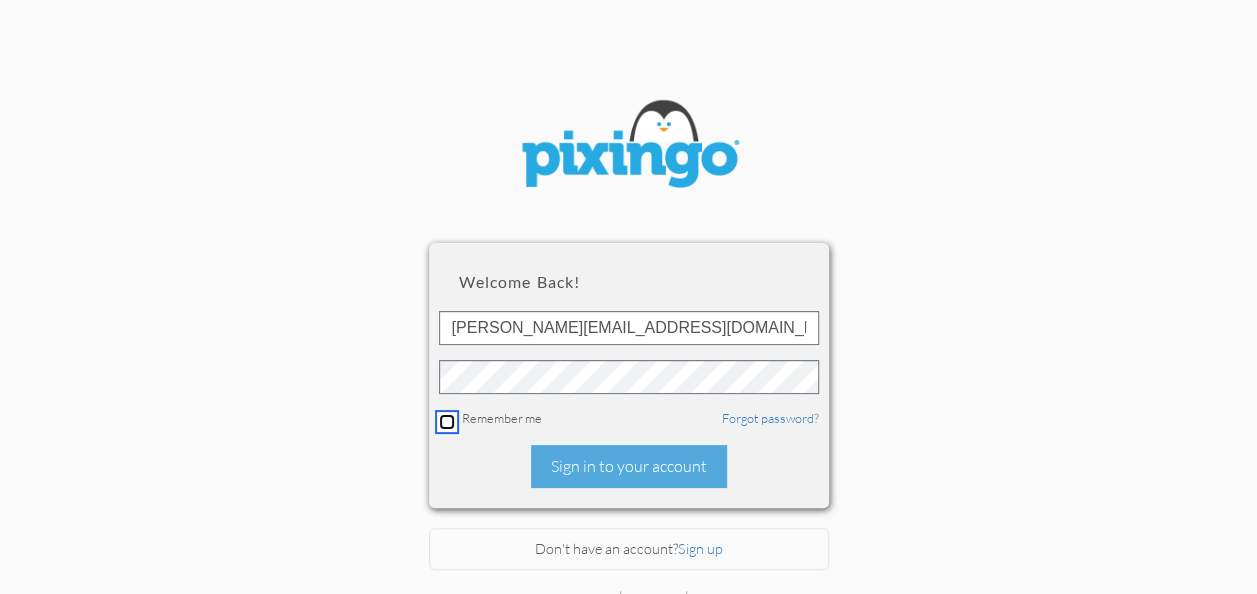 click at bounding box center (447, 422) 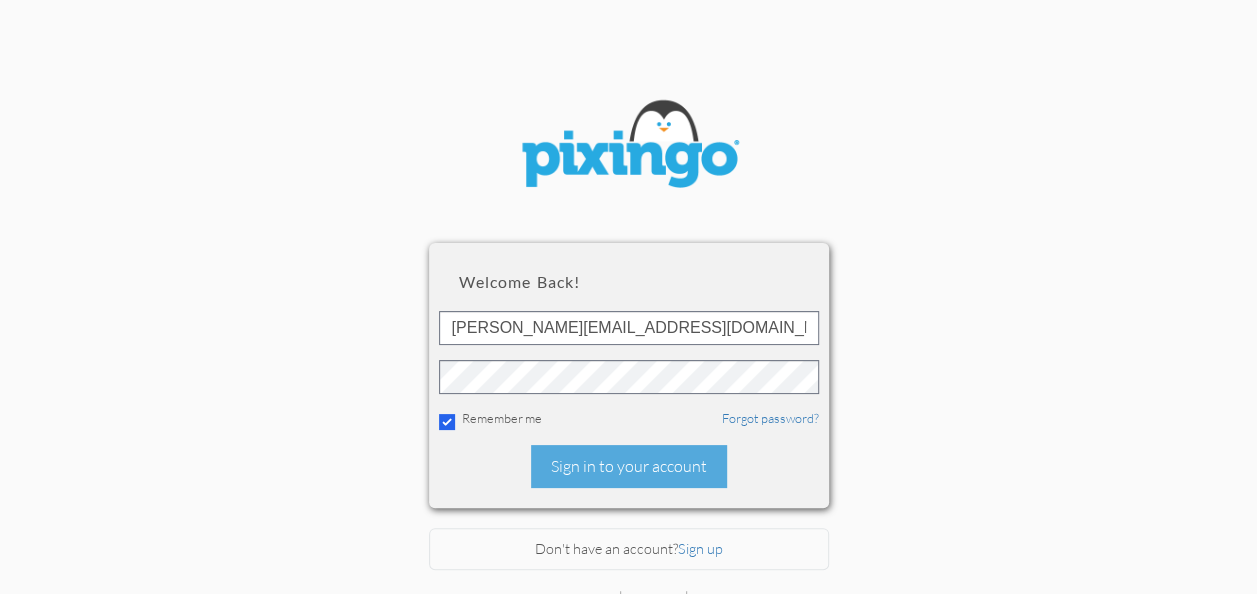 click on "Welcome back!
kyle@creatingmagicvacations.com
Remember me
Forgot password?
Sign in to your account" at bounding box center [629, 375] 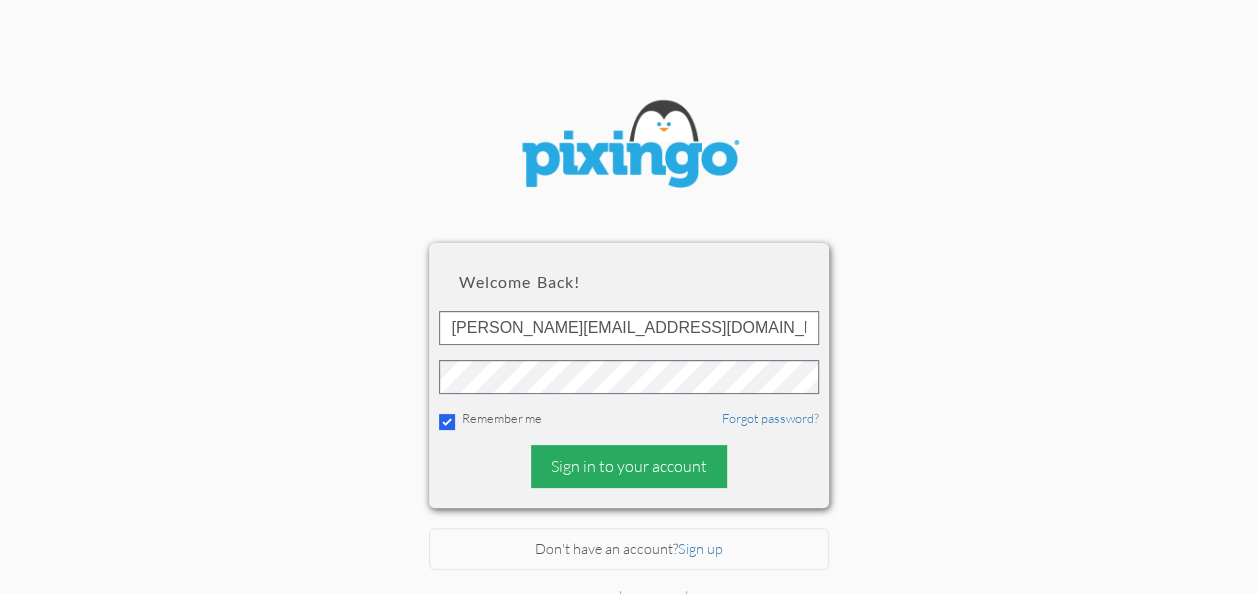click on "Sign in to your account" at bounding box center [629, 466] 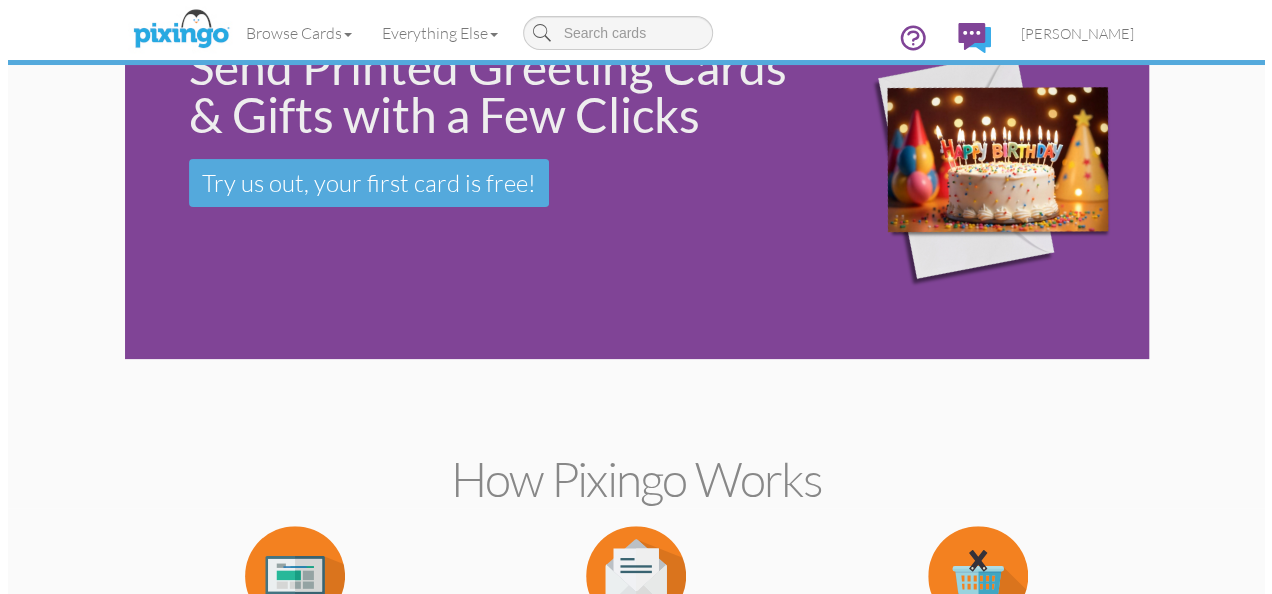 scroll, scrollTop: 0, scrollLeft: 0, axis: both 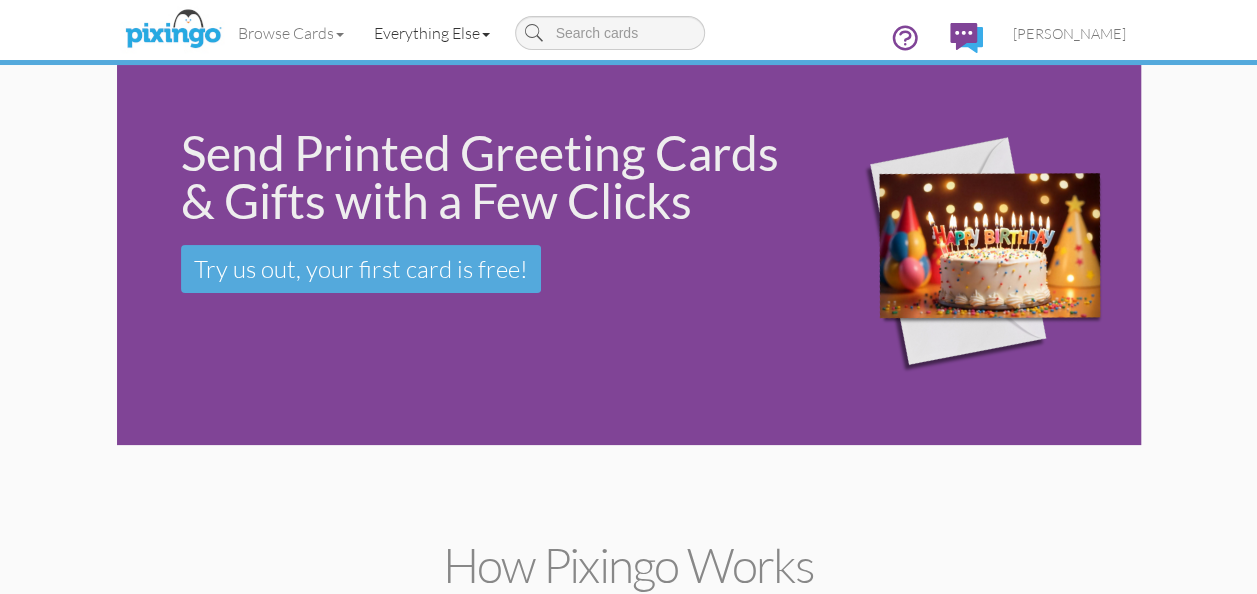 click on "Everything Else" at bounding box center [432, 33] 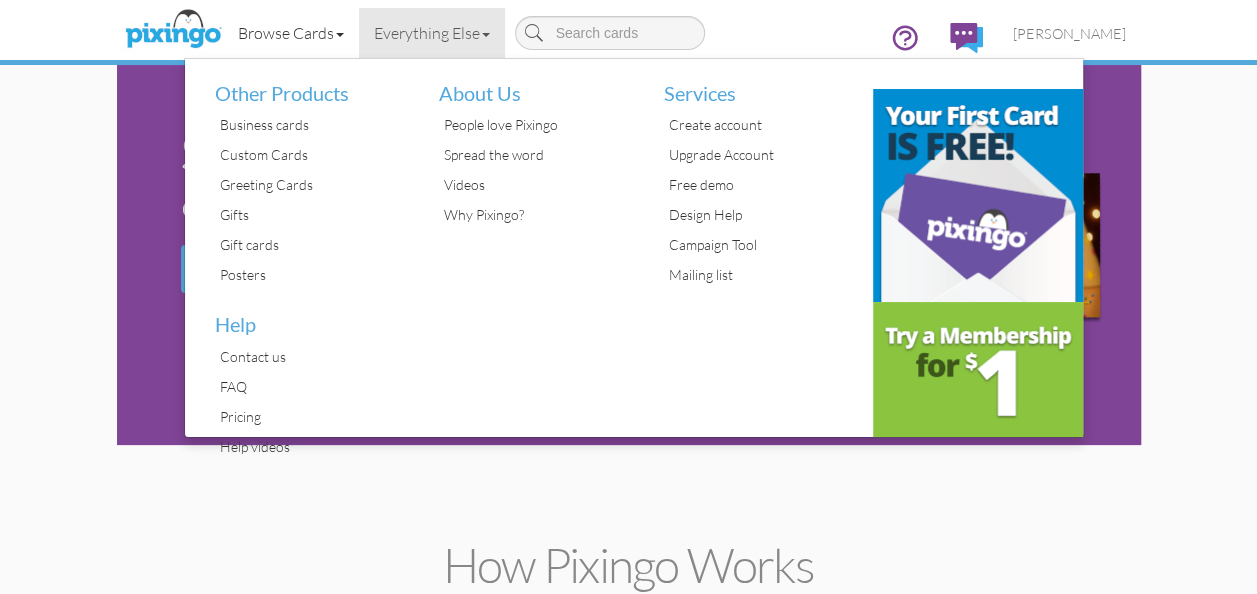 click on "Browse Cards" at bounding box center [291, 33] 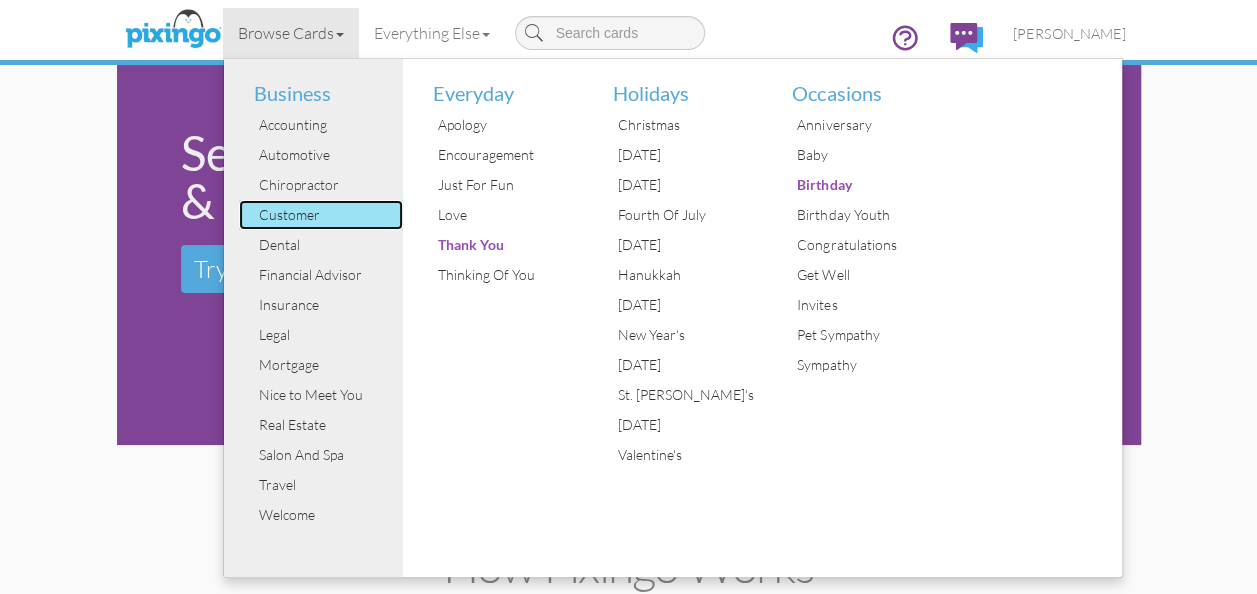 click on "Customer" at bounding box center (329, 215) 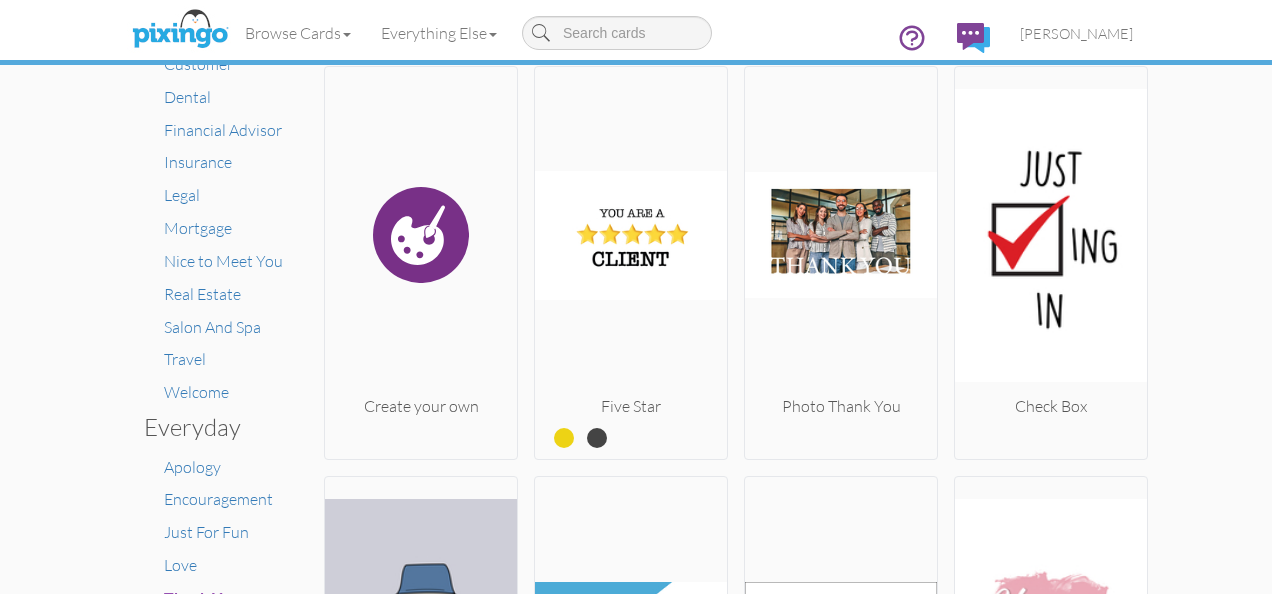 scroll, scrollTop: 318, scrollLeft: 0, axis: vertical 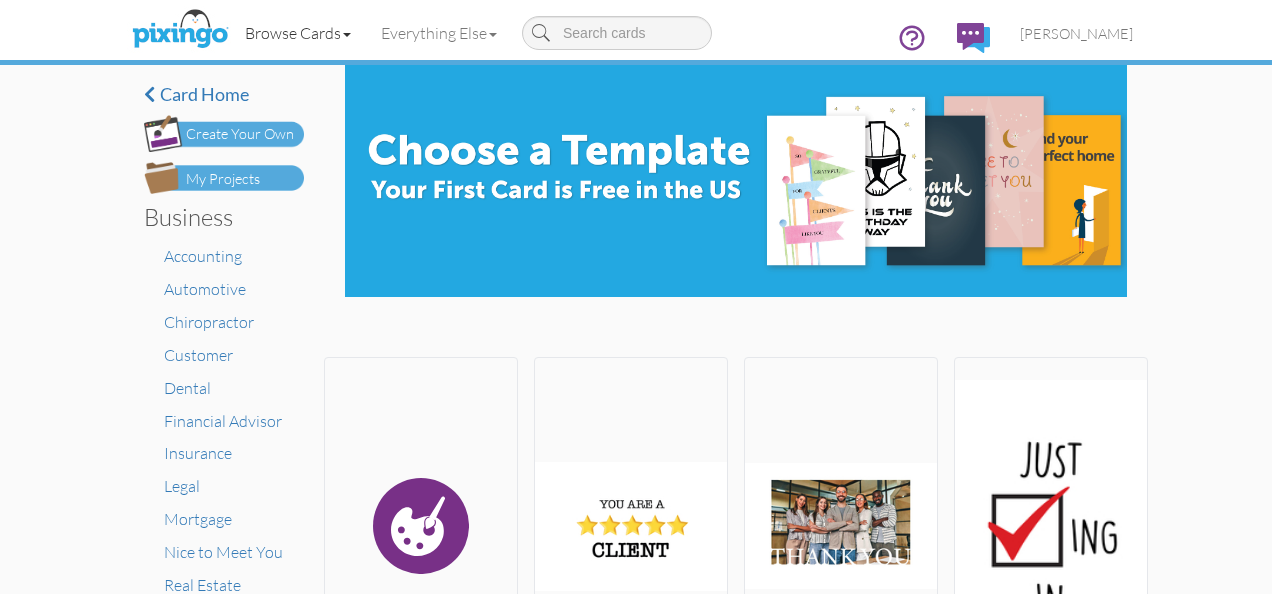 click on "Browse Cards" at bounding box center [298, 33] 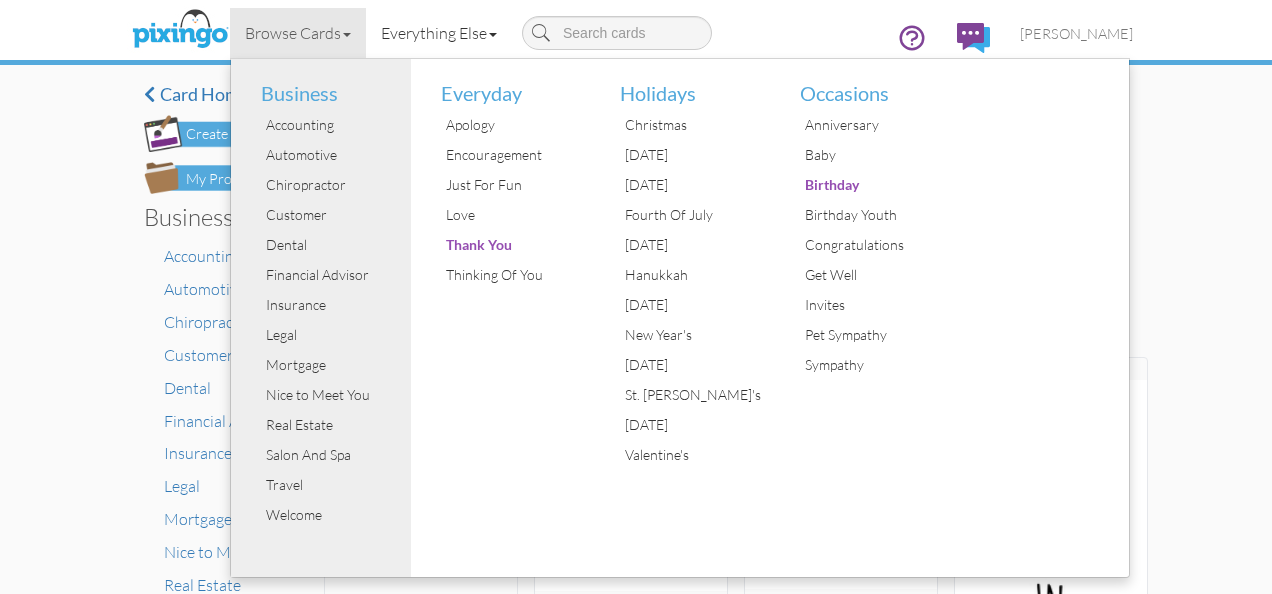 click on "Everything Else" at bounding box center (439, 33) 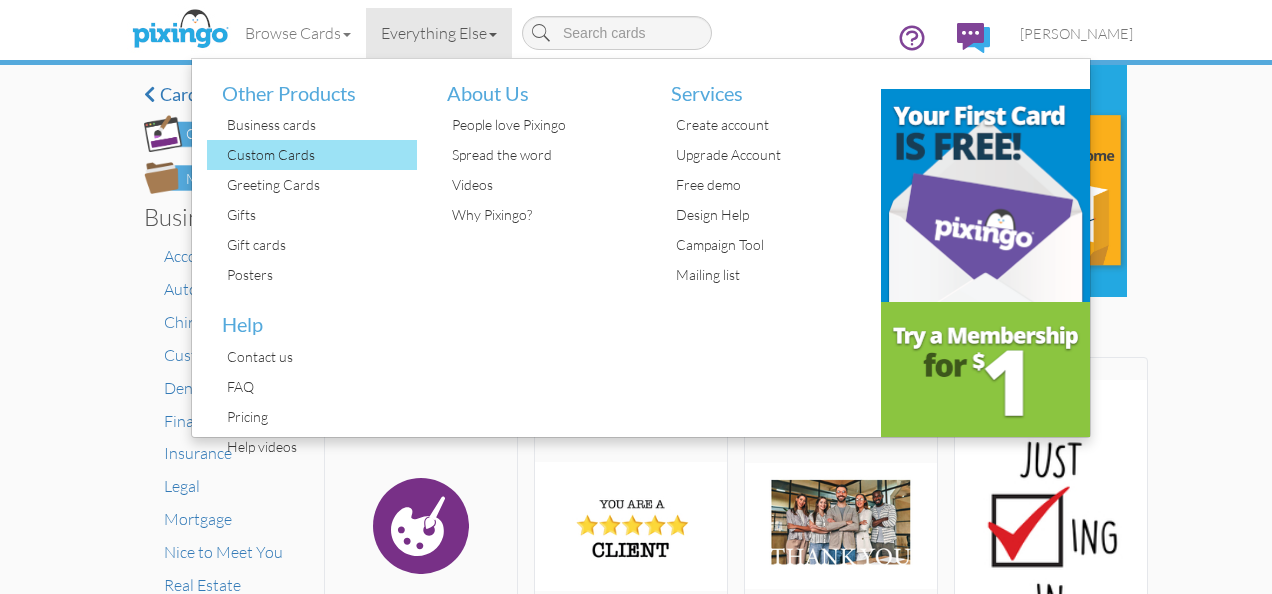 click on "Custom Cards" at bounding box center (319, 155) 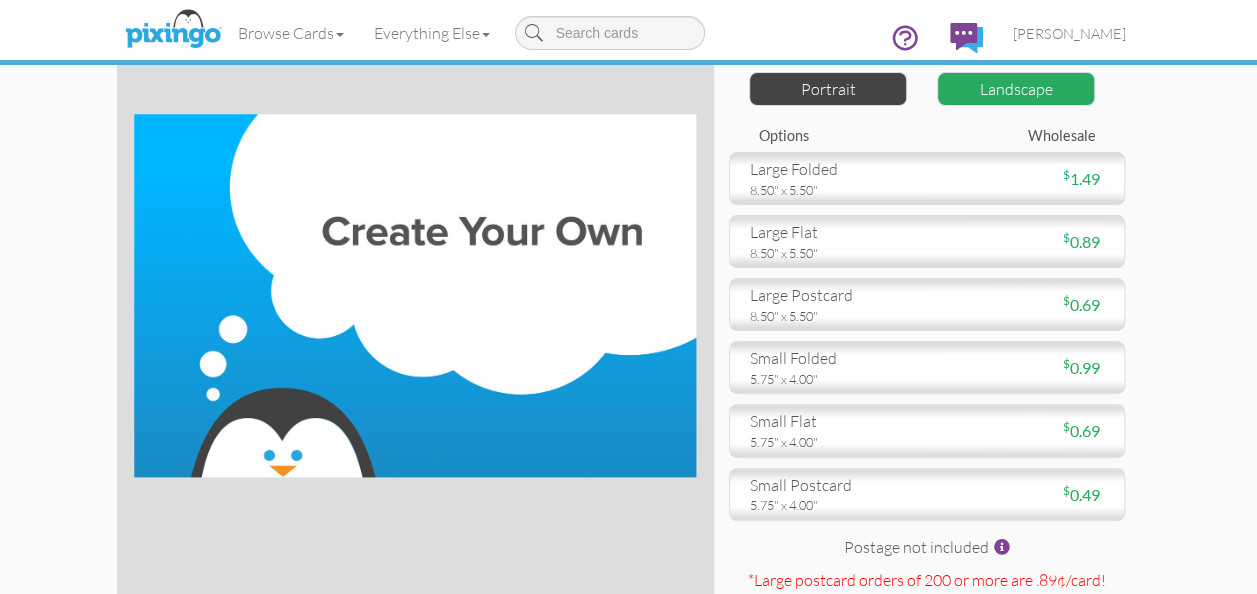 scroll, scrollTop: 87, scrollLeft: 0, axis: vertical 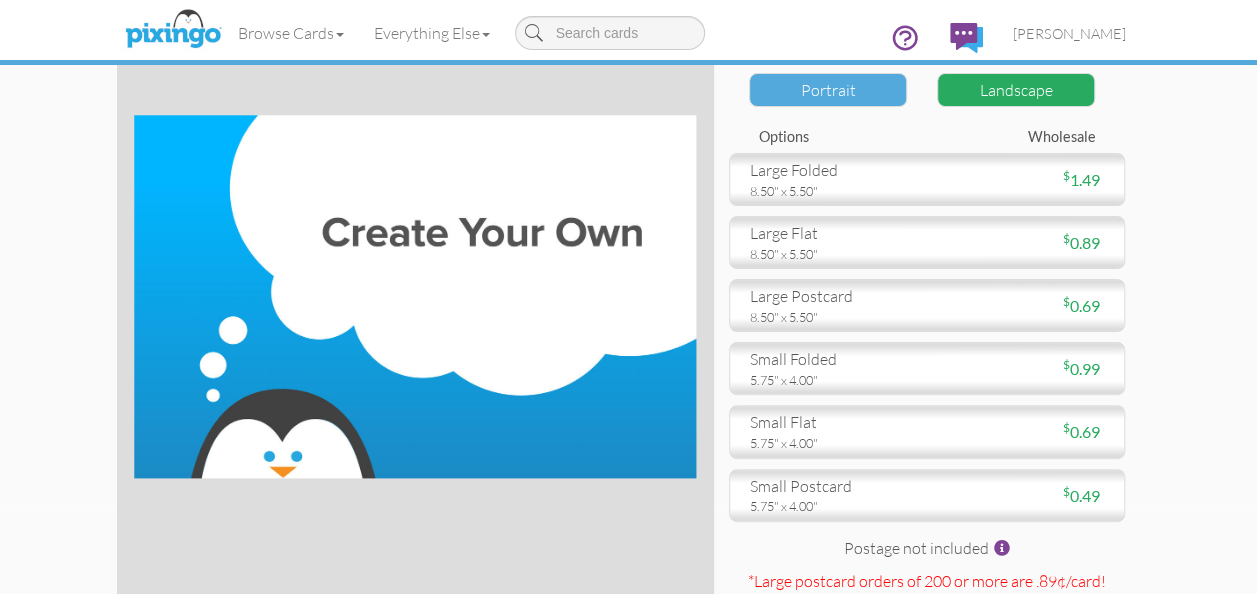 click on "Portrait" at bounding box center (828, 90) 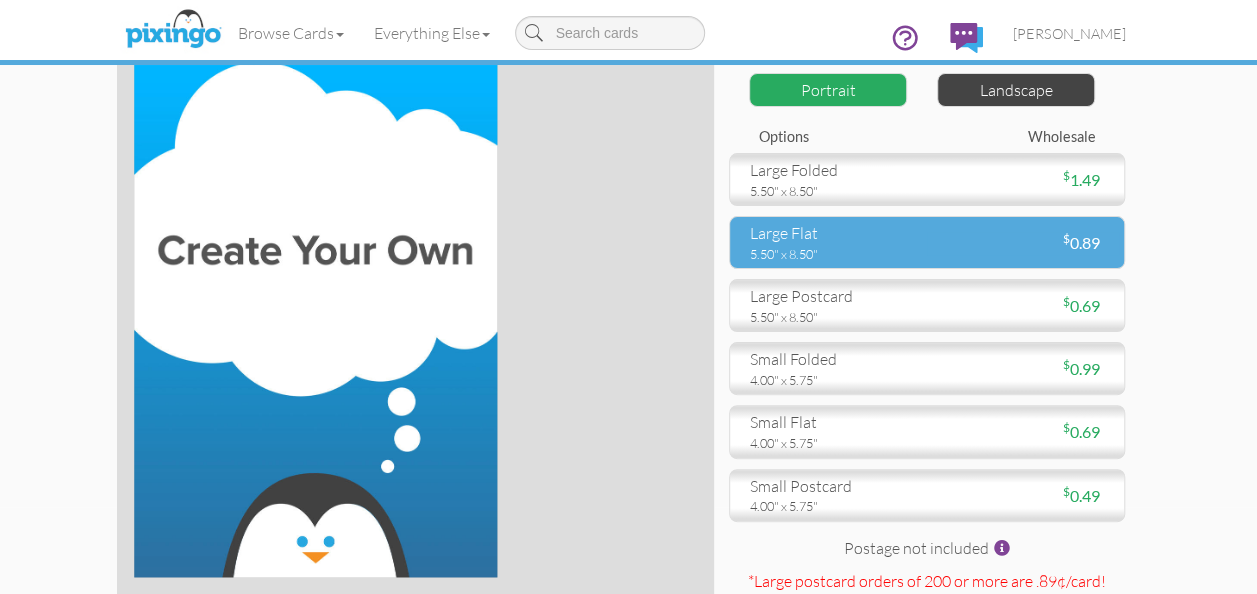 click on "large flat" at bounding box center [831, 233] 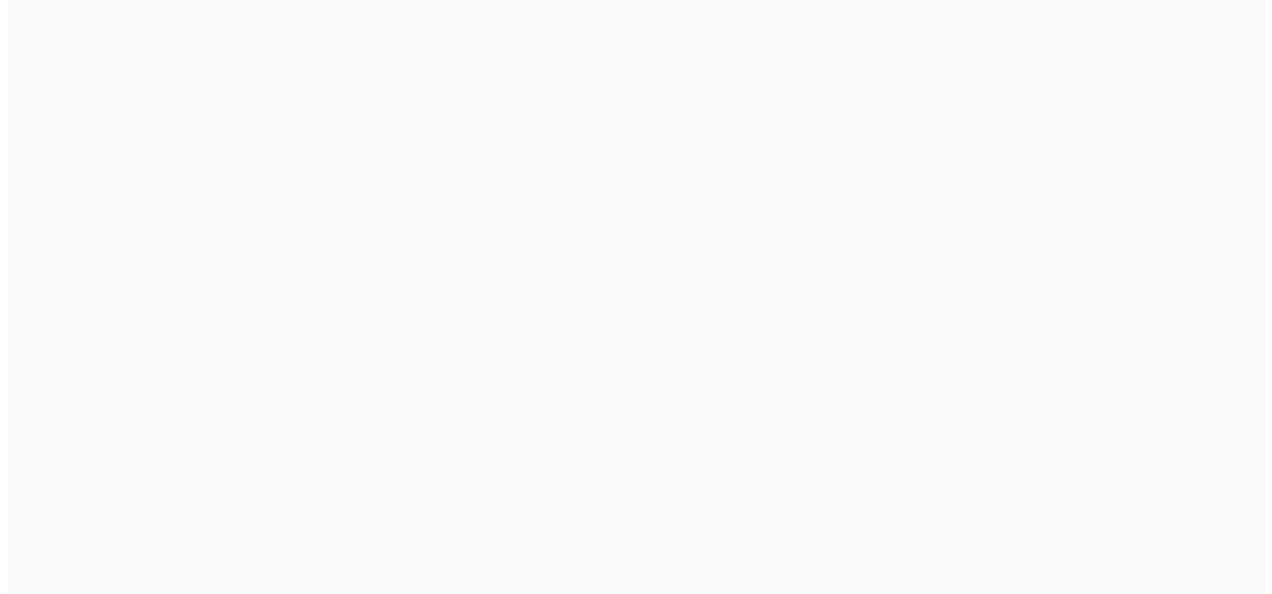 scroll, scrollTop: 0, scrollLeft: 0, axis: both 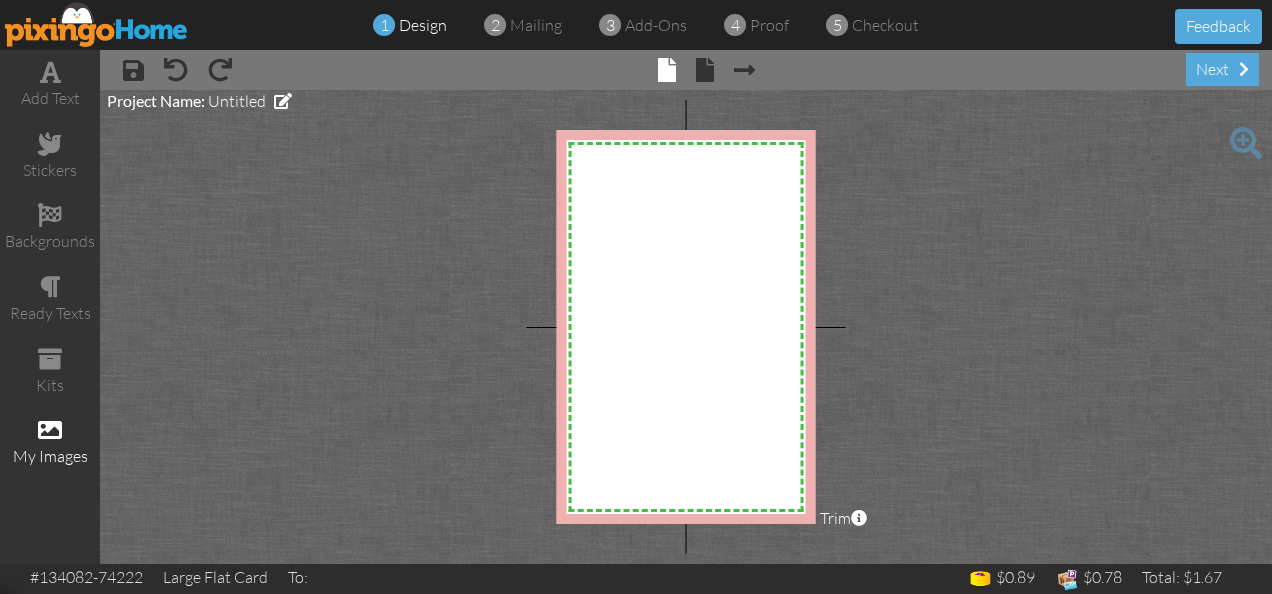 click at bounding box center (50, 430) 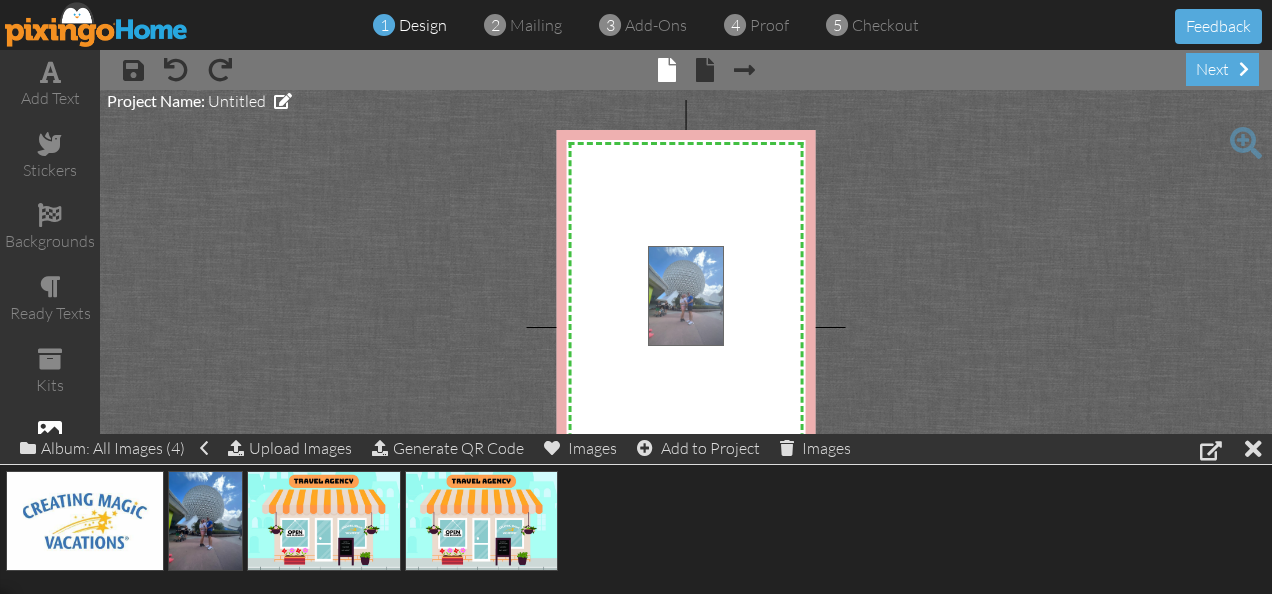 drag, startPoint x: 204, startPoint y: 514, endPoint x: 684, endPoint y: 292, distance: 528.85156 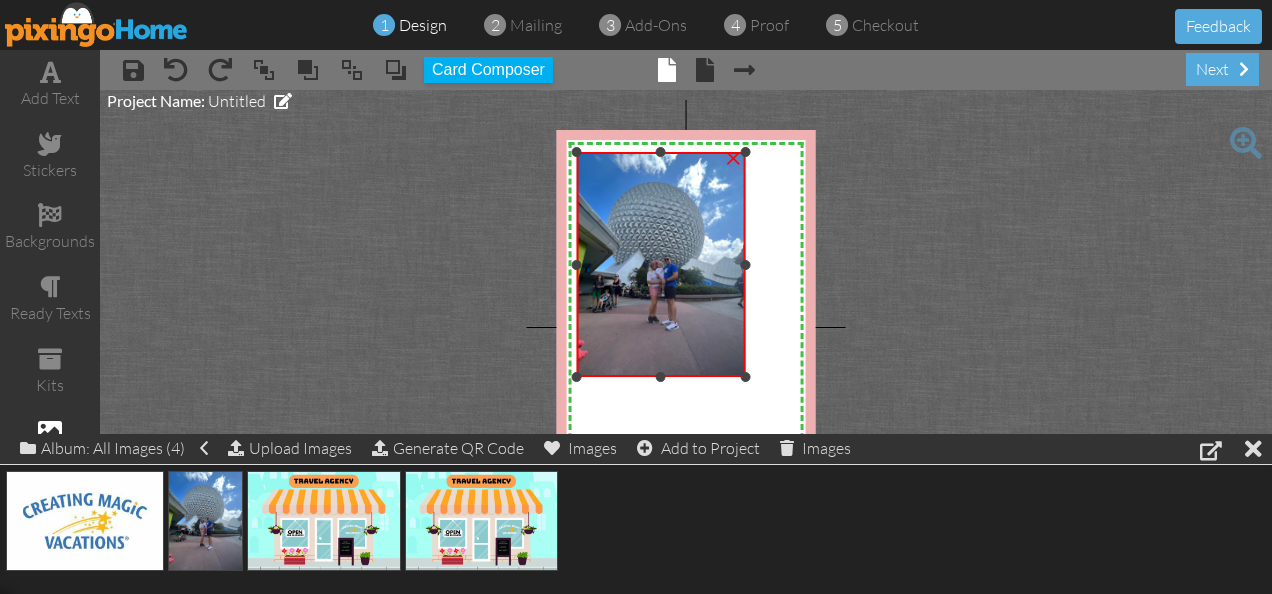 drag, startPoint x: 647, startPoint y: 248, endPoint x: 562, endPoint y: 152, distance: 128.22246 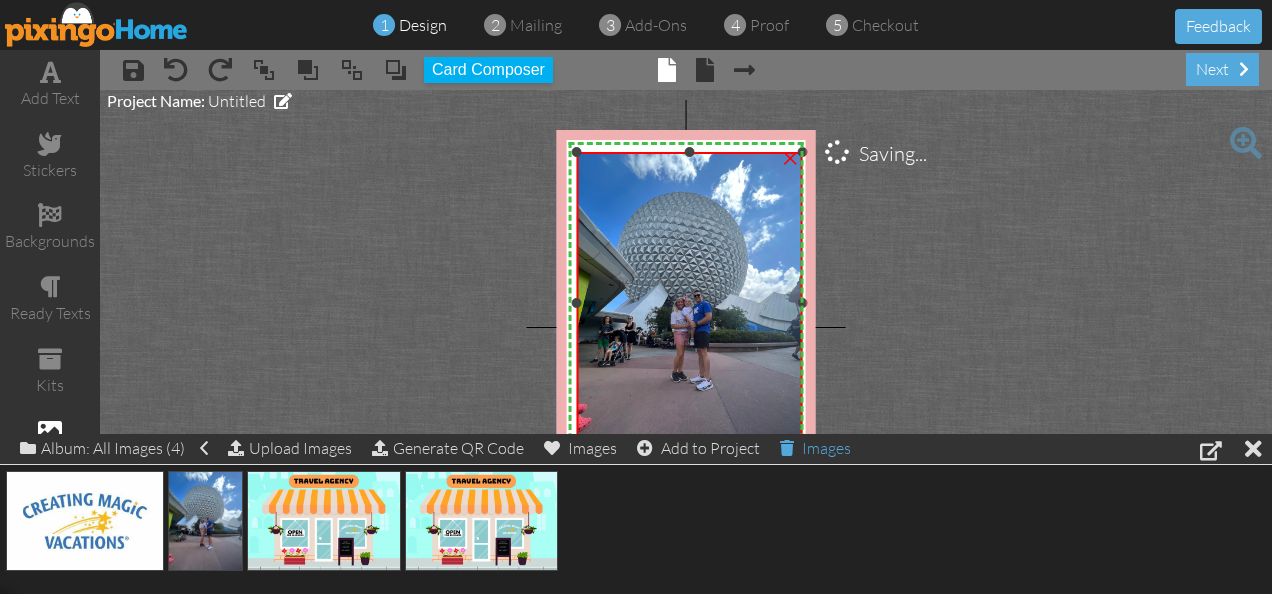 drag, startPoint x: 747, startPoint y: 376, endPoint x: 826, endPoint y: 452, distance: 109.62208 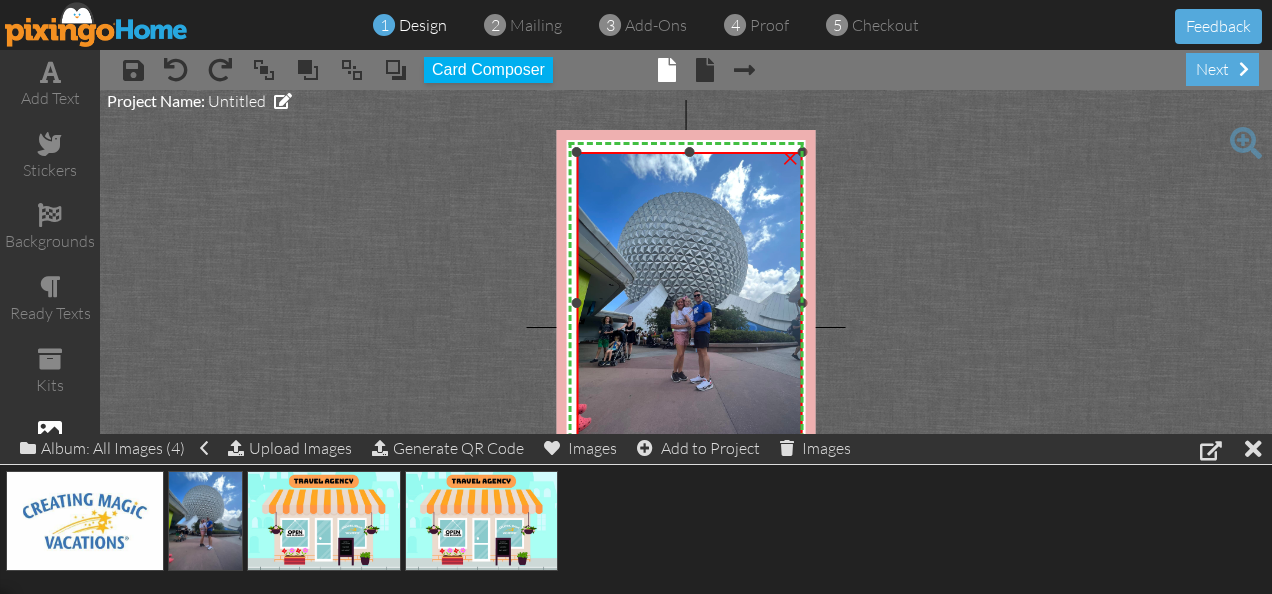click on "X X X X X X X X X X X X X X X X X X X X X X X X X X X X X X X X X X X X X X X X X X X X X X X X X X X X X X X X X X X X X X X X X X X X X X X X X X X X X X X X X X X X X X X X X X X X X X X X ×" at bounding box center (686, 327) 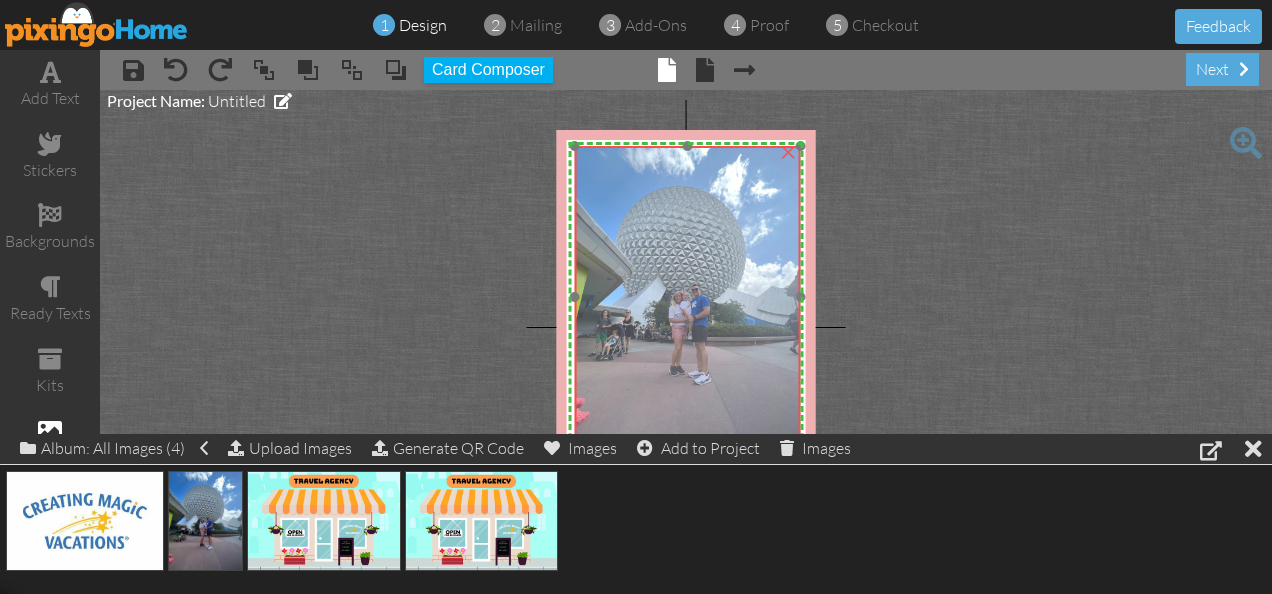 click at bounding box center [687, 296] 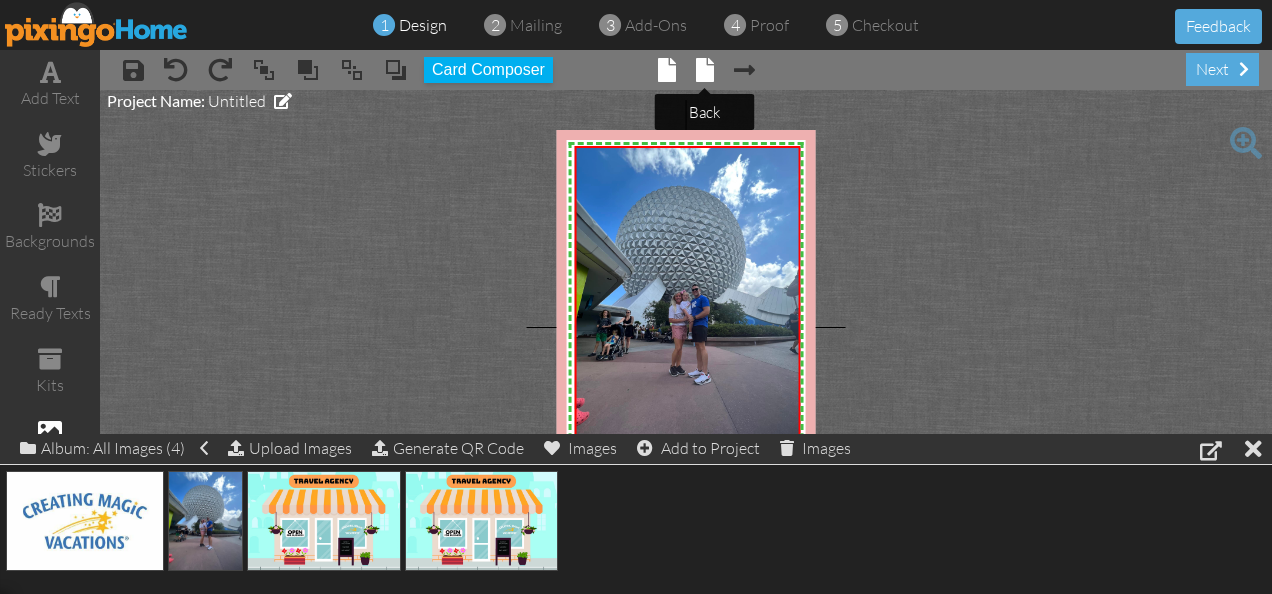 click at bounding box center (705, 70) 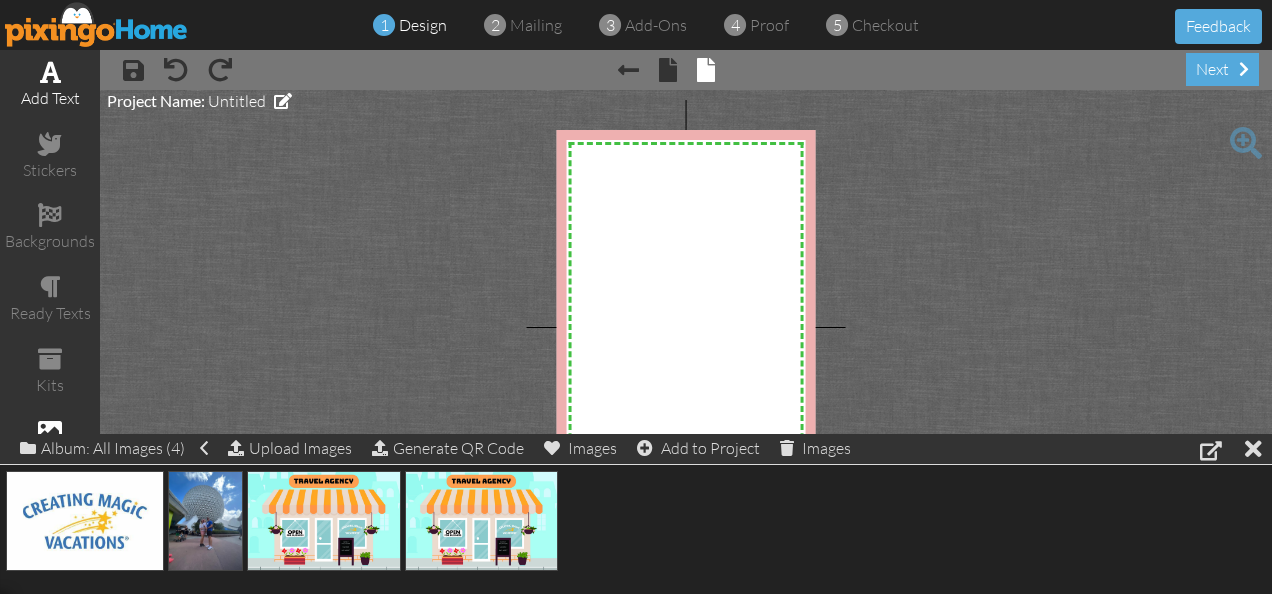 click on "add text" at bounding box center (50, 98) 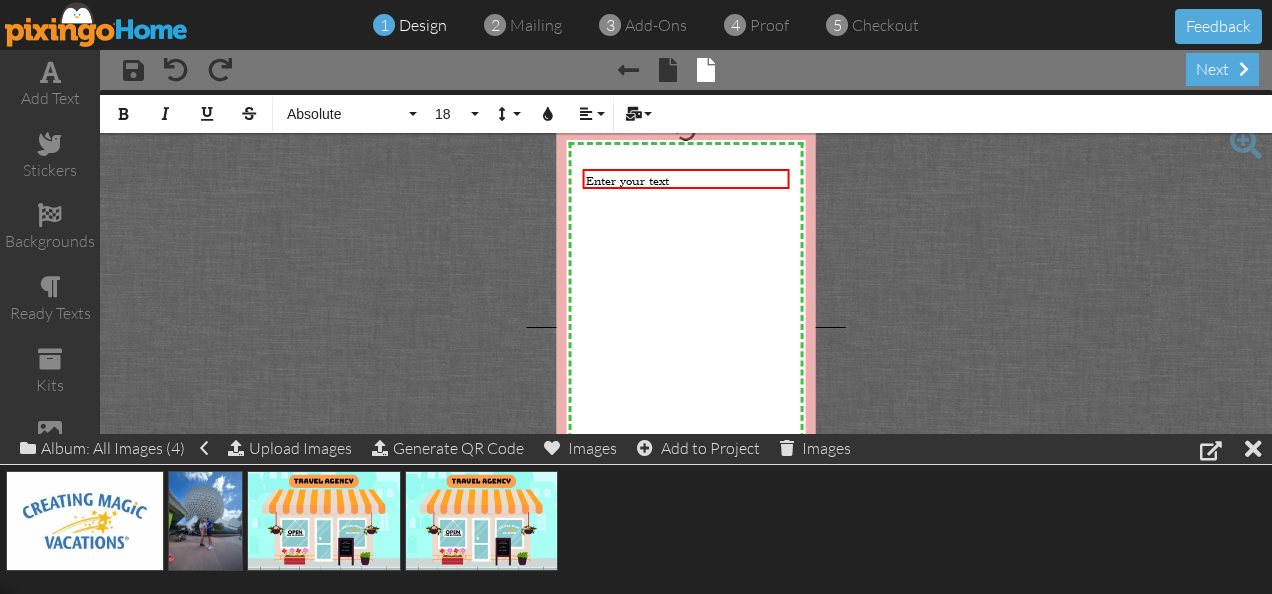 type 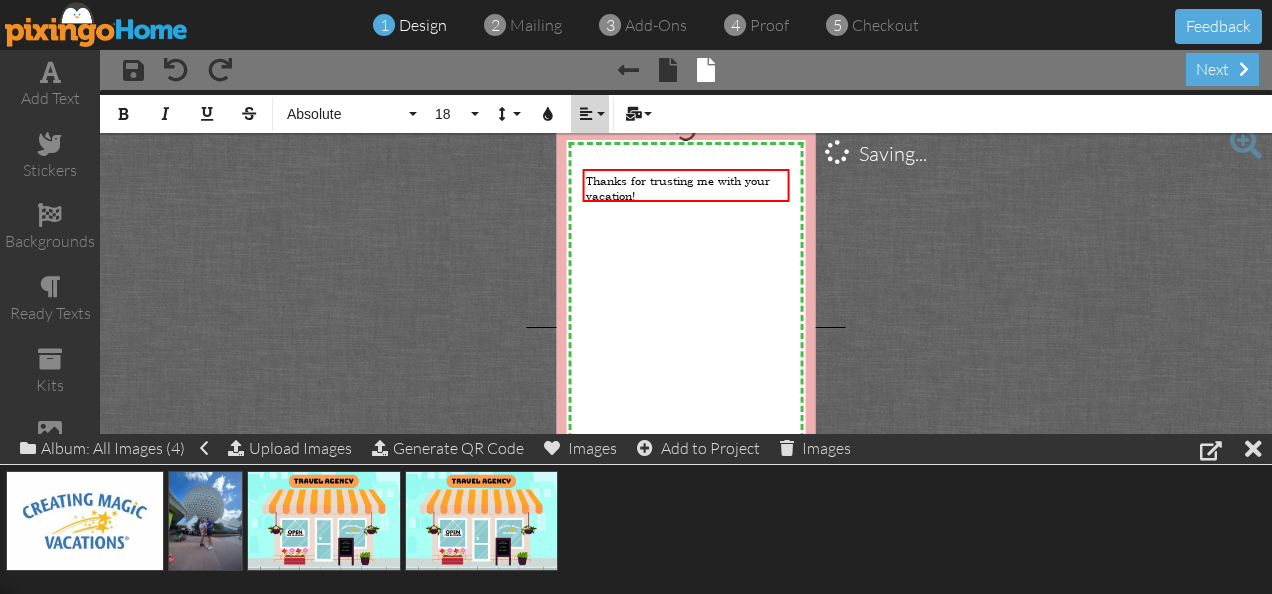 click at bounding box center (586, 114) 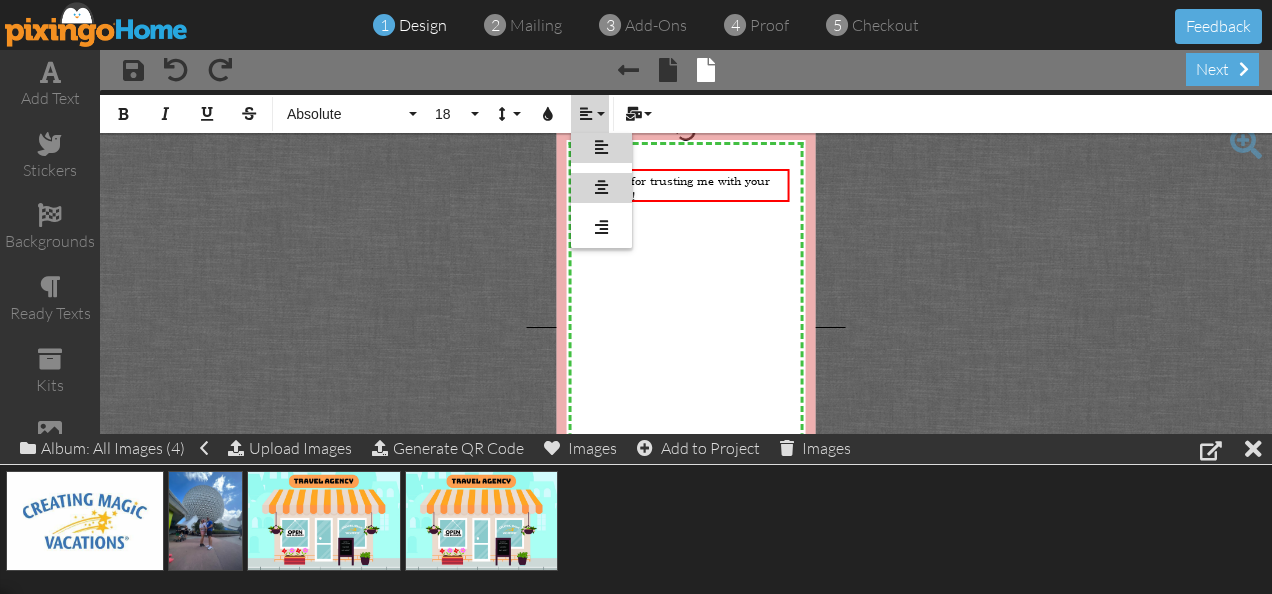 click on "Align Center" at bounding box center [601, 188] 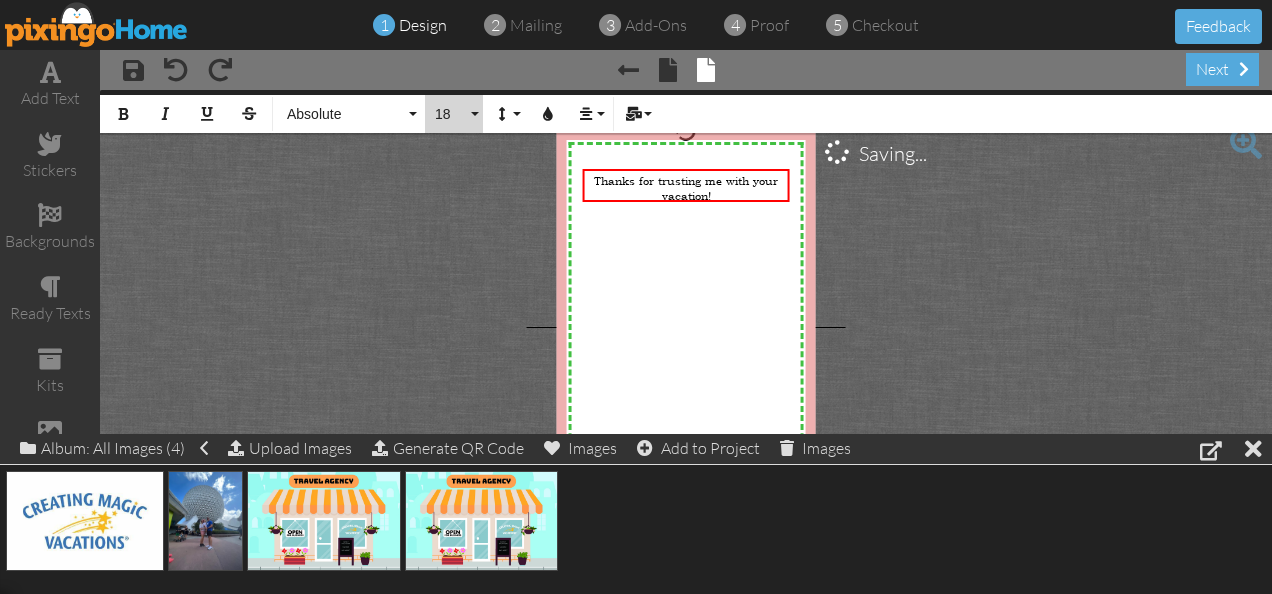 click on "18" at bounding box center (450, 114) 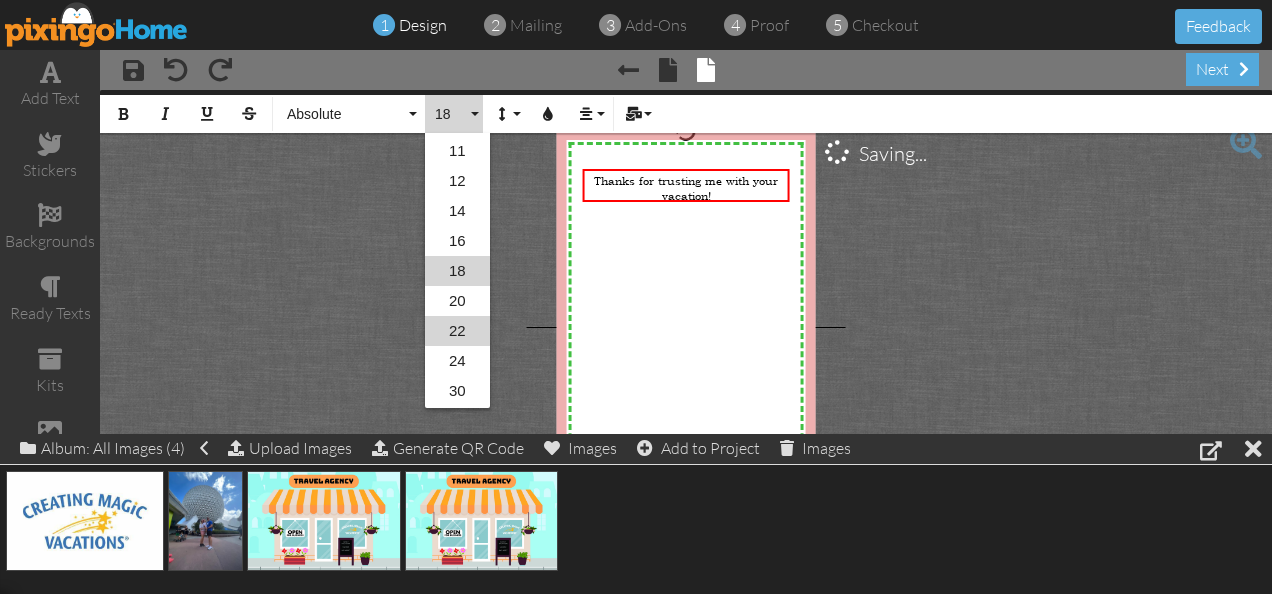 click on "22" at bounding box center [457, 331] 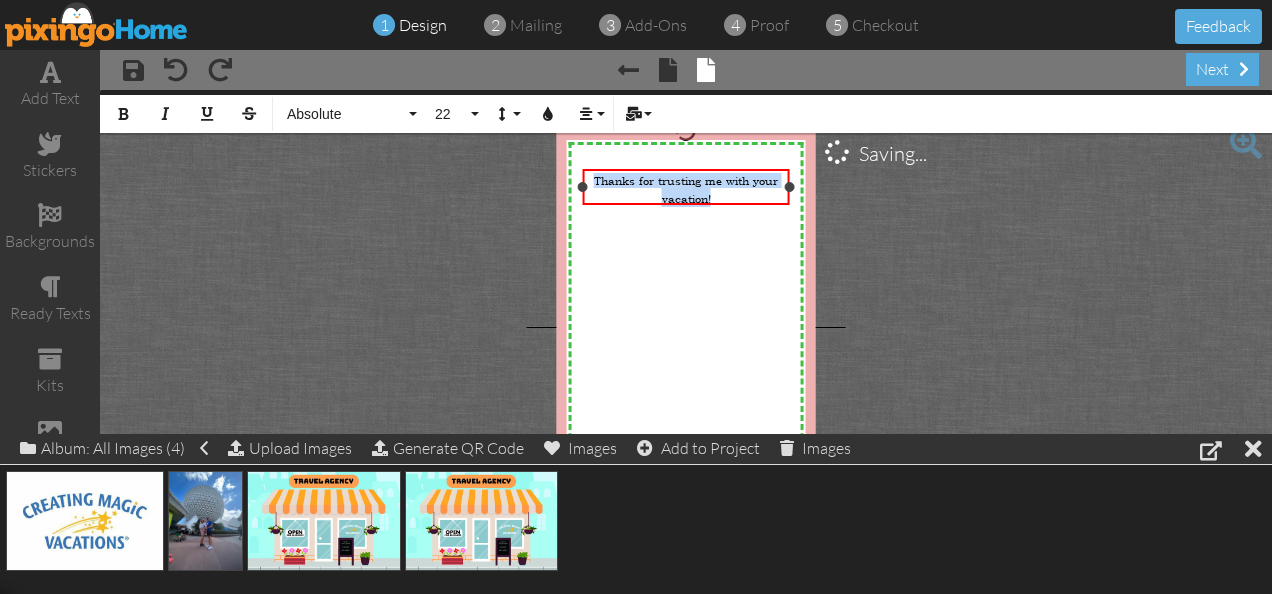 drag, startPoint x: 719, startPoint y: 196, endPoint x: 595, endPoint y: 180, distance: 125.028 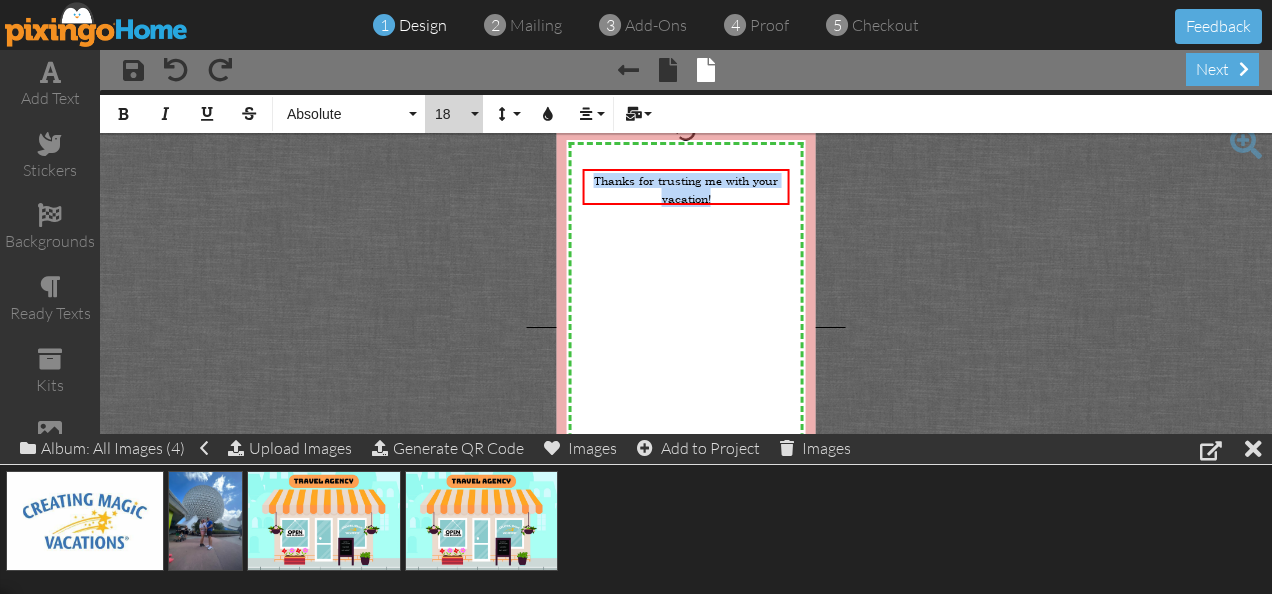 click on "18" at bounding box center [450, 114] 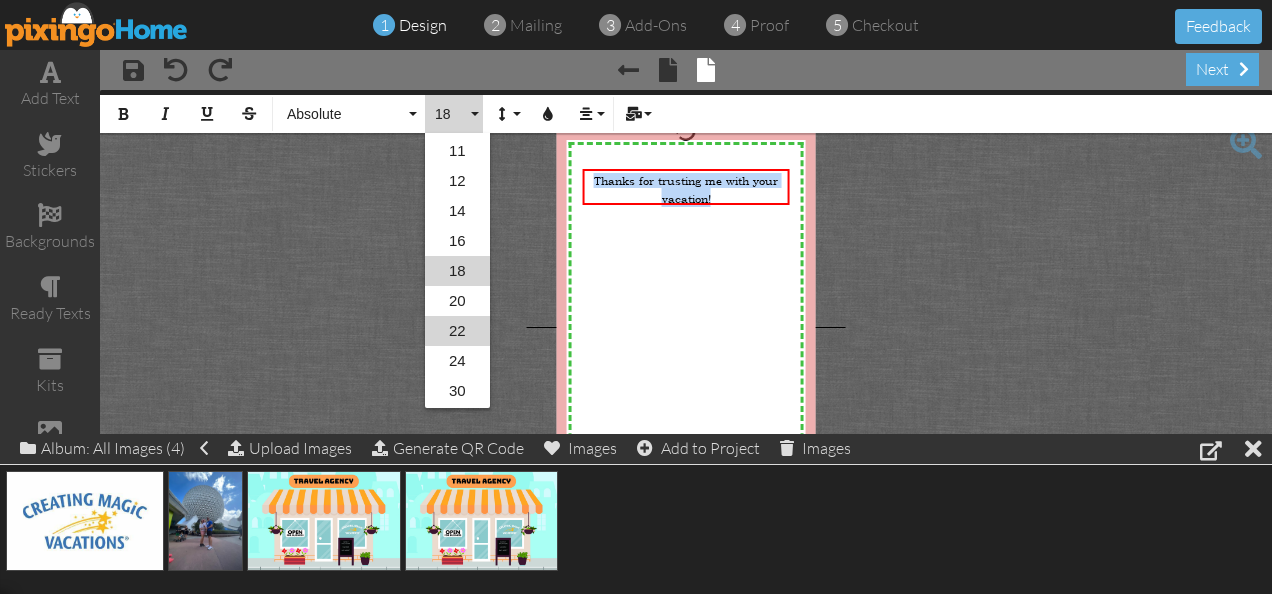 click on "22" at bounding box center [457, 331] 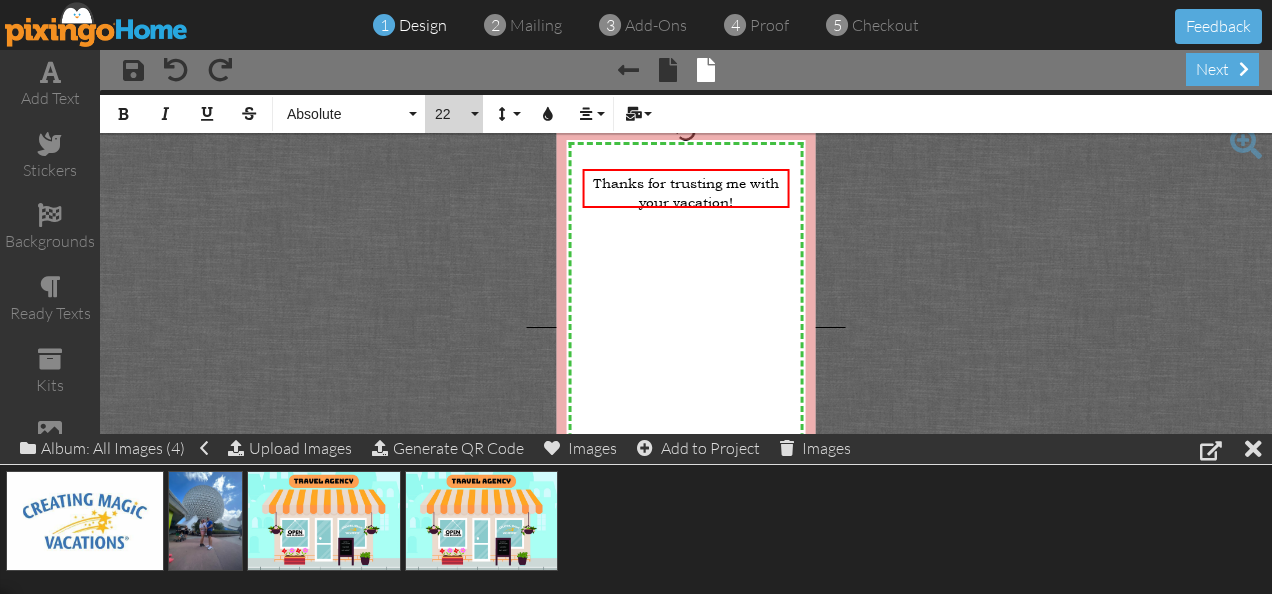 click on "22" at bounding box center (450, 114) 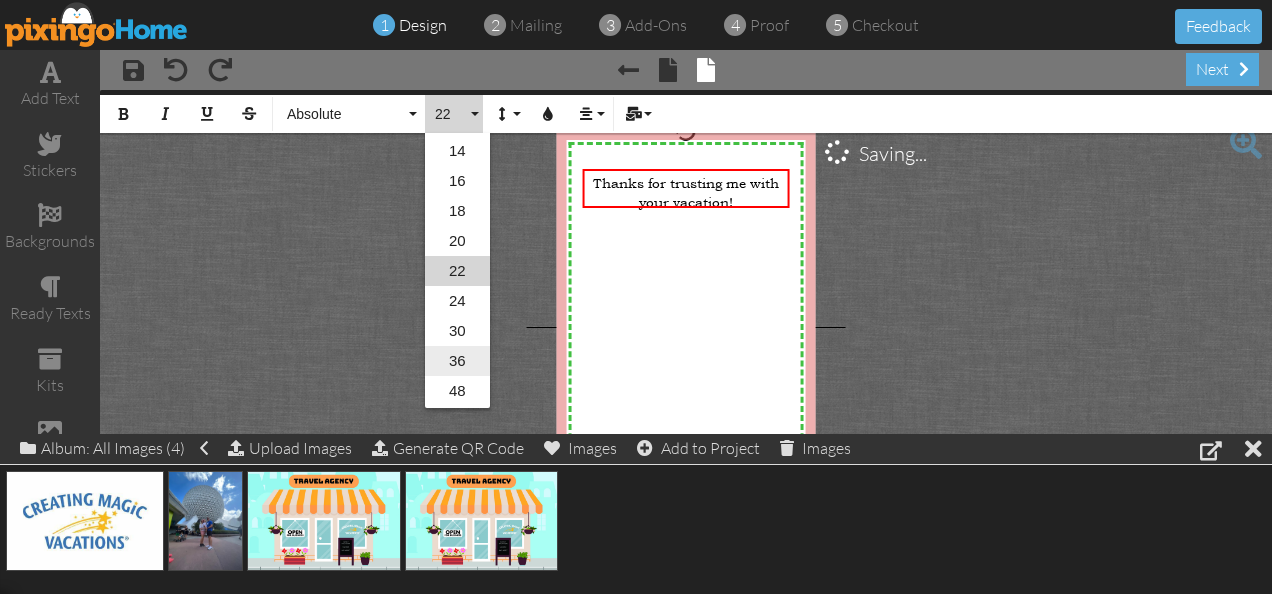 click on "36" at bounding box center (457, 361) 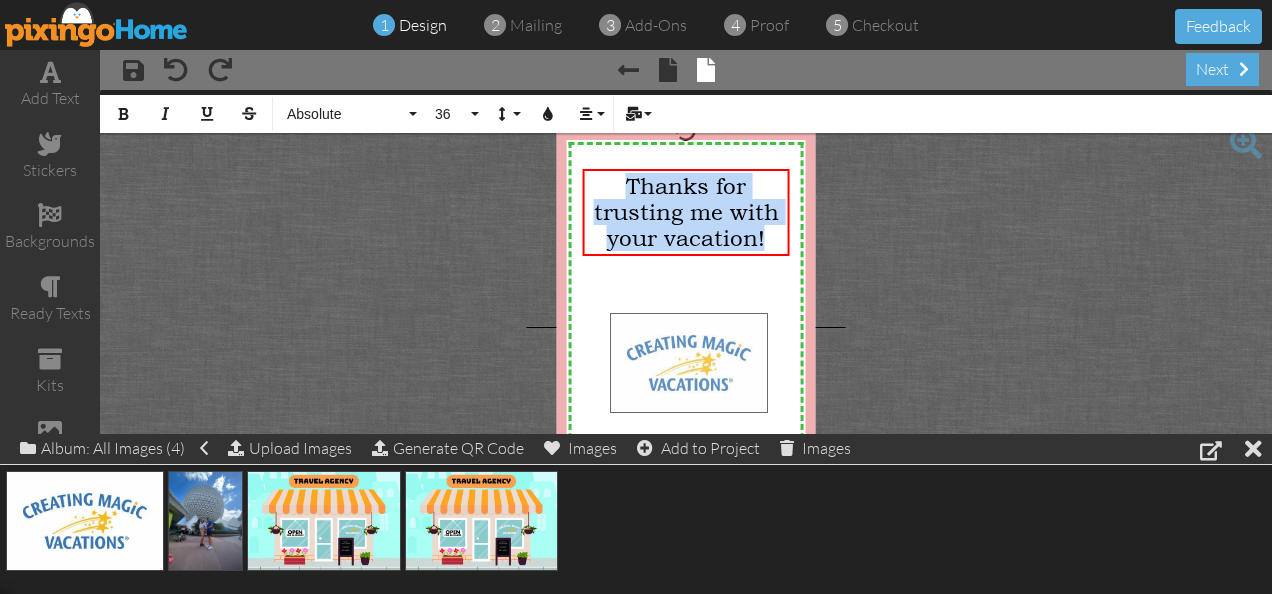 drag, startPoint x: 80, startPoint y: 512, endPoint x: 684, endPoint y: 355, distance: 624.0713 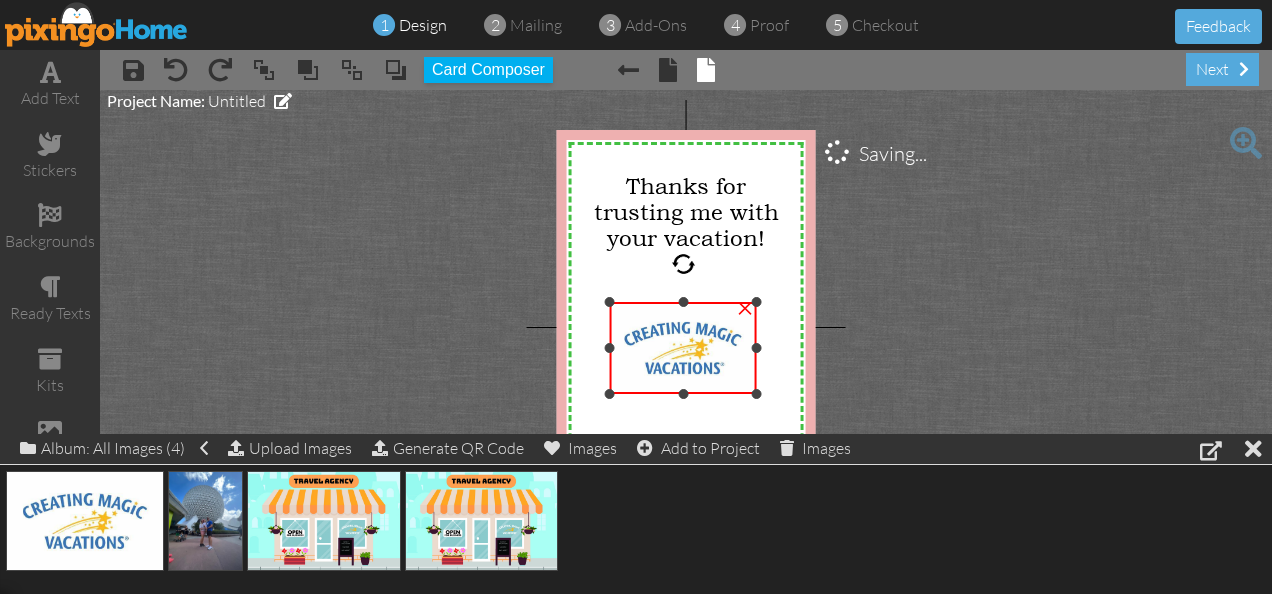 drag, startPoint x: 740, startPoint y: 311, endPoint x: 759, endPoint y: 300, distance: 21.954498 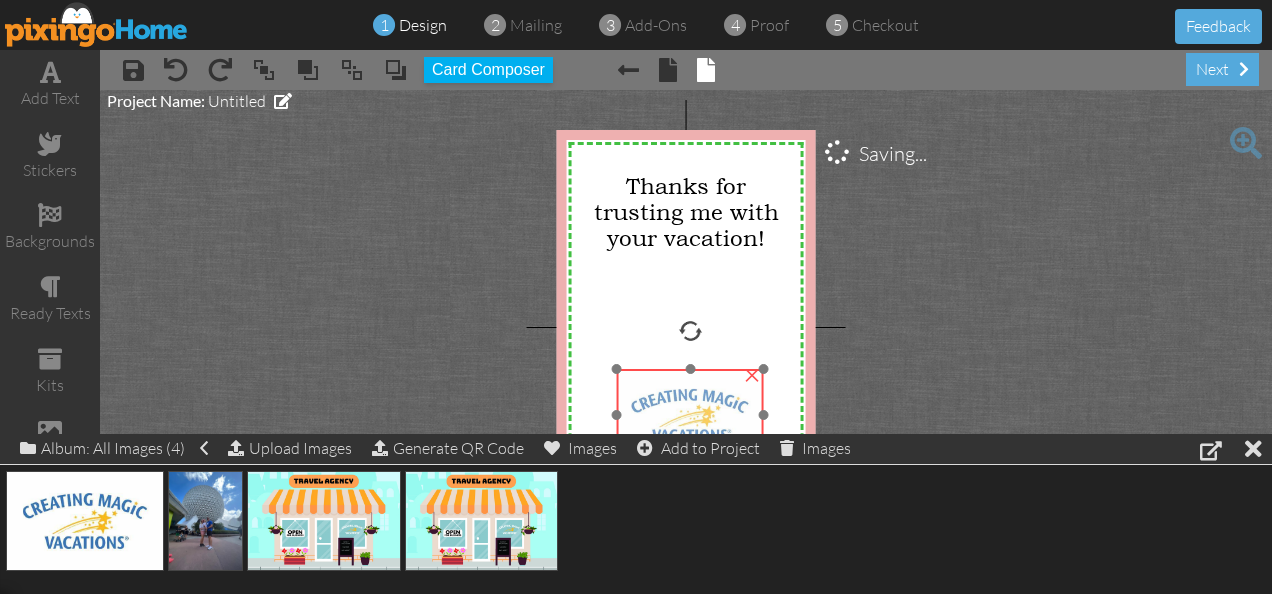 drag, startPoint x: 688, startPoint y: 363, endPoint x: 694, endPoint y: 430, distance: 67.26812 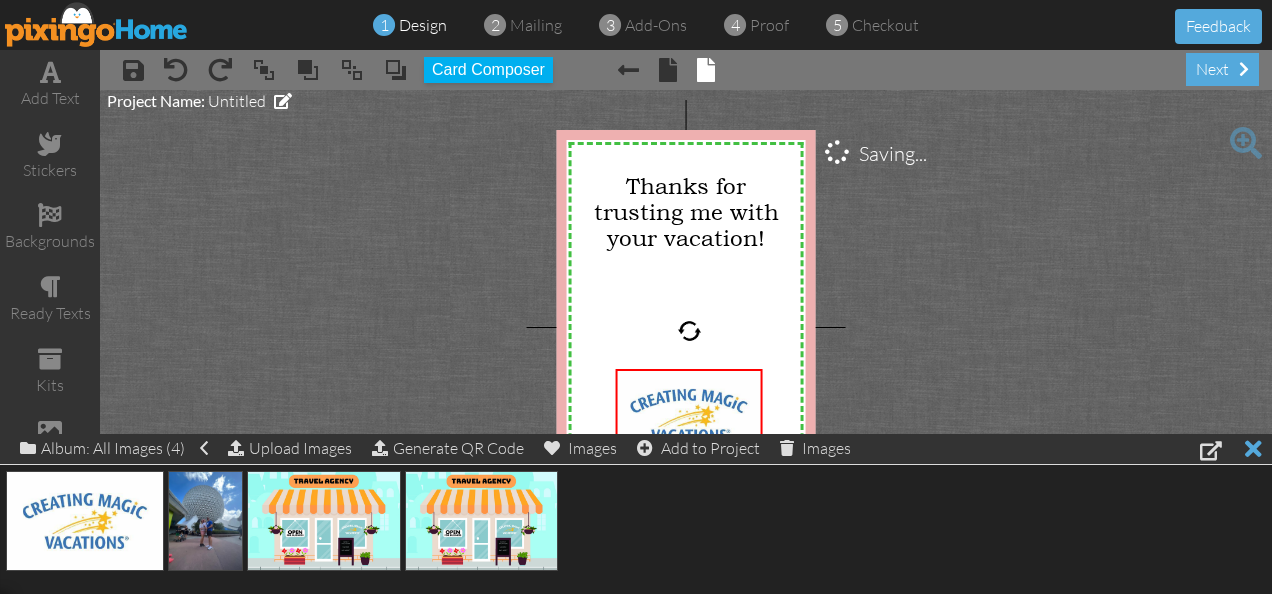 click 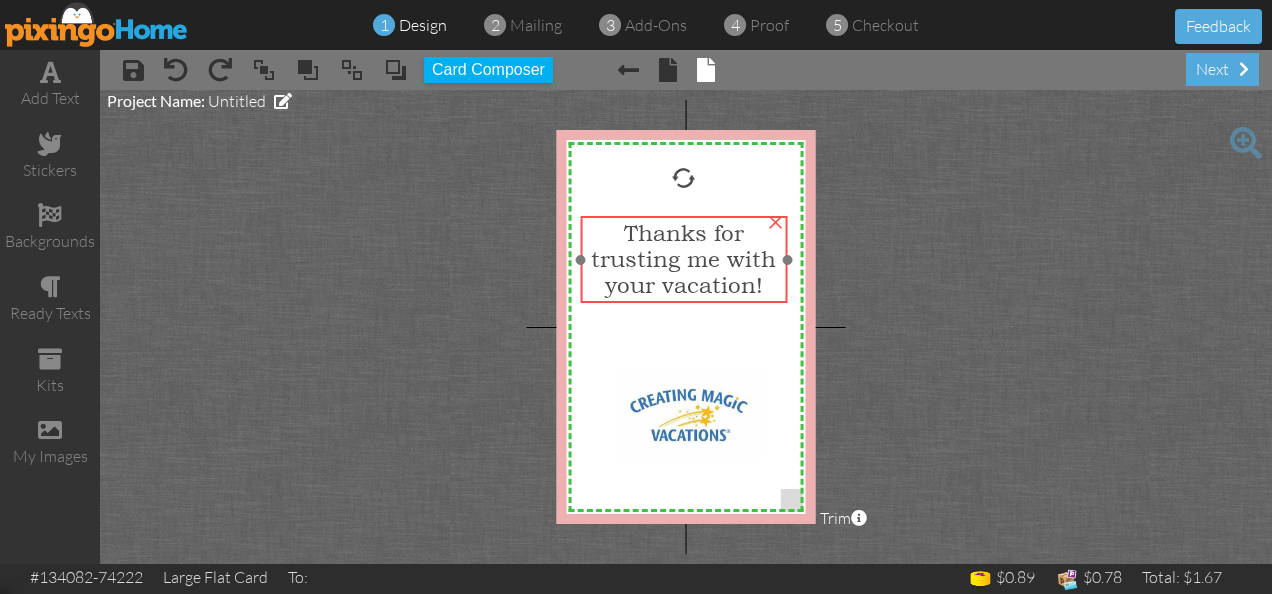 drag, startPoint x: 680, startPoint y: 199, endPoint x: 678, endPoint y: 246, distance: 47.042534 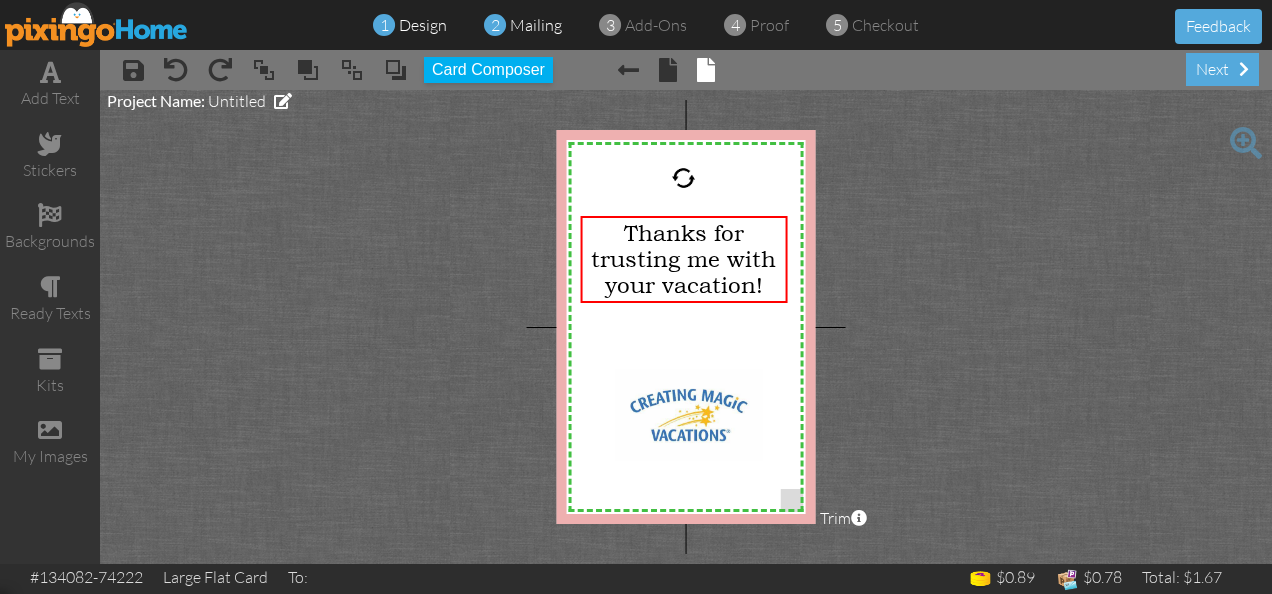 click on "mailing" at bounding box center (536, 25) 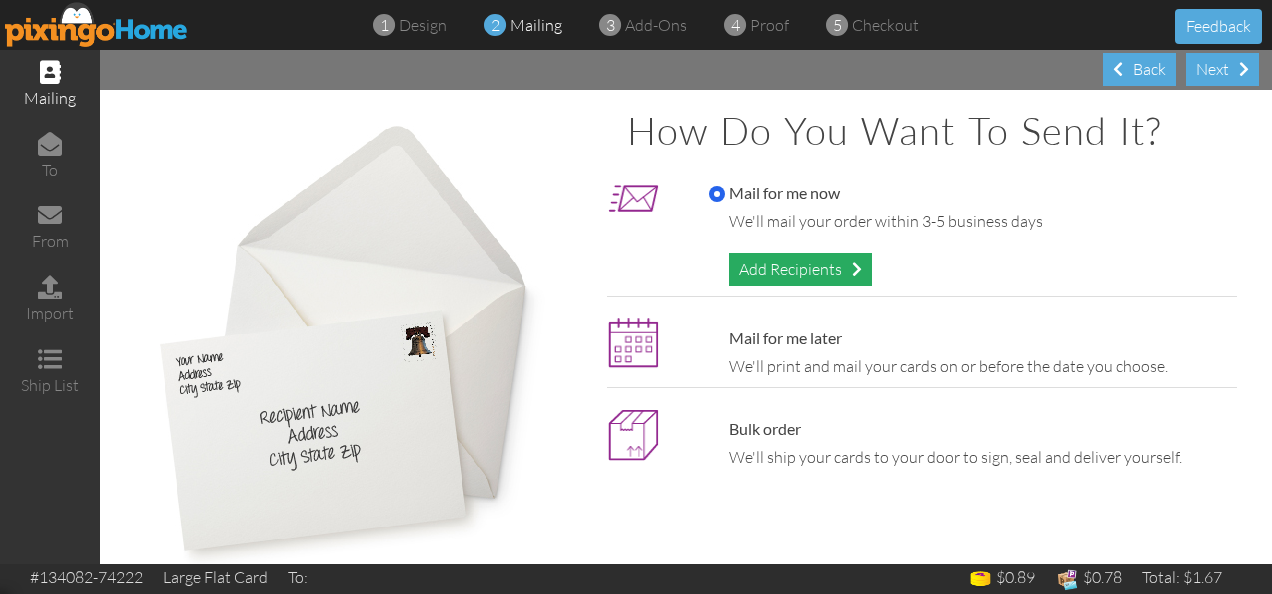 click on "Add Recipients" at bounding box center (800, 269) 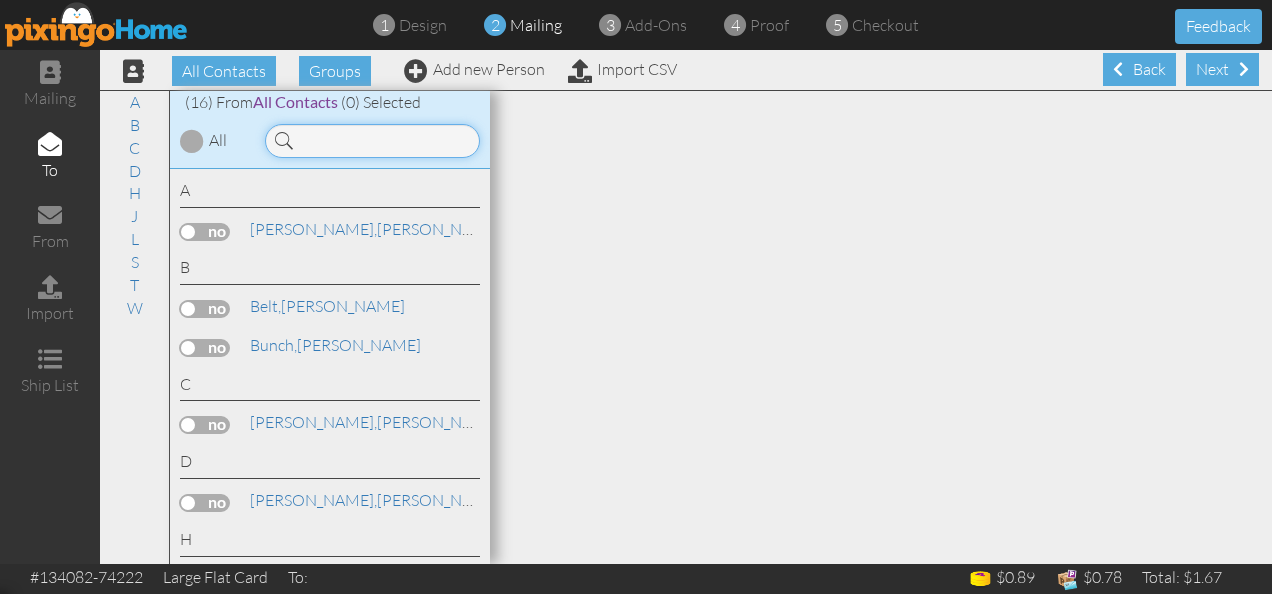 click at bounding box center [372, 141] 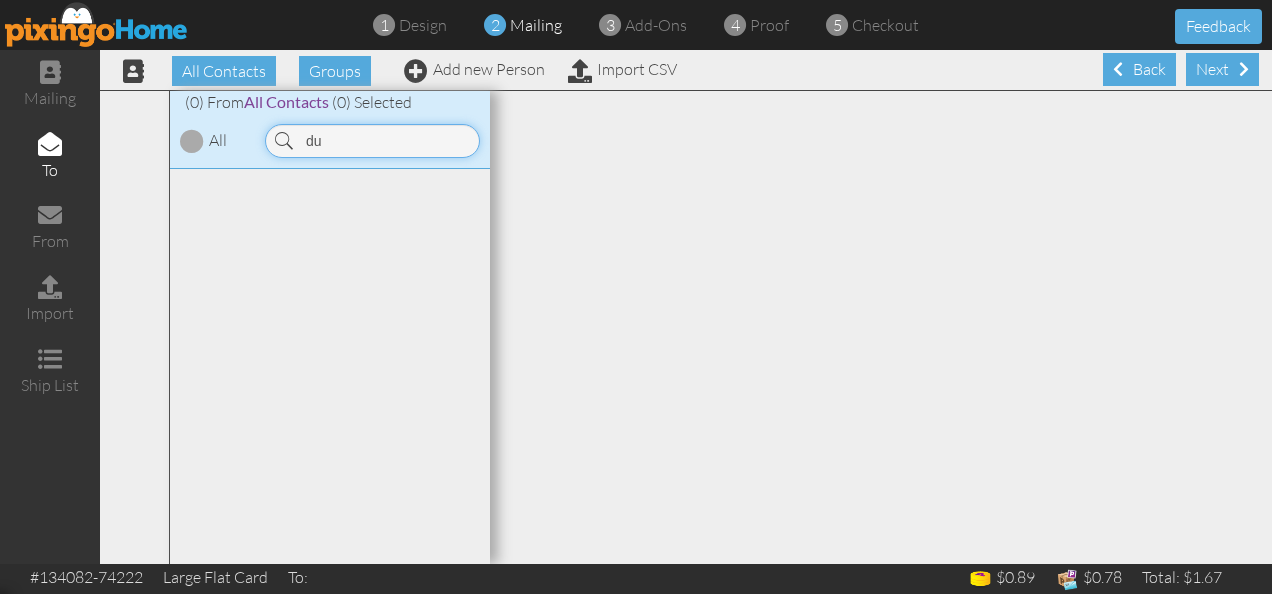 type on "d" 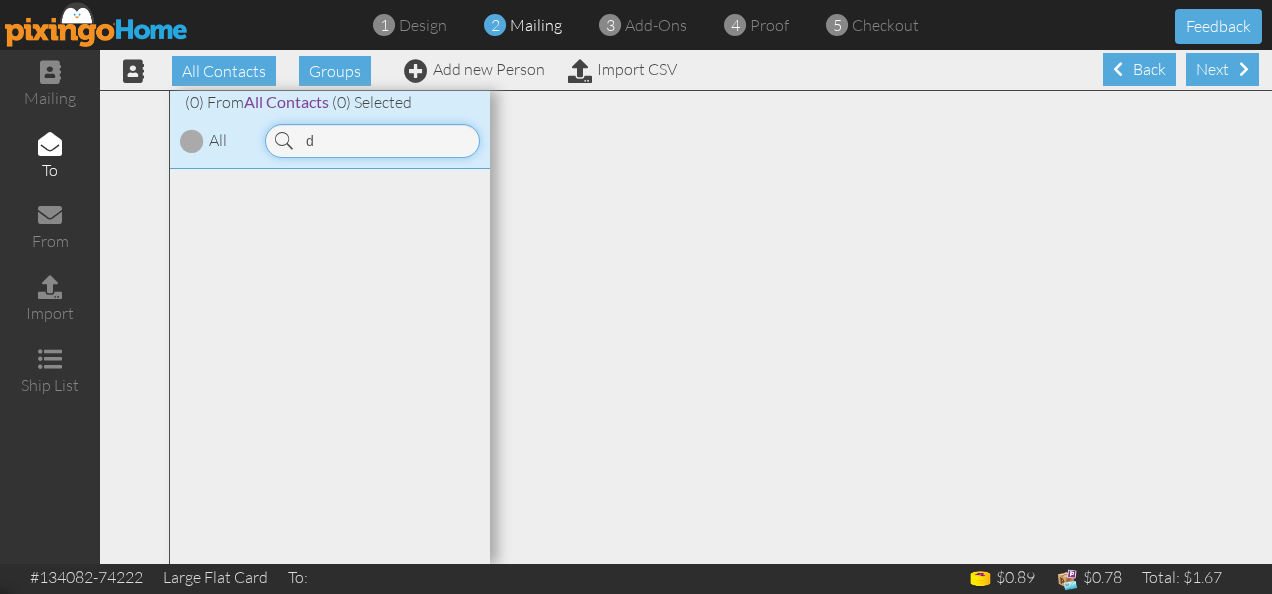 type 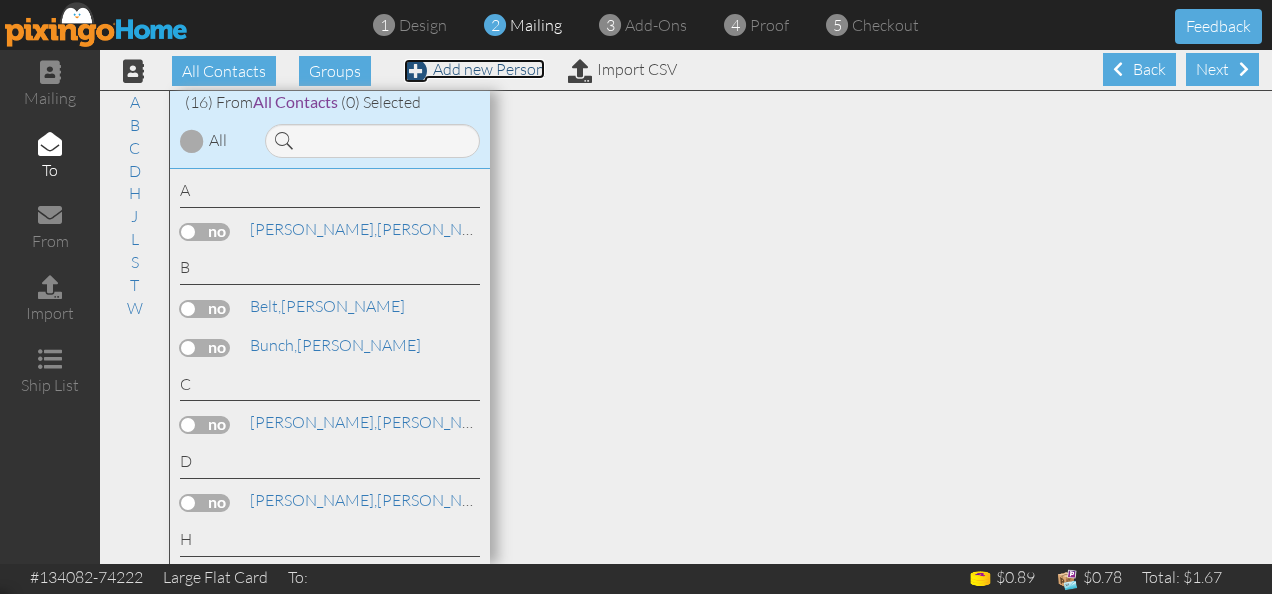 click on "Add new Person" at bounding box center [474, 69] 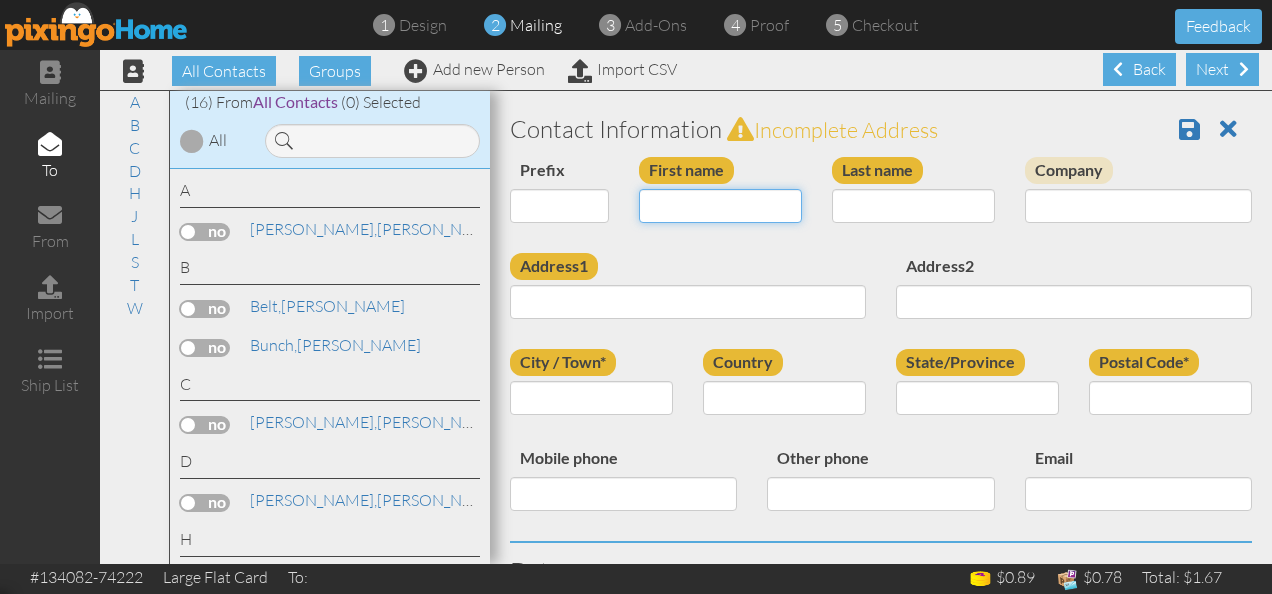 click on "First name" at bounding box center (720, 206) 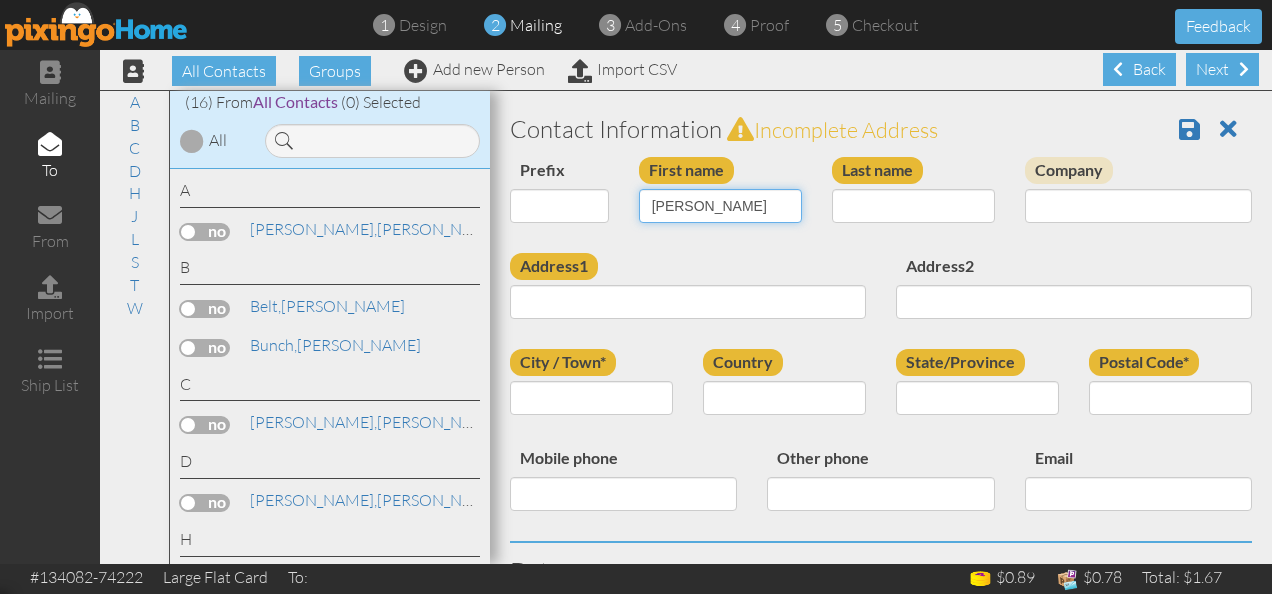 type on "[PERSON_NAME]" 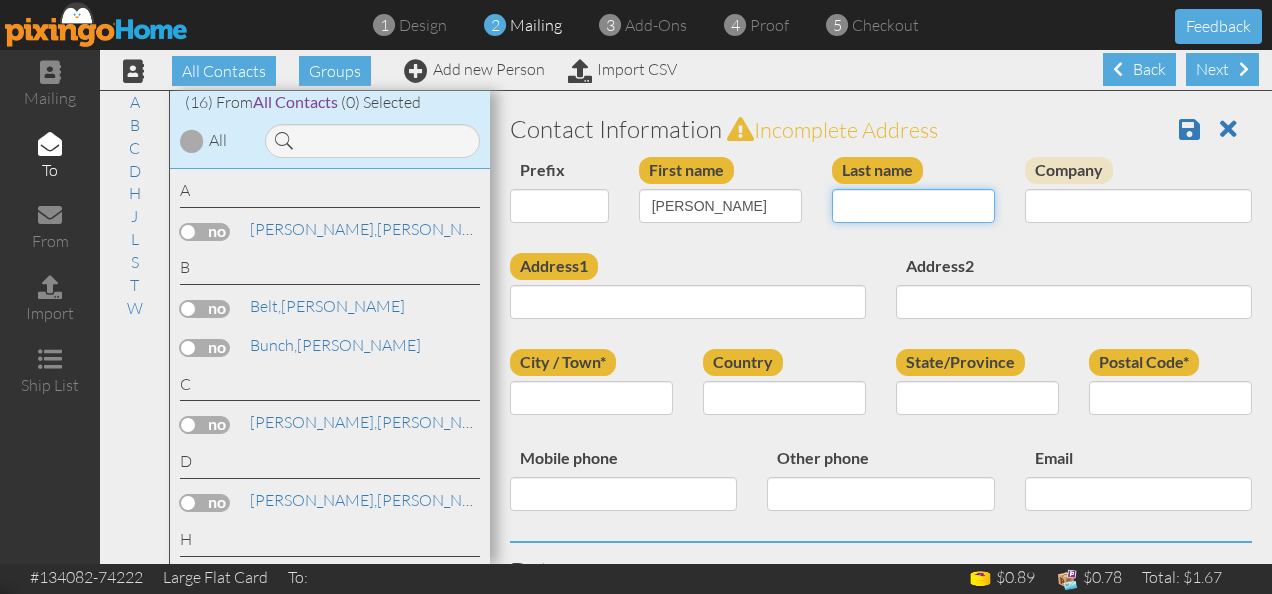 type on "[PERSON_NAME]" 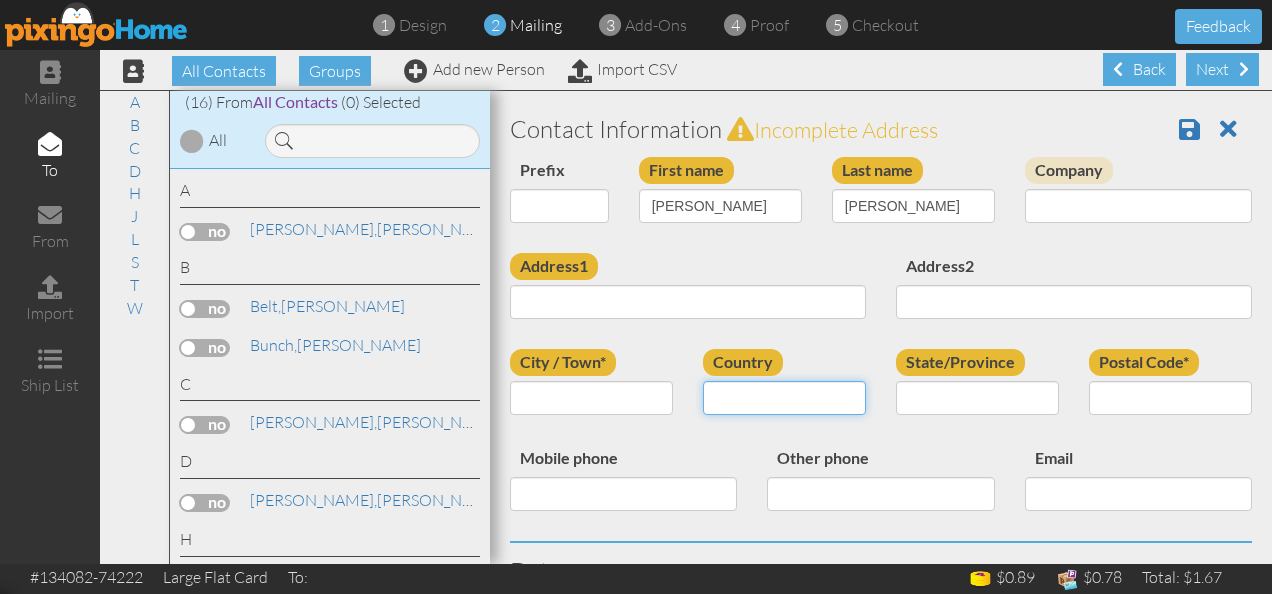 select on "object:1669" 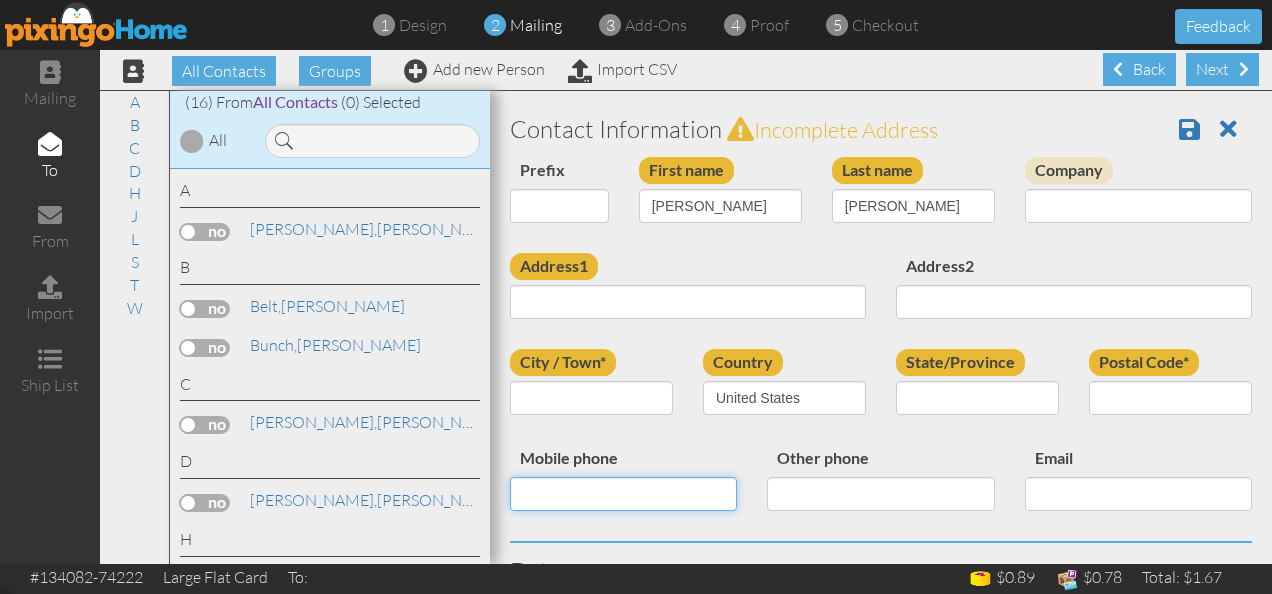 type on "2702306638" 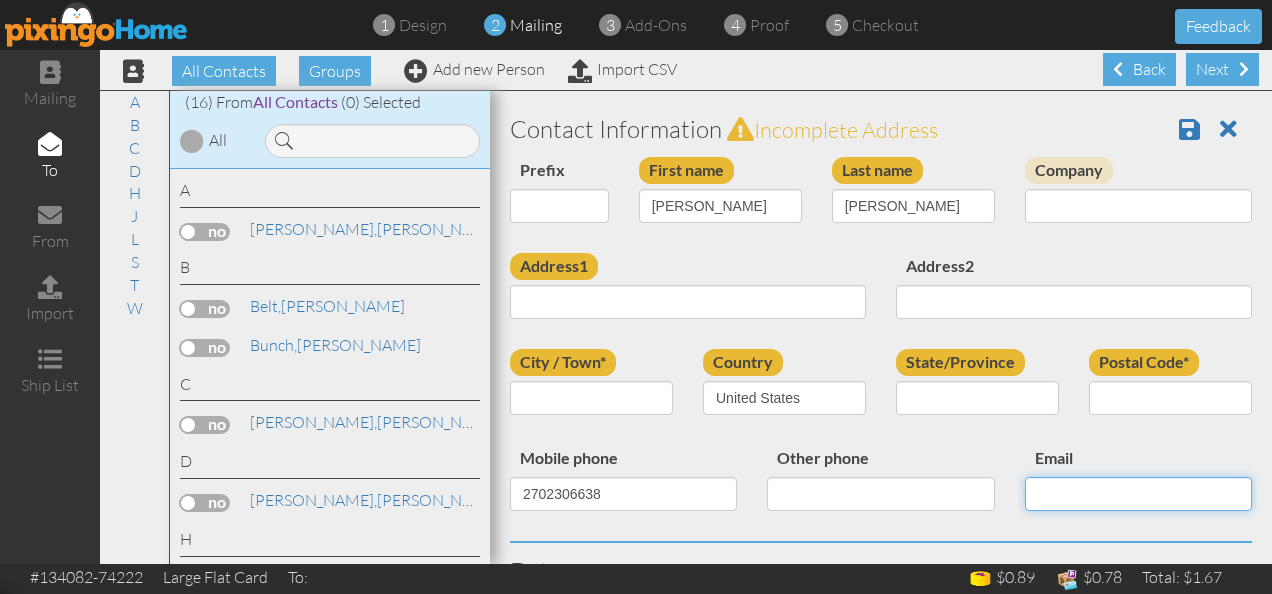 type on "[EMAIL_ADDRESS][DOMAIN_NAME]" 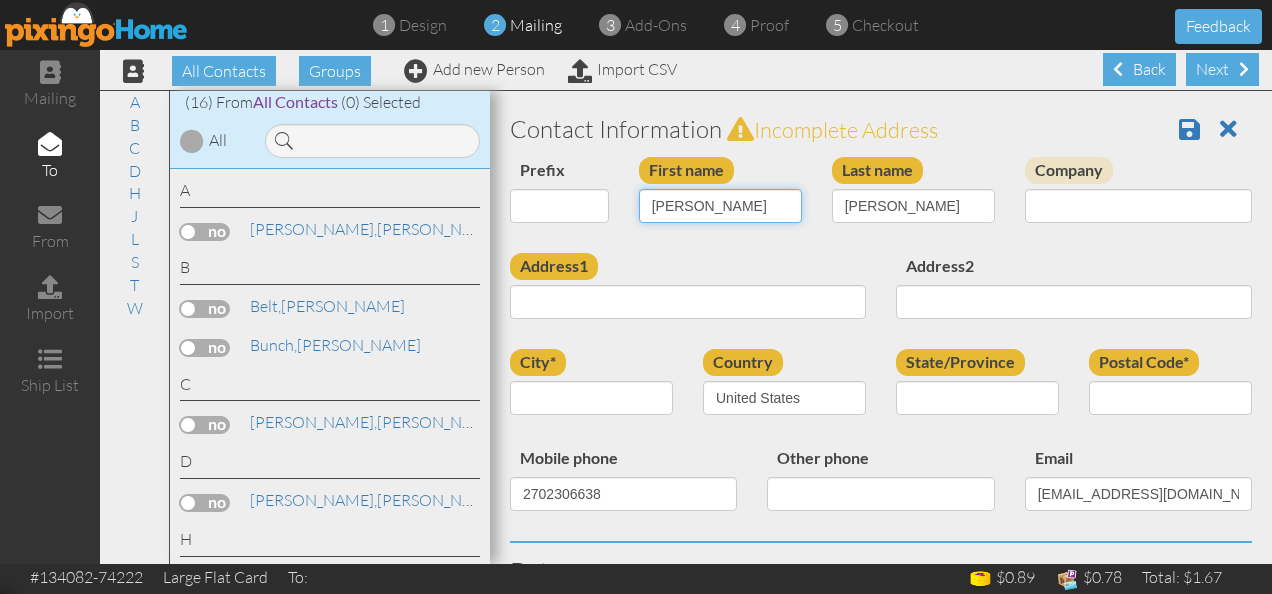 type on "[PERSON_NAME]" 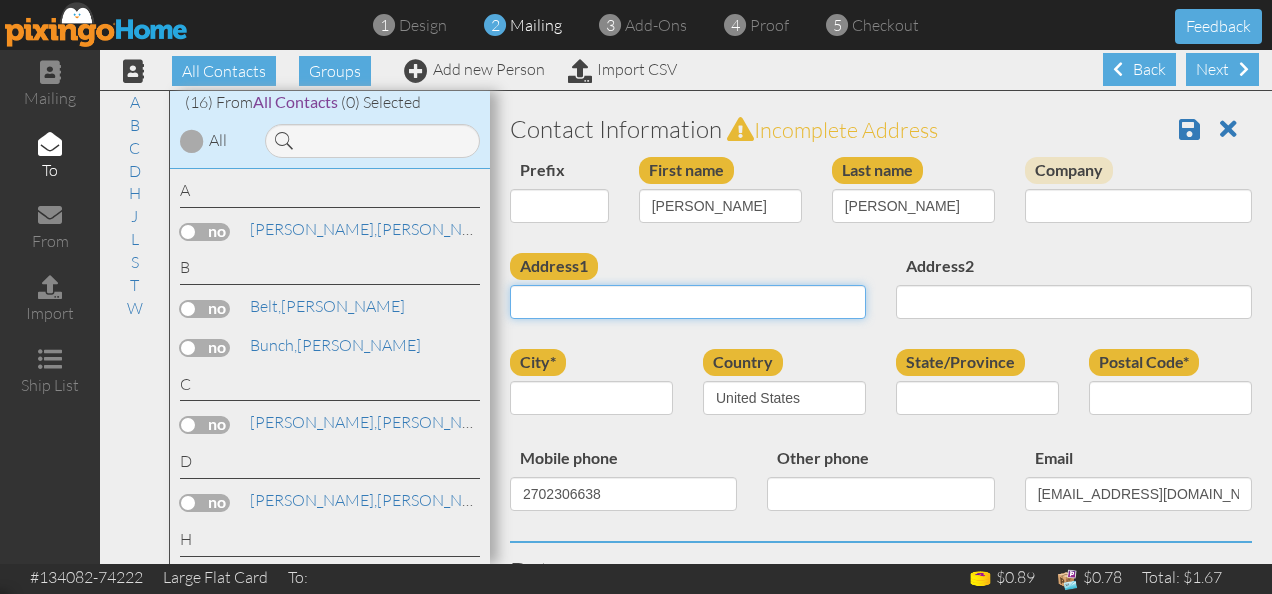 click on "Address1" at bounding box center (688, 302) 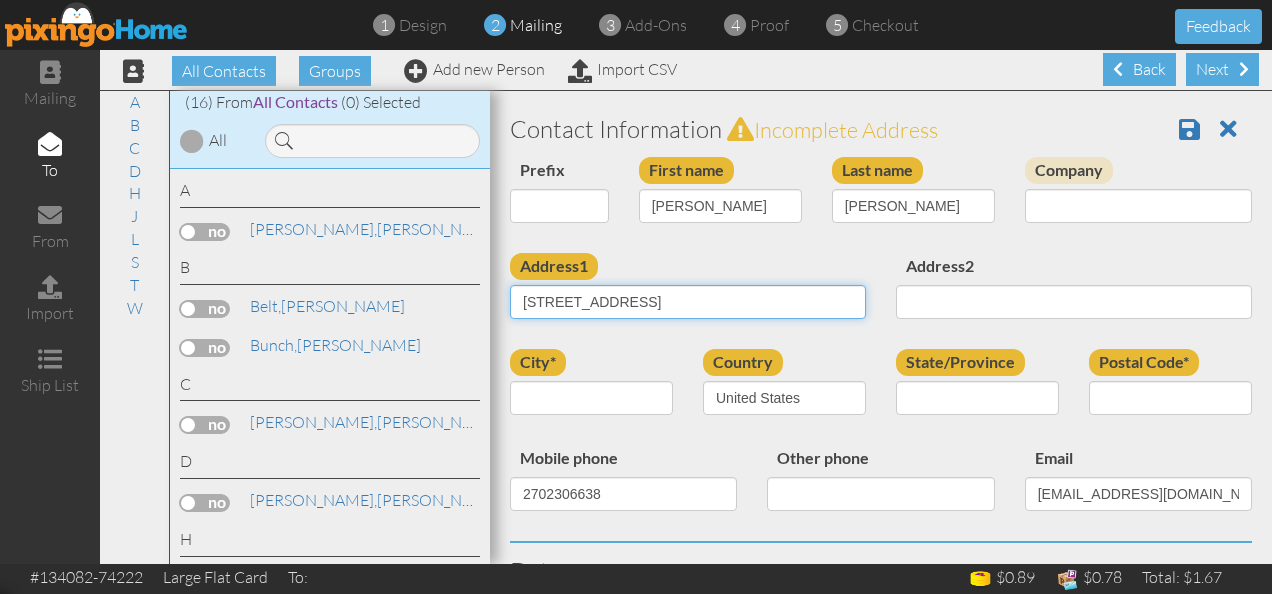 type on "[STREET_ADDRESS]" 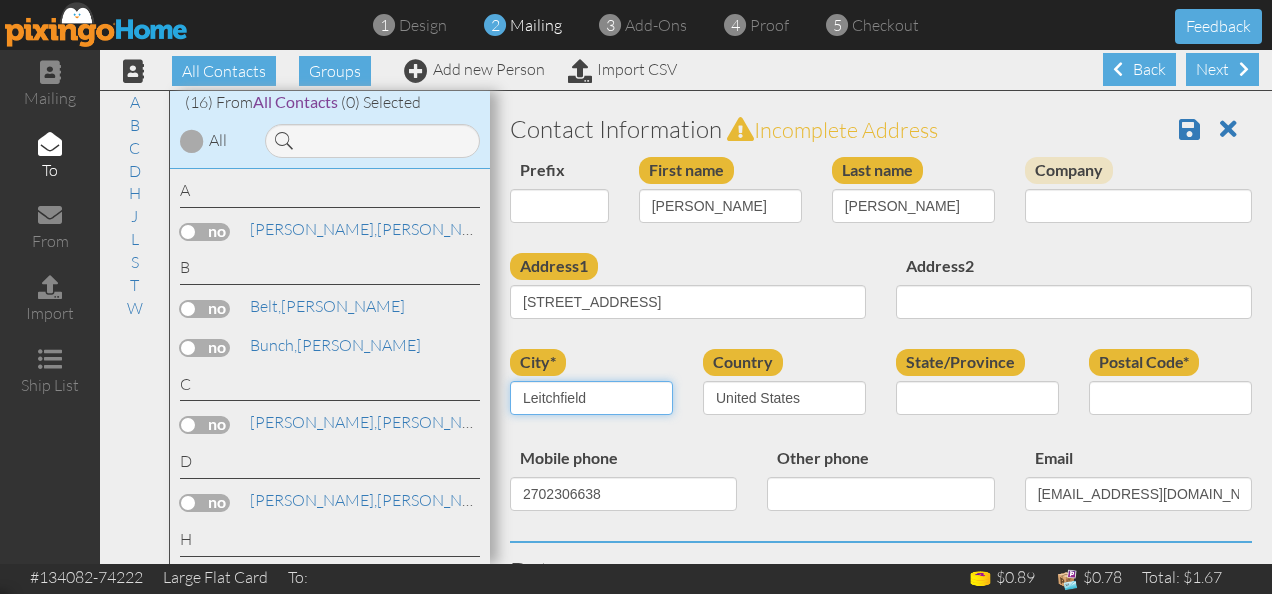 type on "Leitchfield" 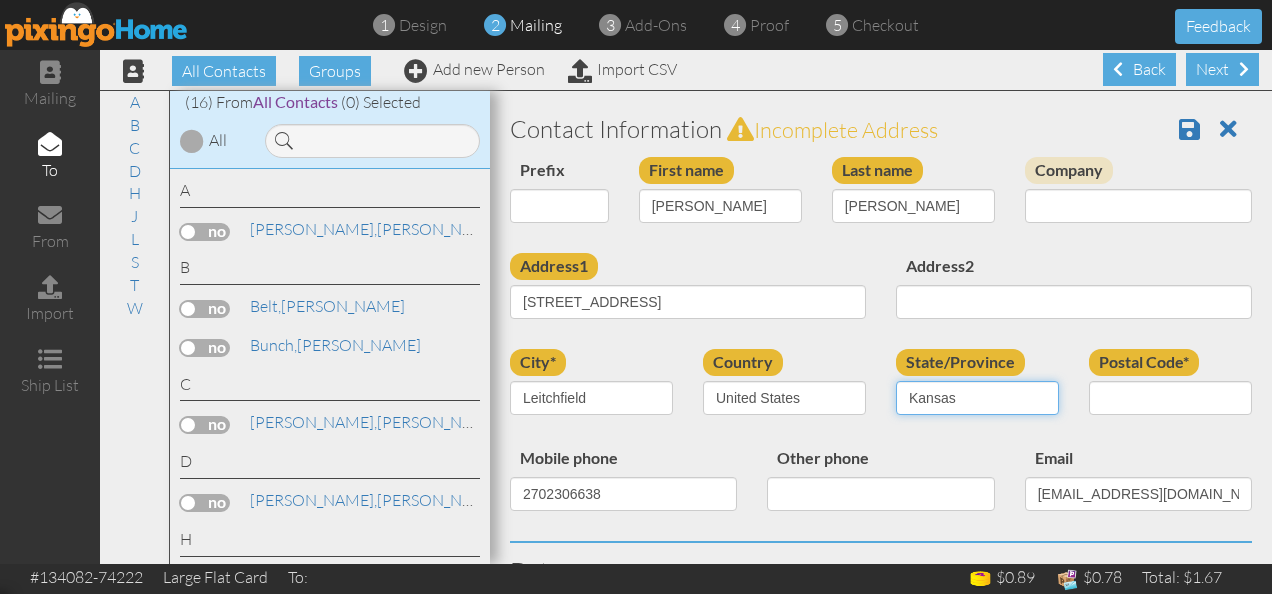 select on "object:1937" 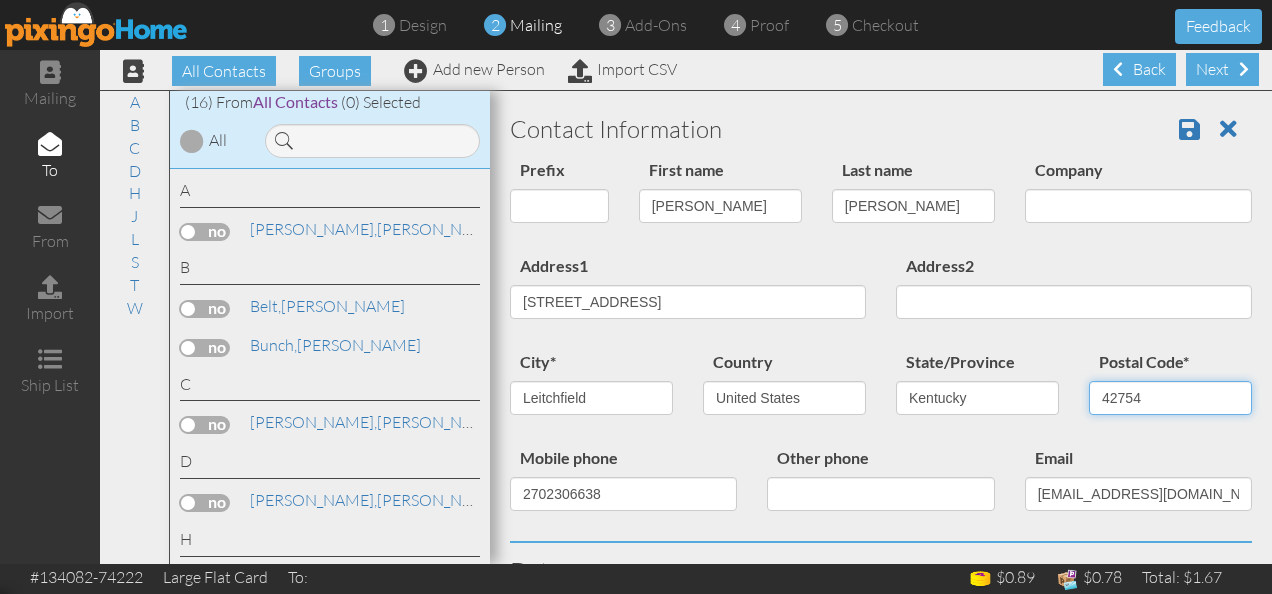 type on "42754" 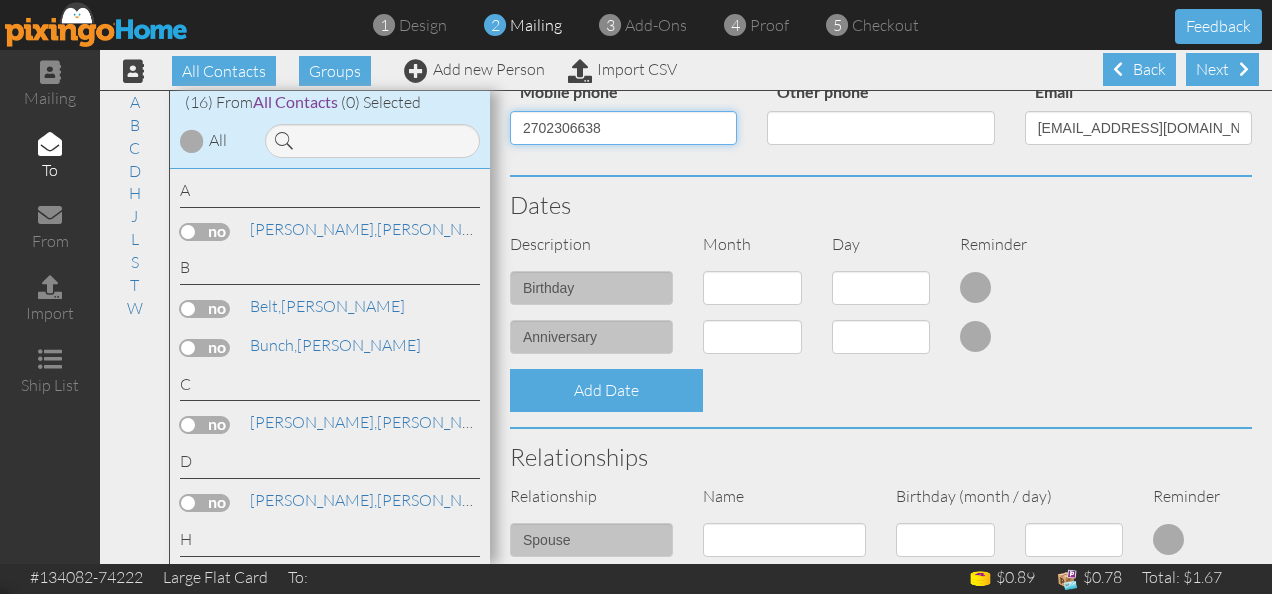 scroll, scrollTop: 382, scrollLeft: 0, axis: vertical 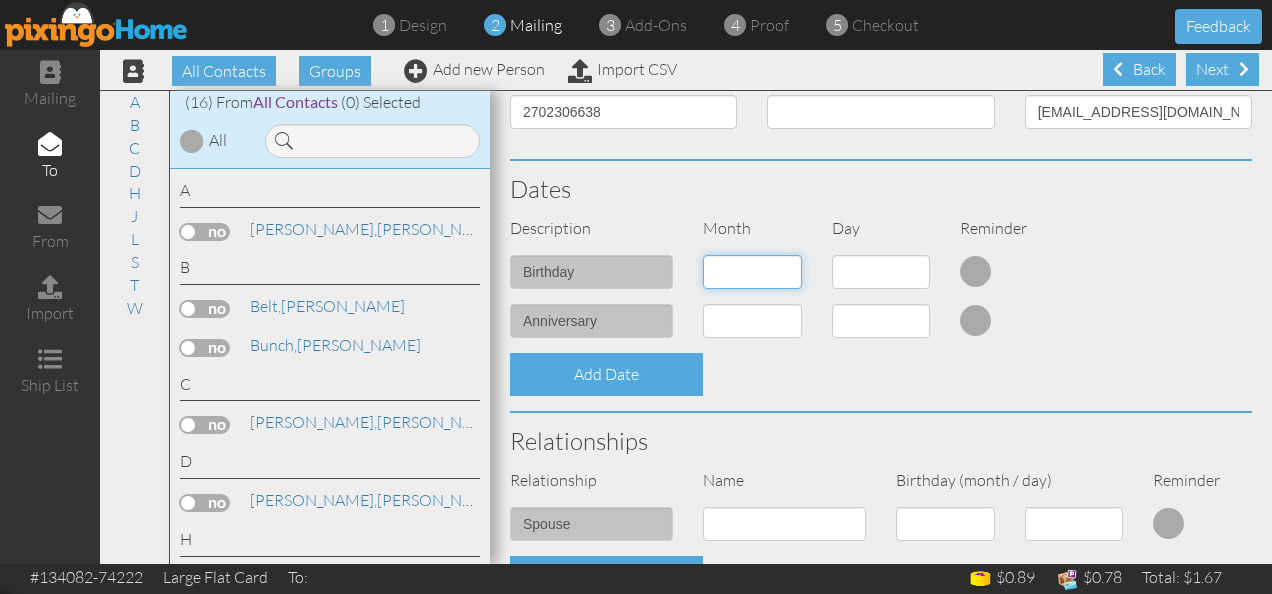 click on "1 - Jan 2 - Feb 3 - Mar 4 - Apr 5 - May 6 - Jun 7 - Jul 8 - Aug 9 - Sep 10 - Oct 11 - Nov 12 - Dec" at bounding box center [752, 272] 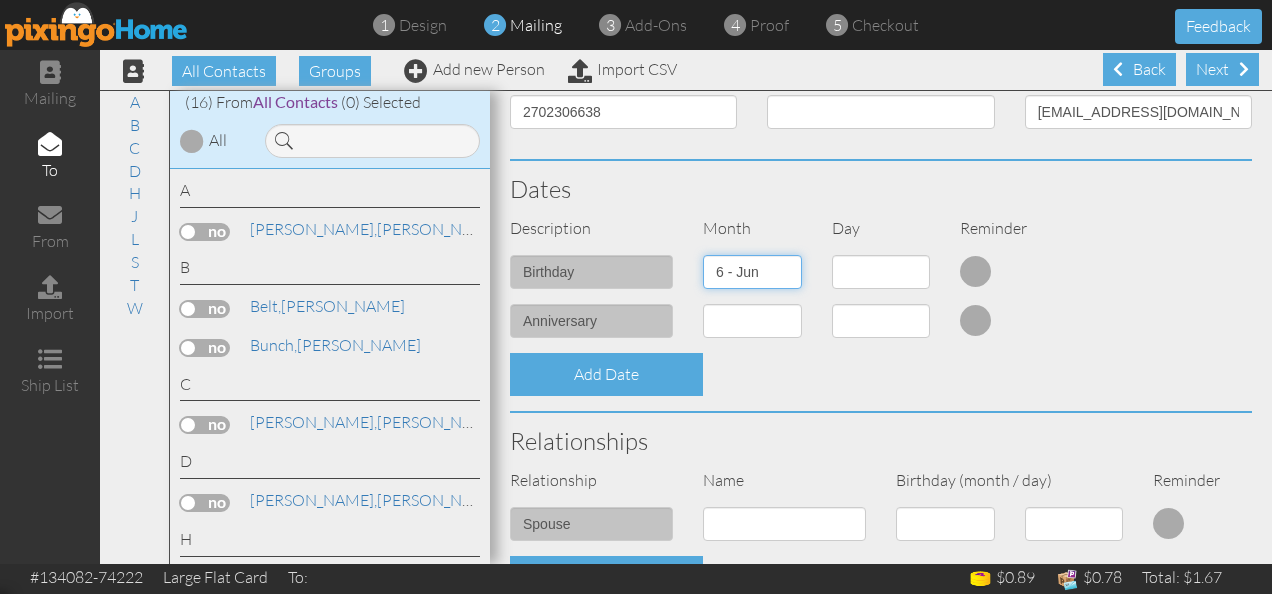 click on "1 - Jan 2 - Feb 3 - Mar 4 - Apr 5 - May 6 - Jun 7 - Jul 8 - Aug 9 - Sep 10 - Oct 11 - Nov 12 - Dec" at bounding box center [752, 272] 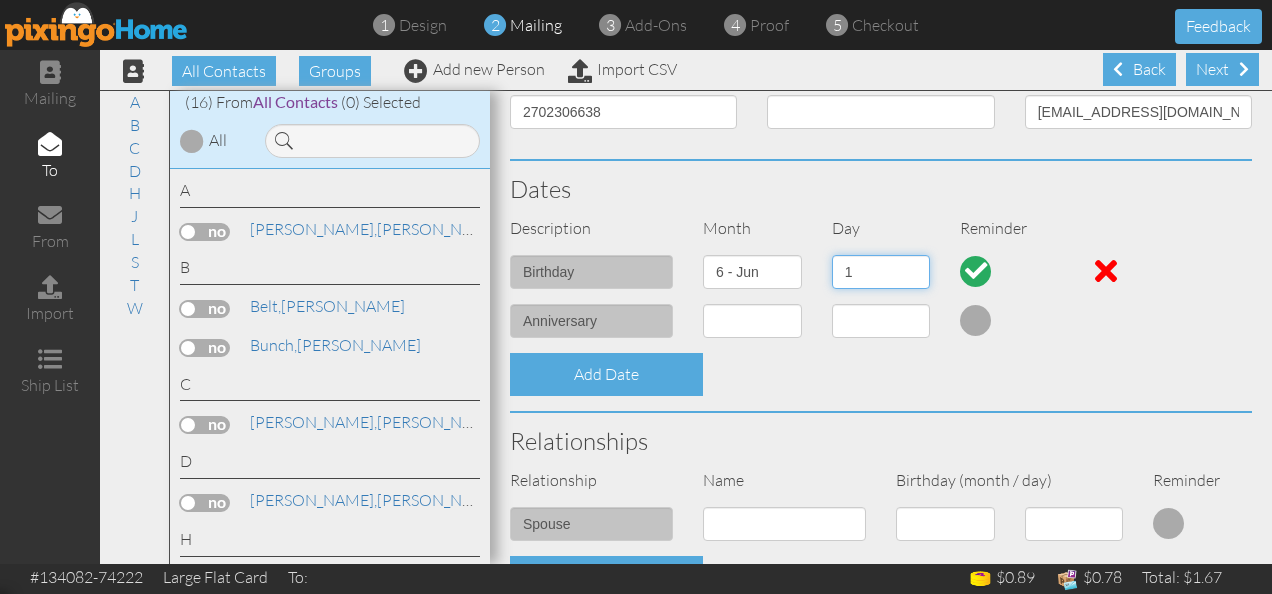 click on "1 2 3 4 5 6 7 8 9 10 11 12 13 14 15 16 17 18 19 20 21 22 23 24 25 26 27 28 29 30" at bounding box center [881, 272] 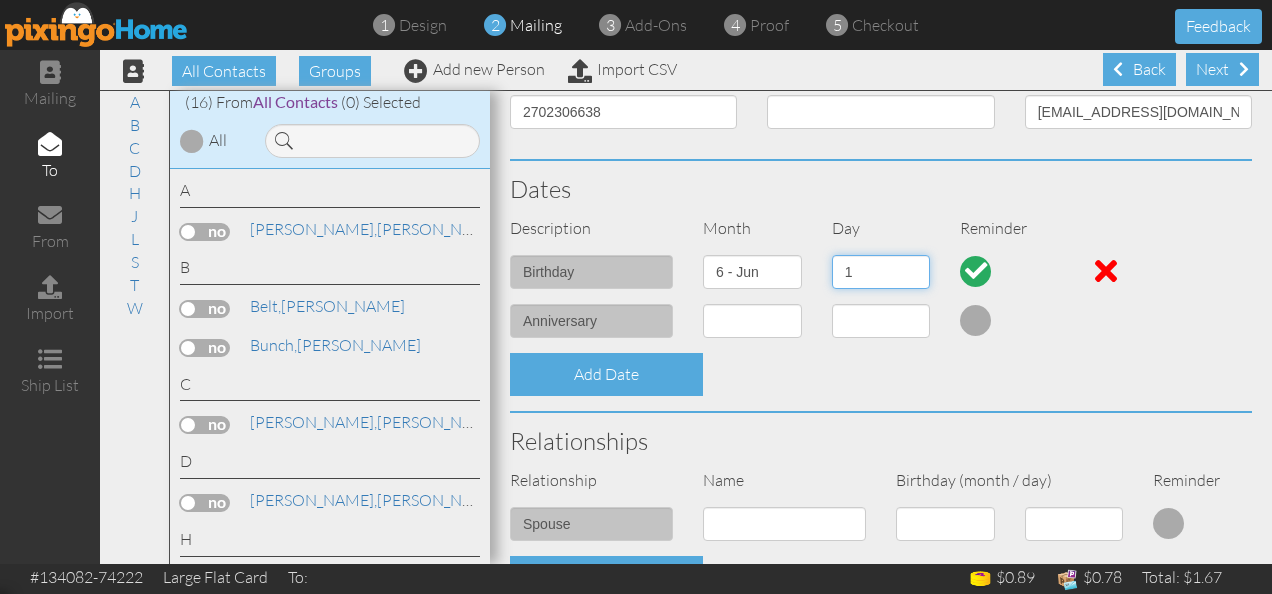 select on "number:13" 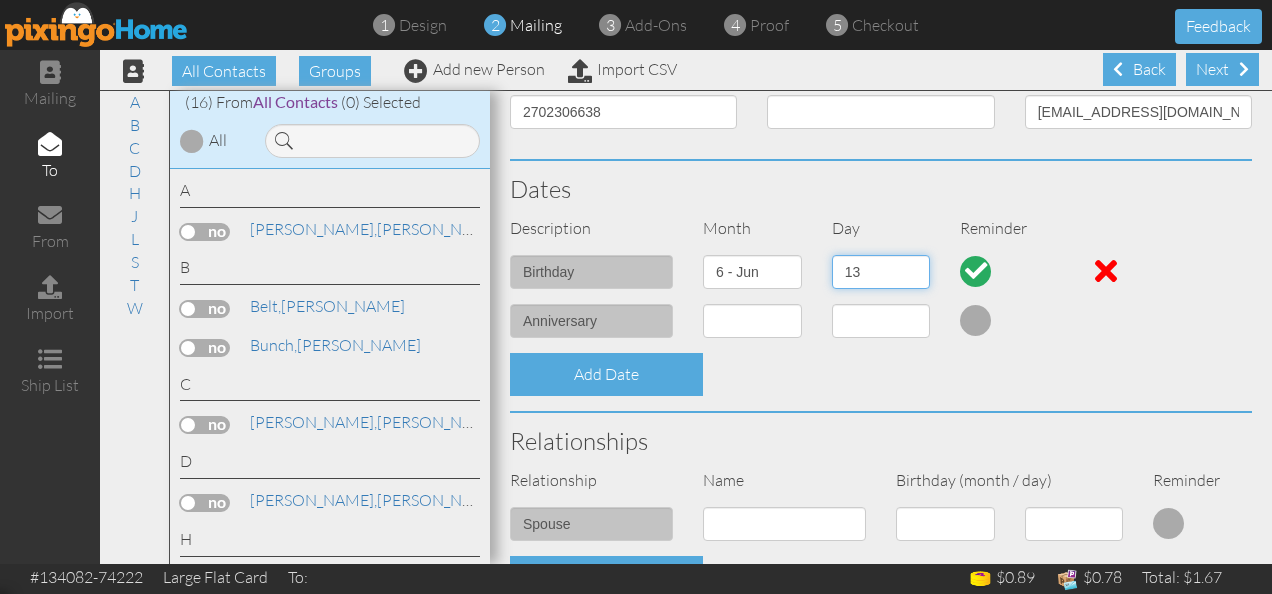 click on "1 2 3 4 5 6 7 8 9 10 11 12 13 14 15 16 17 18 19 20 21 22 23 24 25 26 27 28 29 30" at bounding box center (881, 272) 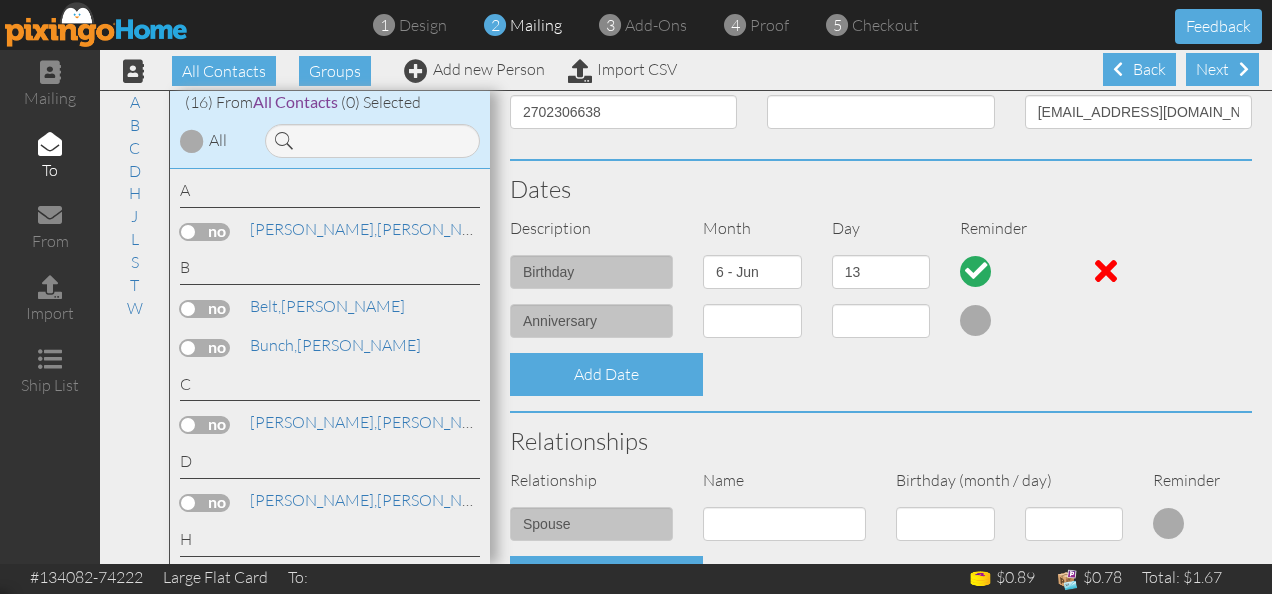 click at bounding box center (976, 271) 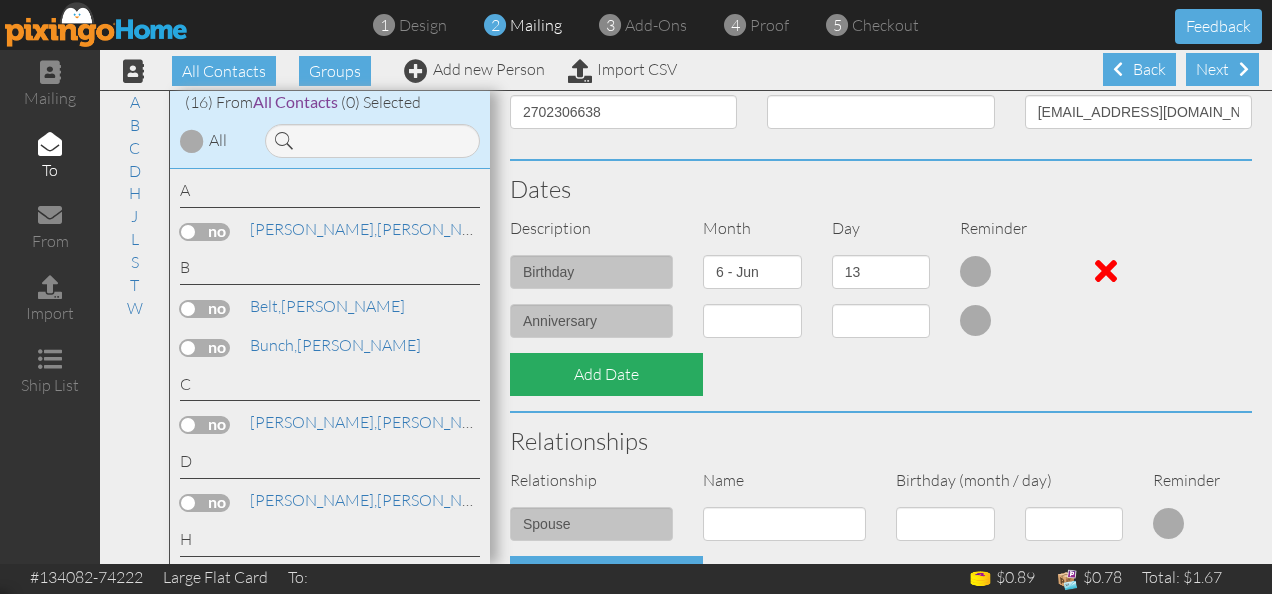 click on "Add Date" at bounding box center [606, 374] 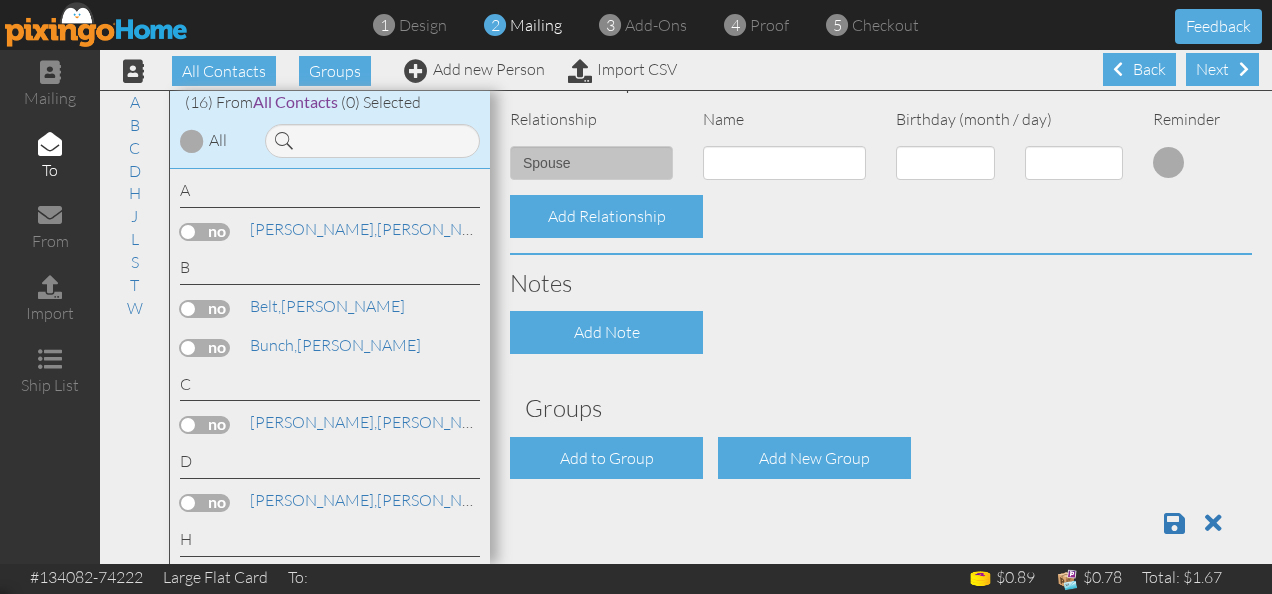 scroll, scrollTop: 809, scrollLeft: 0, axis: vertical 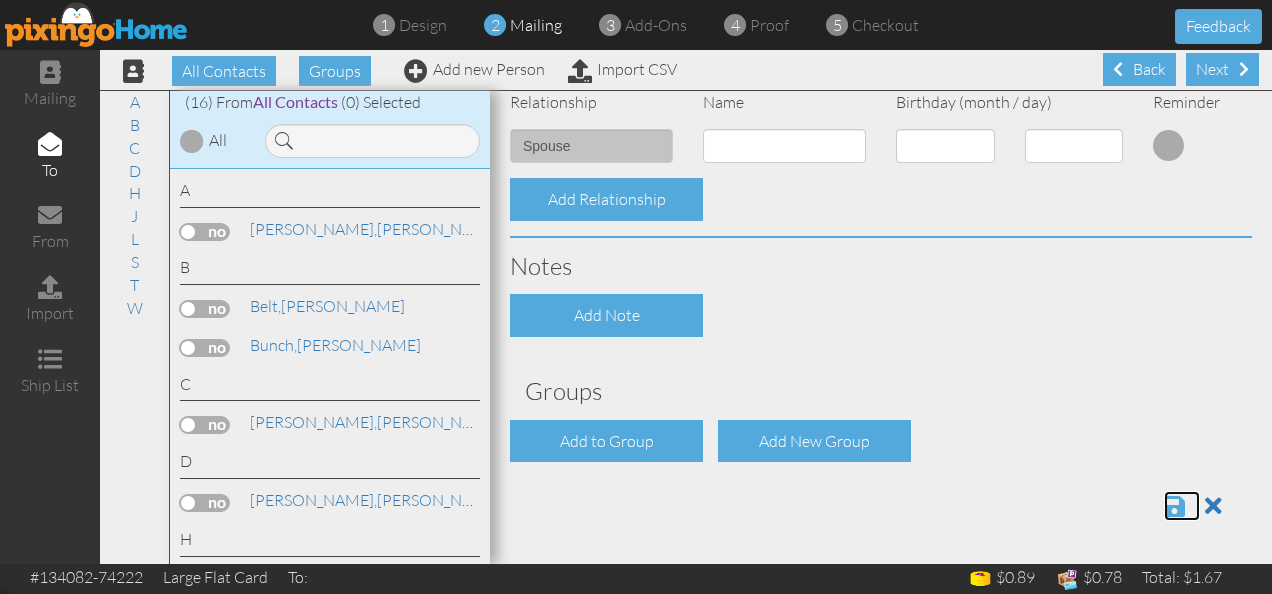click at bounding box center (1174, 506) 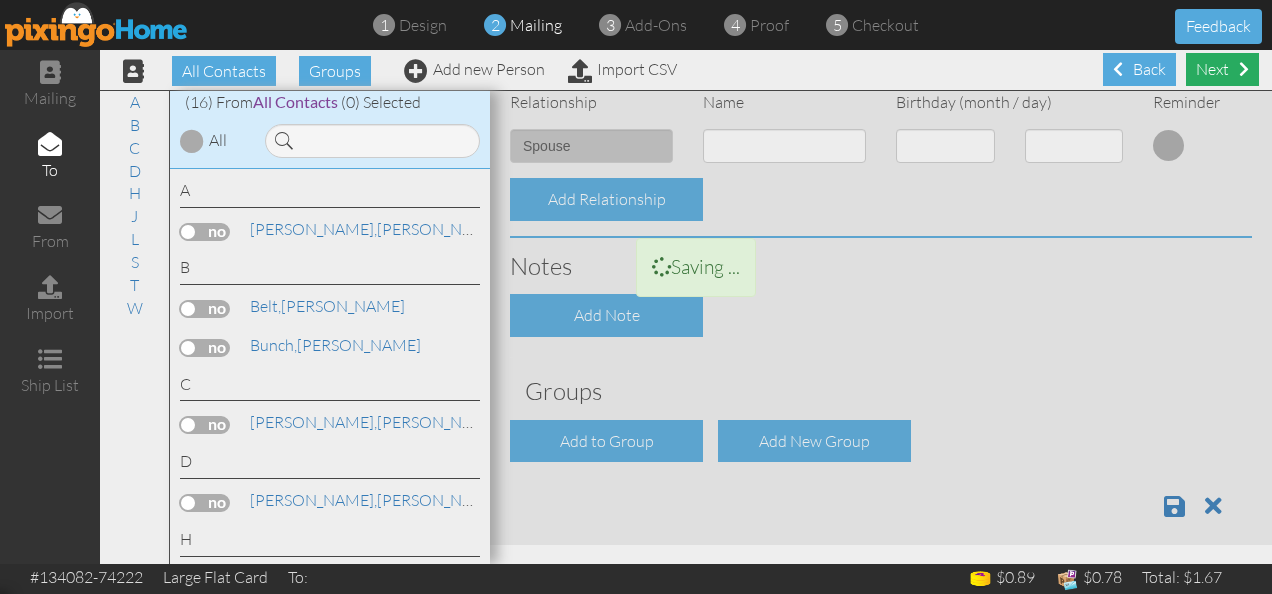 click on "Next" at bounding box center (1222, 69) 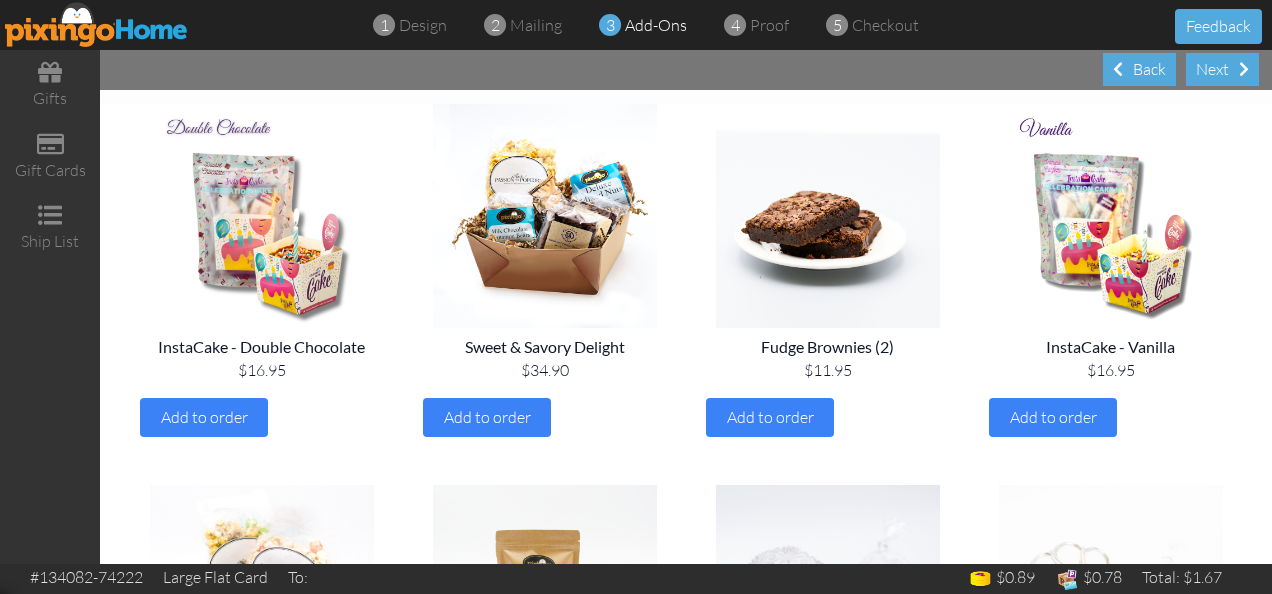 scroll, scrollTop: 187, scrollLeft: 0, axis: vertical 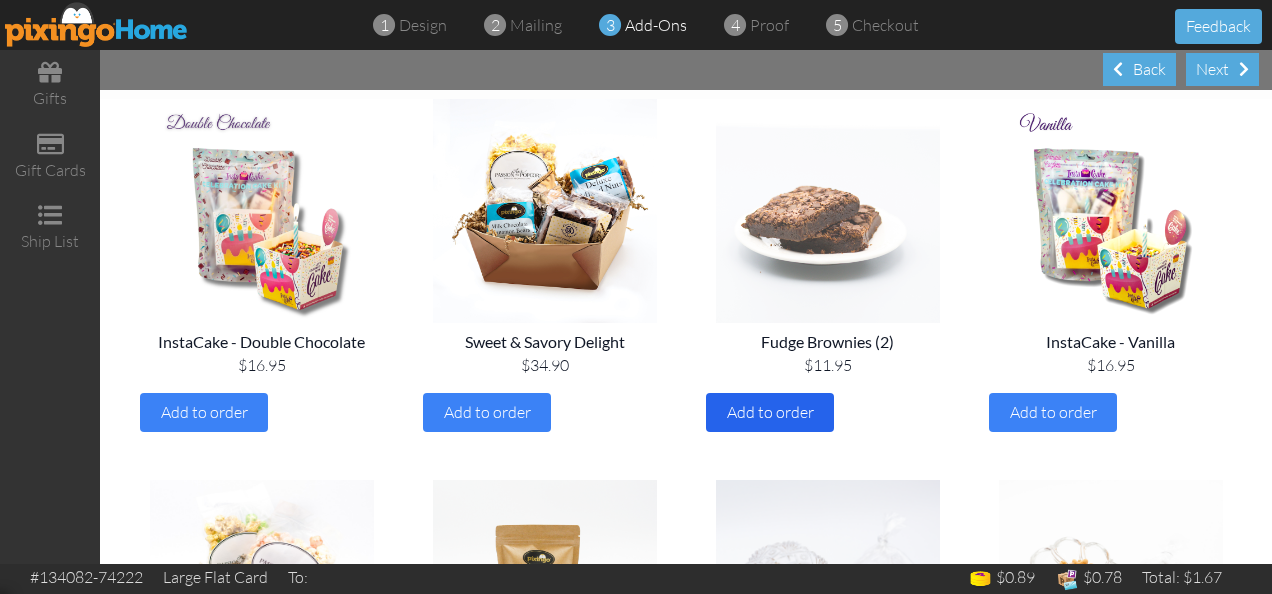 click on "Add to order" at bounding box center [770, 412] 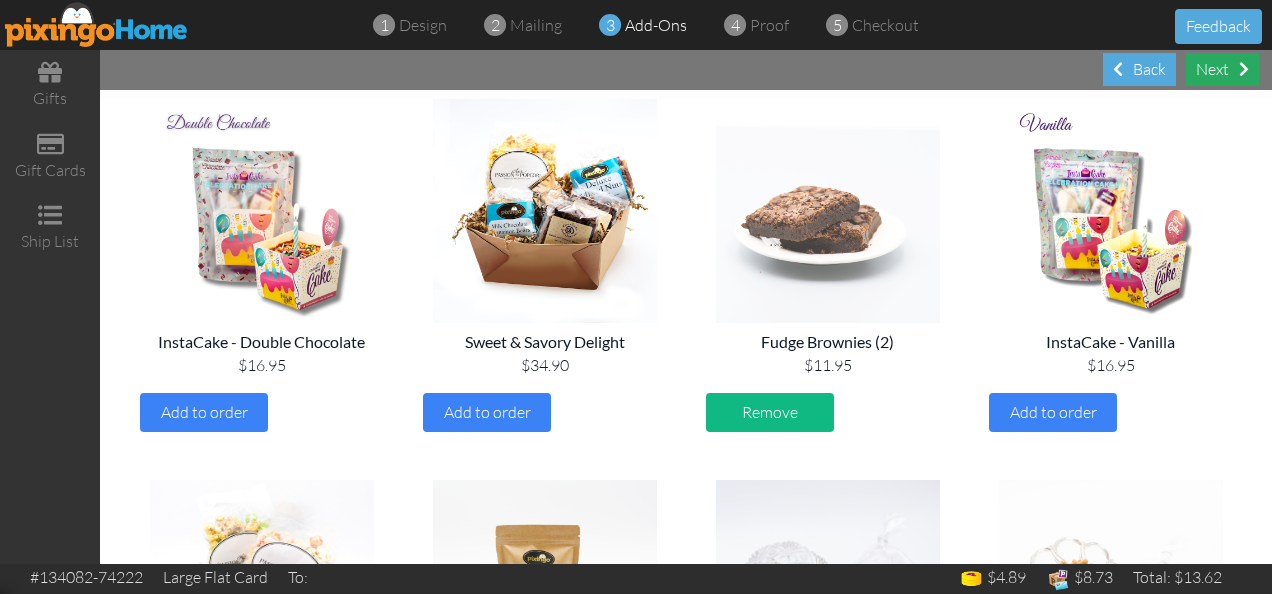 click on "Next" at bounding box center (1222, 69) 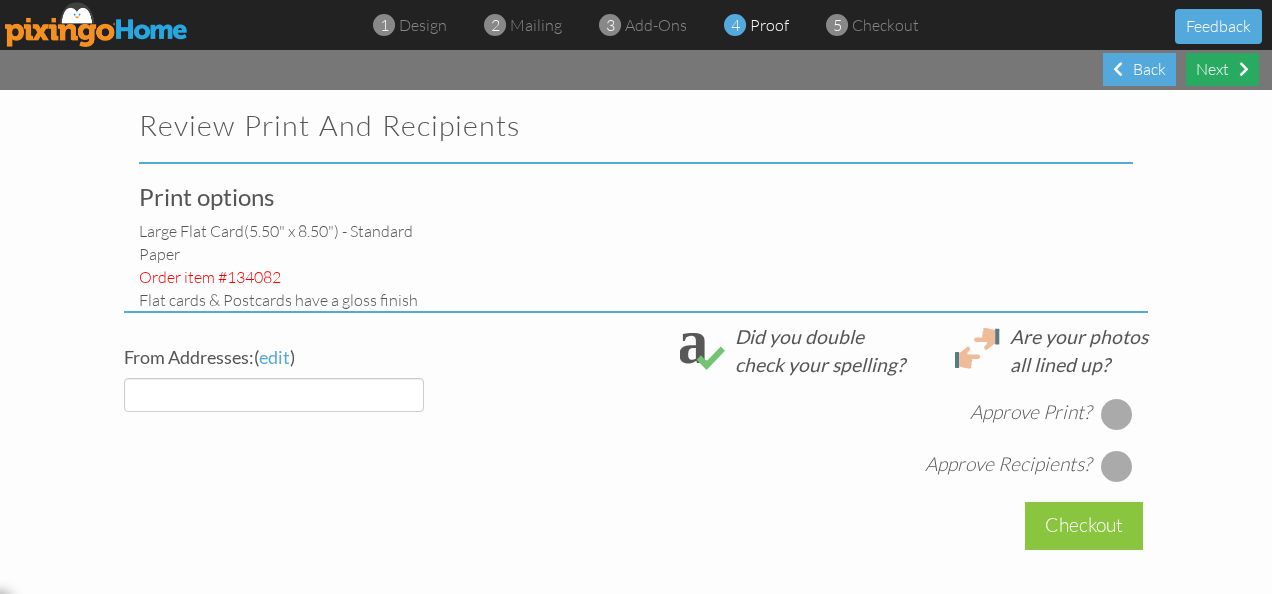 select on "object:2095" 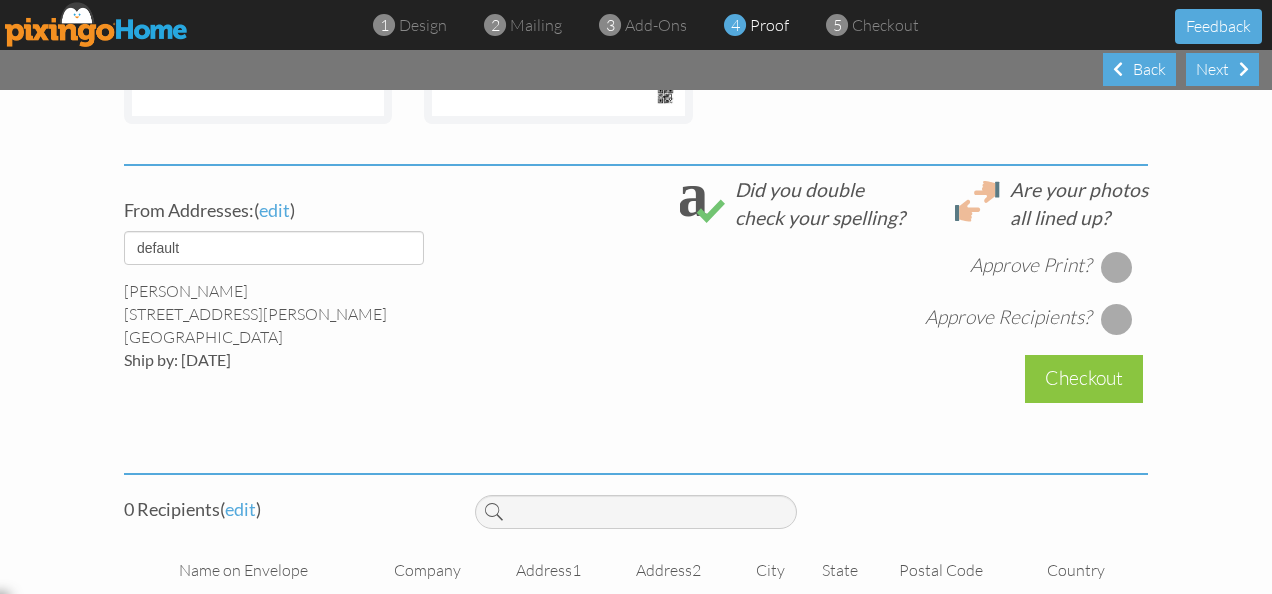 scroll, scrollTop: 680, scrollLeft: 0, axis: vertical 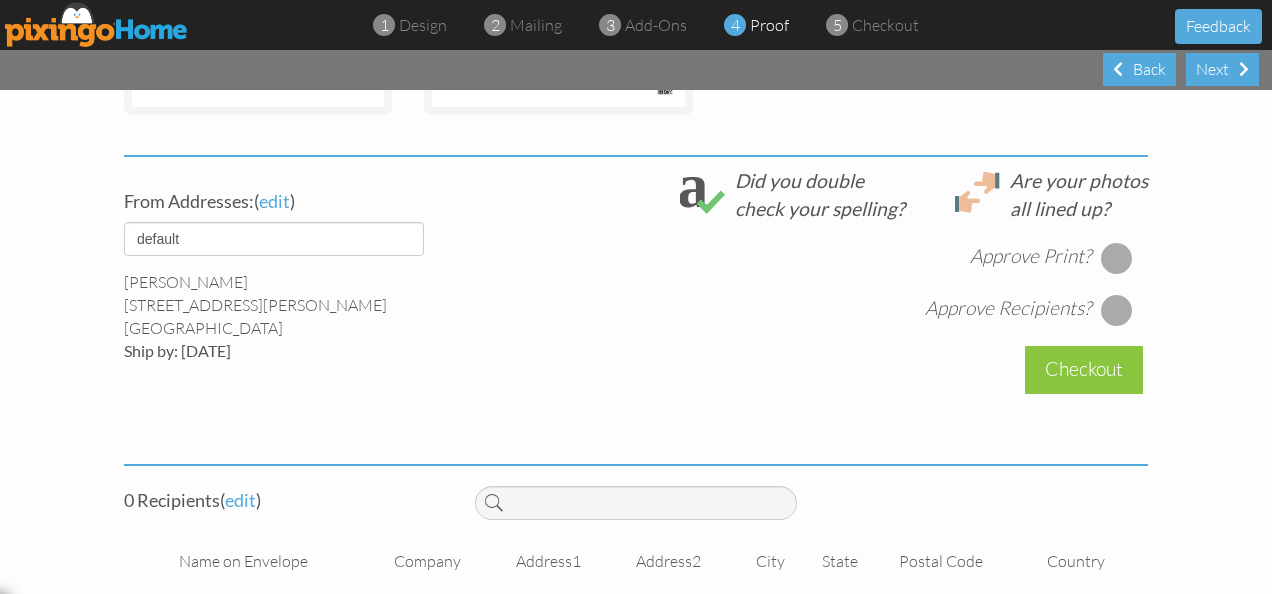 click at bounding box center (1117, 258) 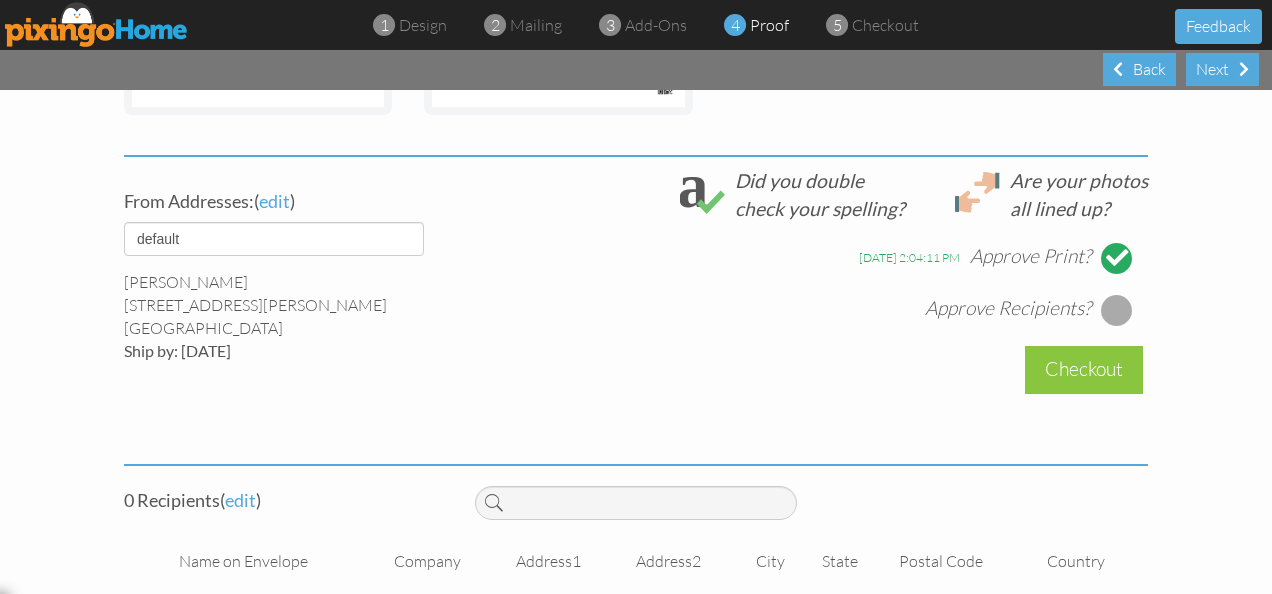 click at bounding box center [1117, 310] 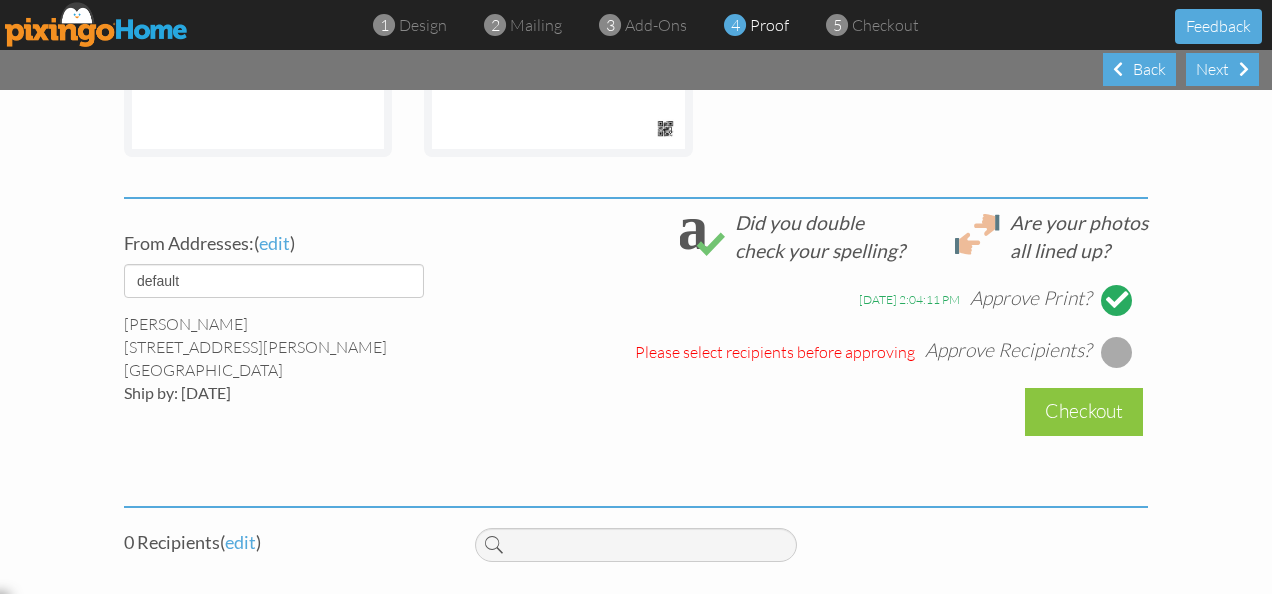 scroll, scrollTop: 643, scrollLeft: 0, axis: vertical 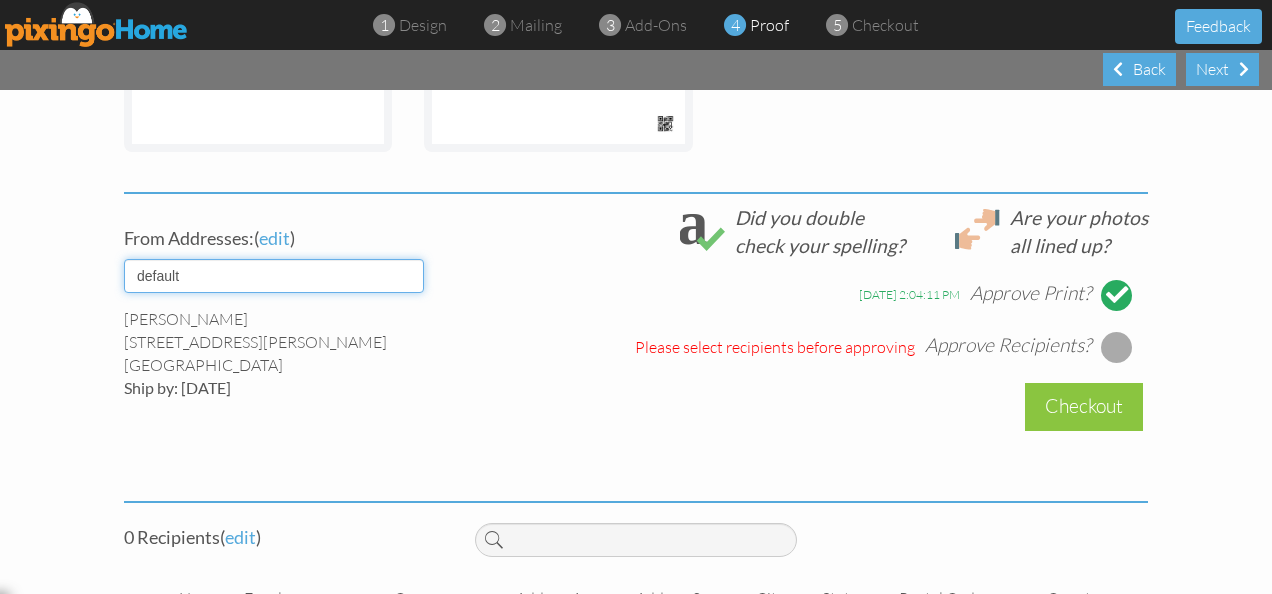 click on "default" at bounding box center [274, 276] 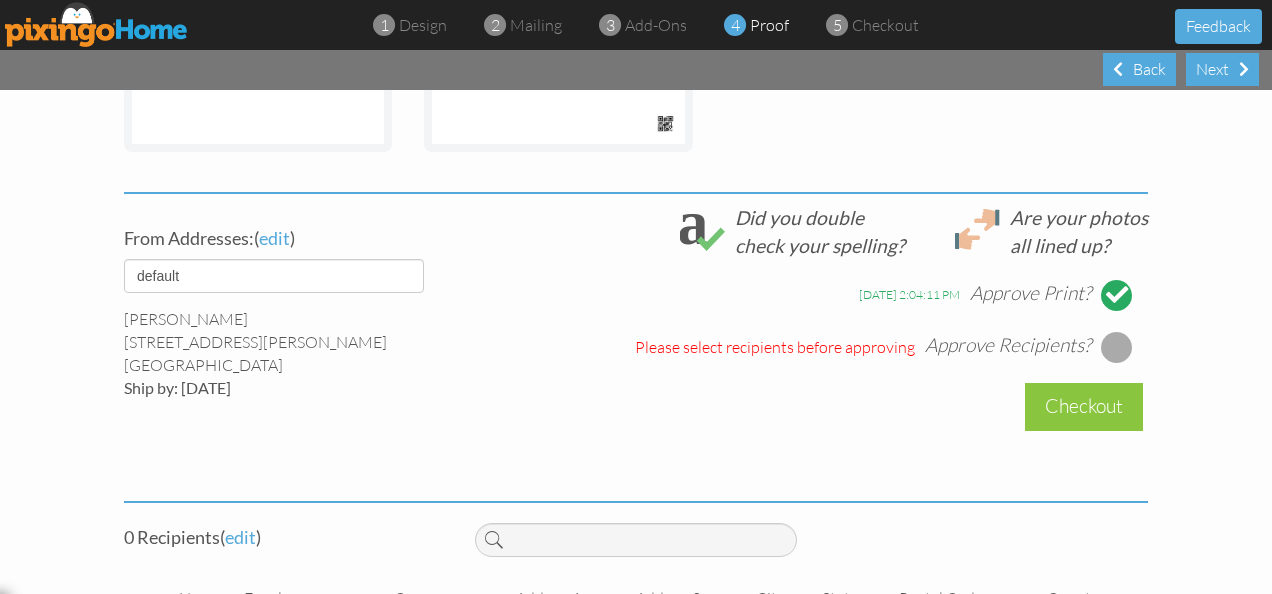click at bounding box center (1117, 347) 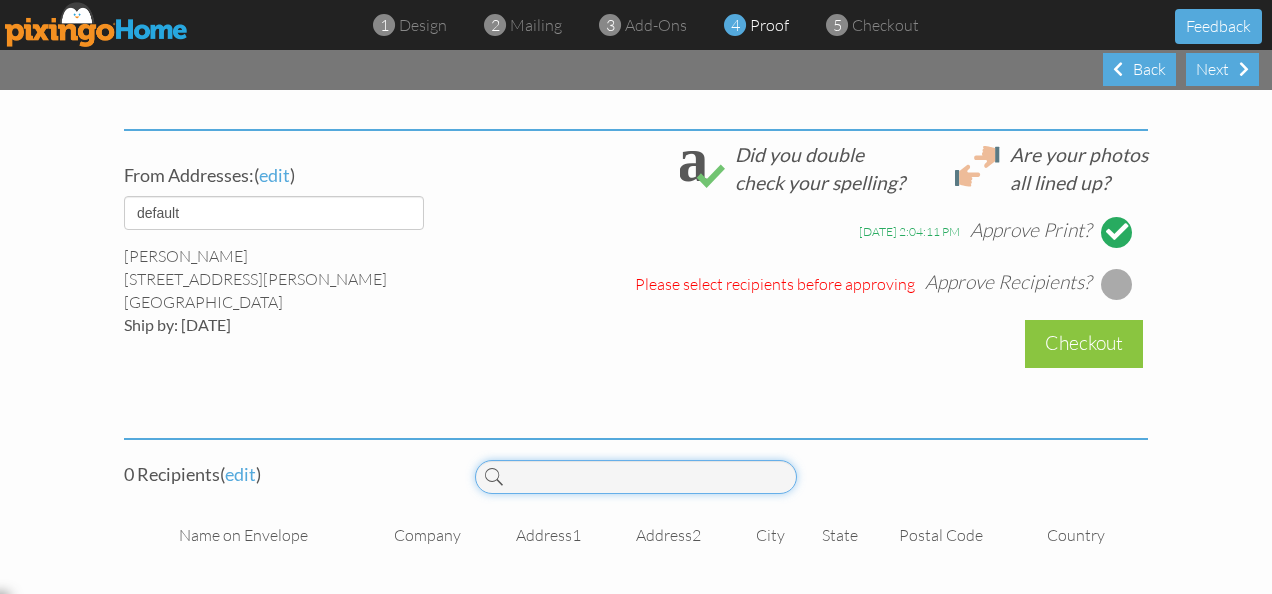 click at bounding box center (635, 477) 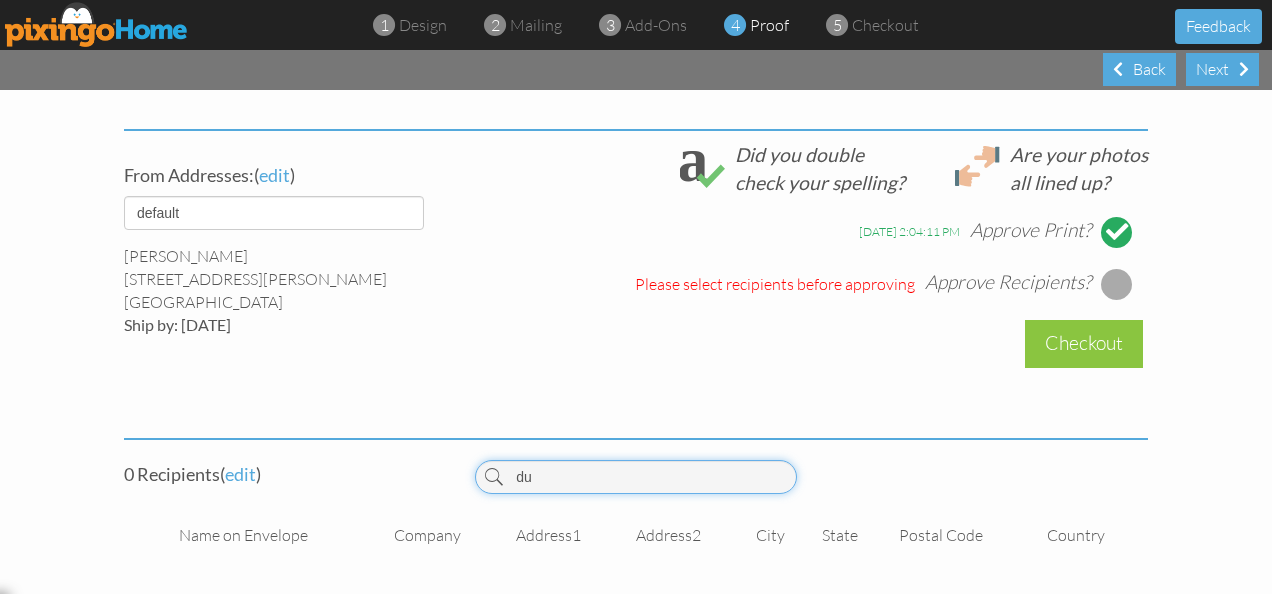 type on "d" 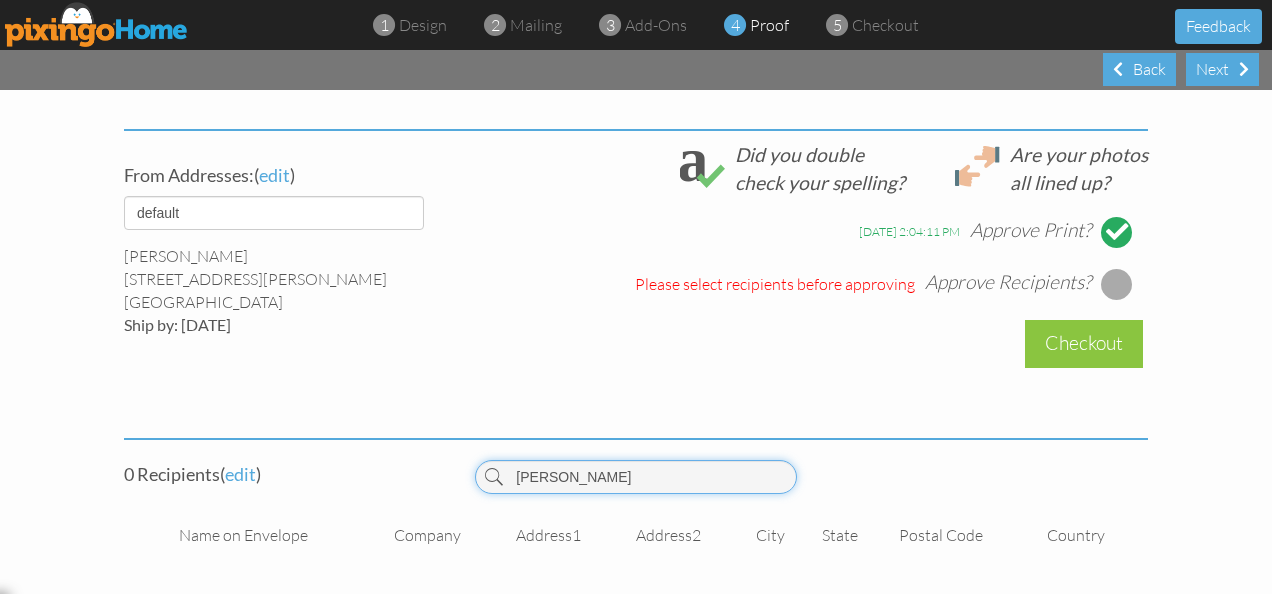 type on "[PERSON_NAME]" 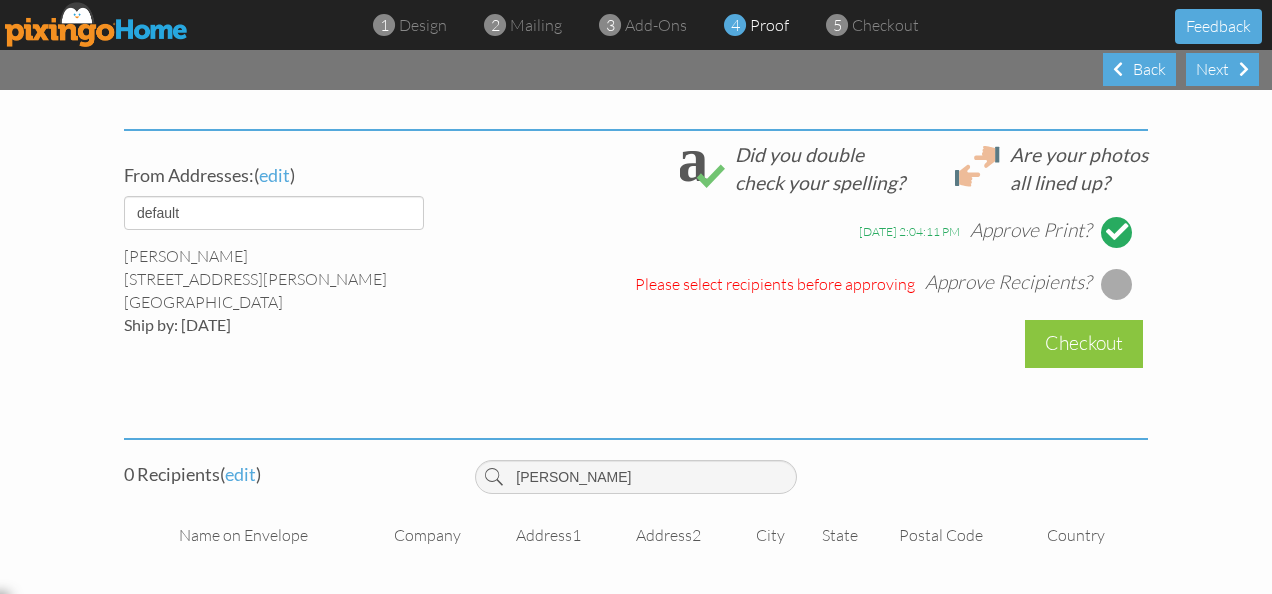 click at bounding box center [494, 477] 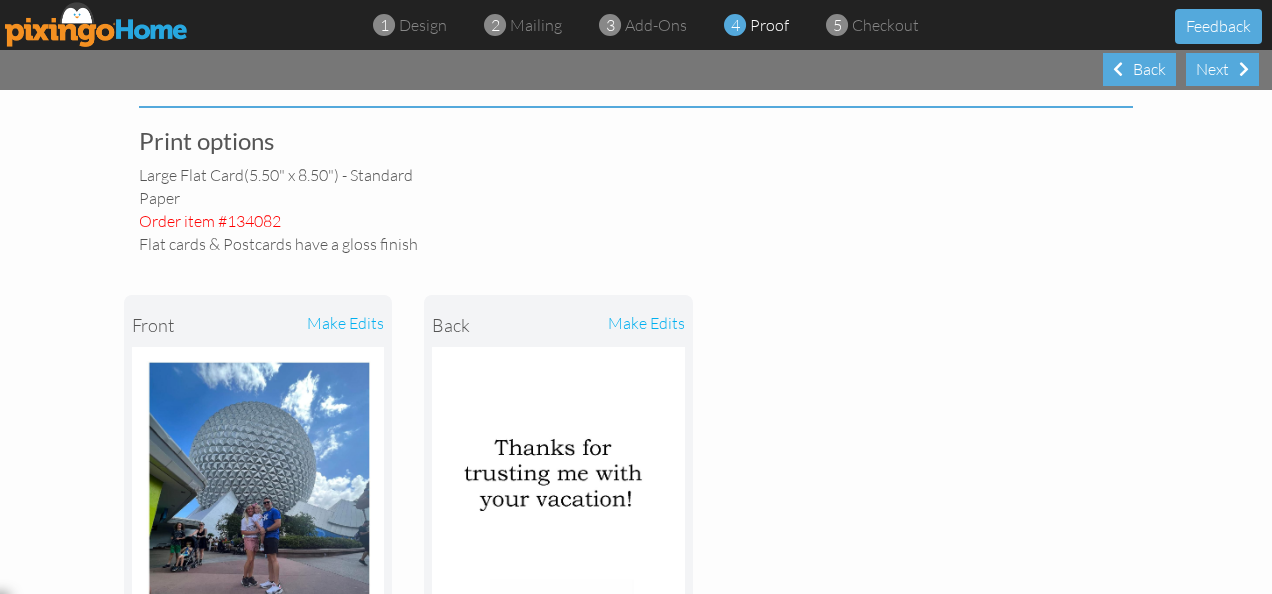 scroll, scrollTop: 0, scrollLeft: 0, axis: both 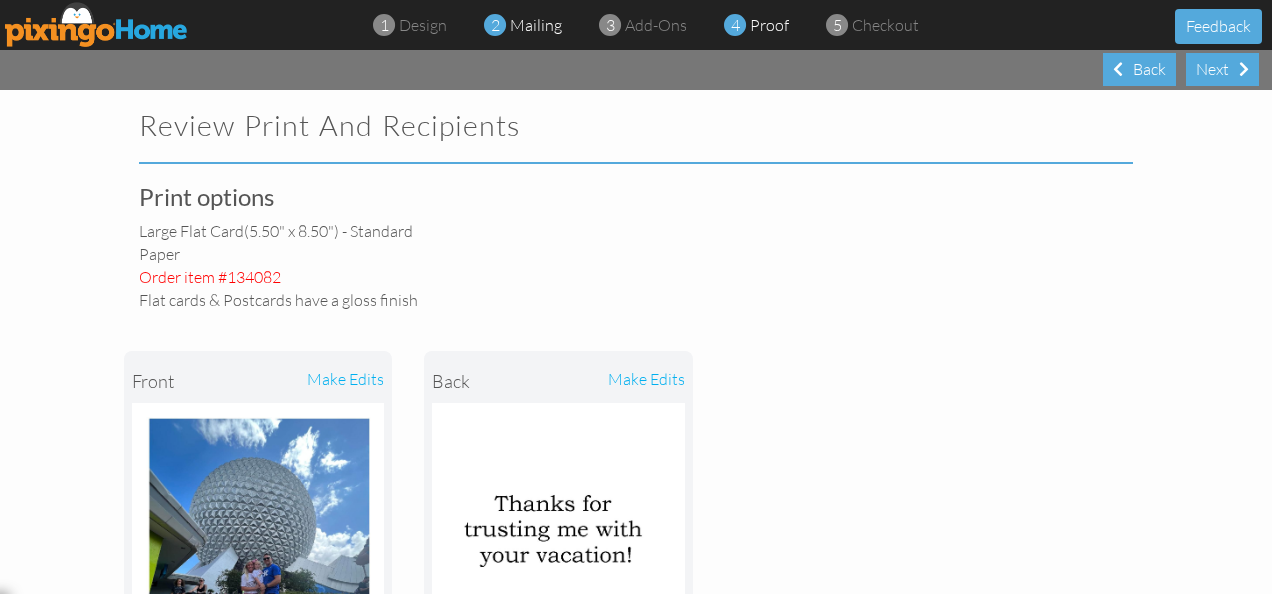 click on "mailing" at bounding box center (536, 25) 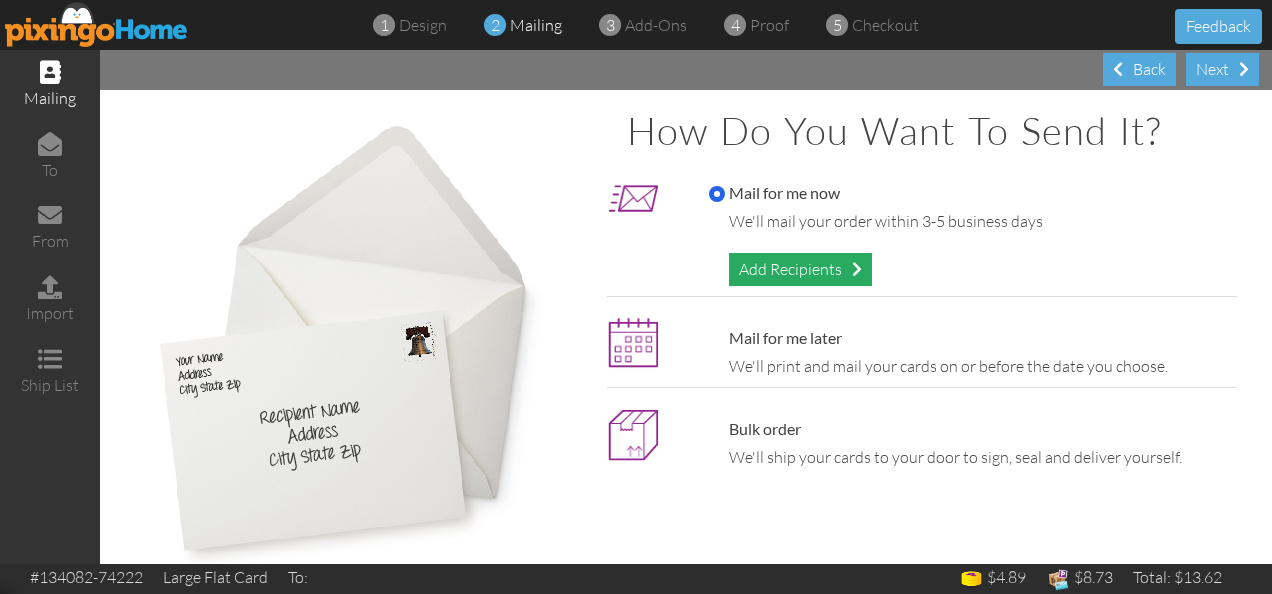 click on "Add Recipients" at bounding box center [800, 269] 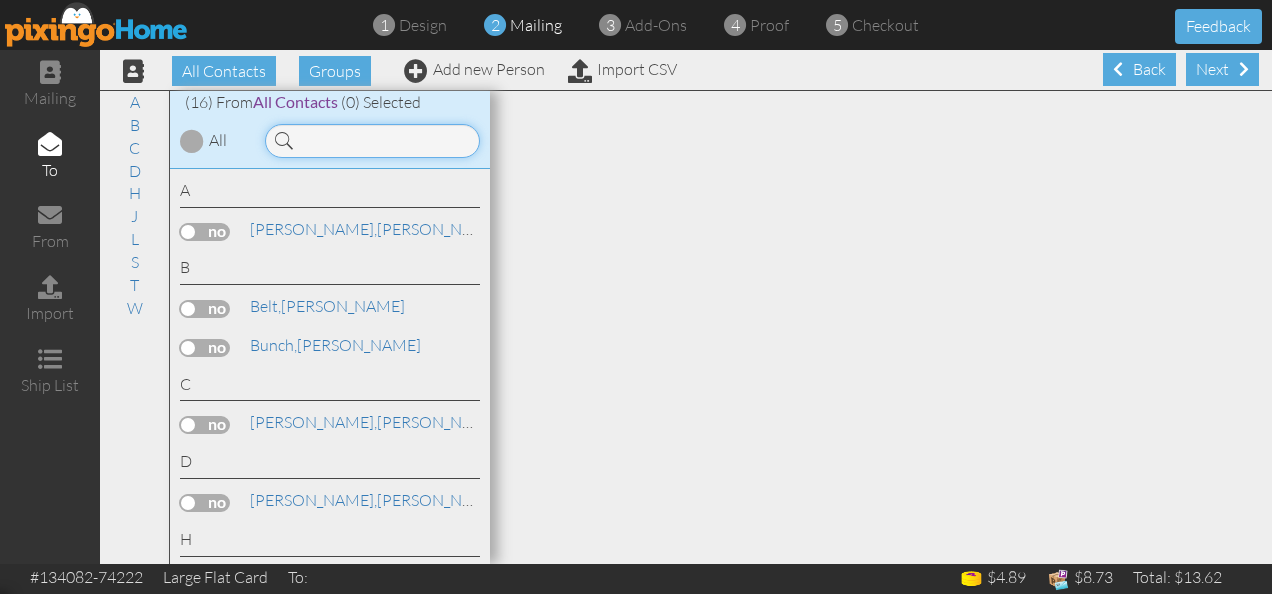 click at bounding box center [372, 141] 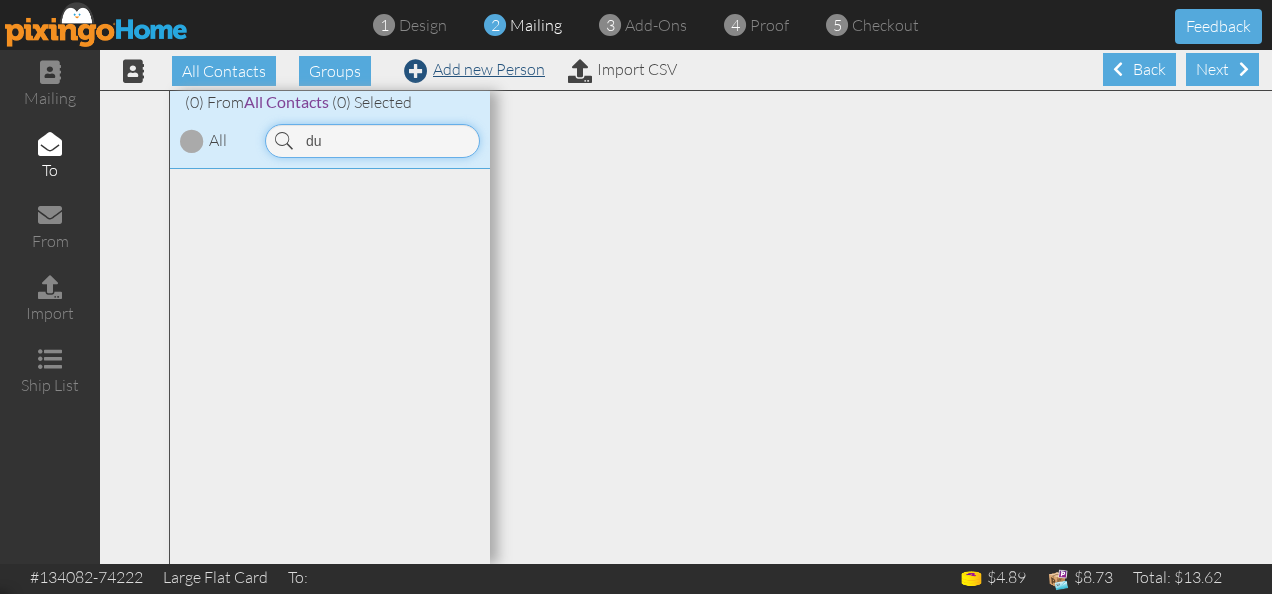 type on "du" 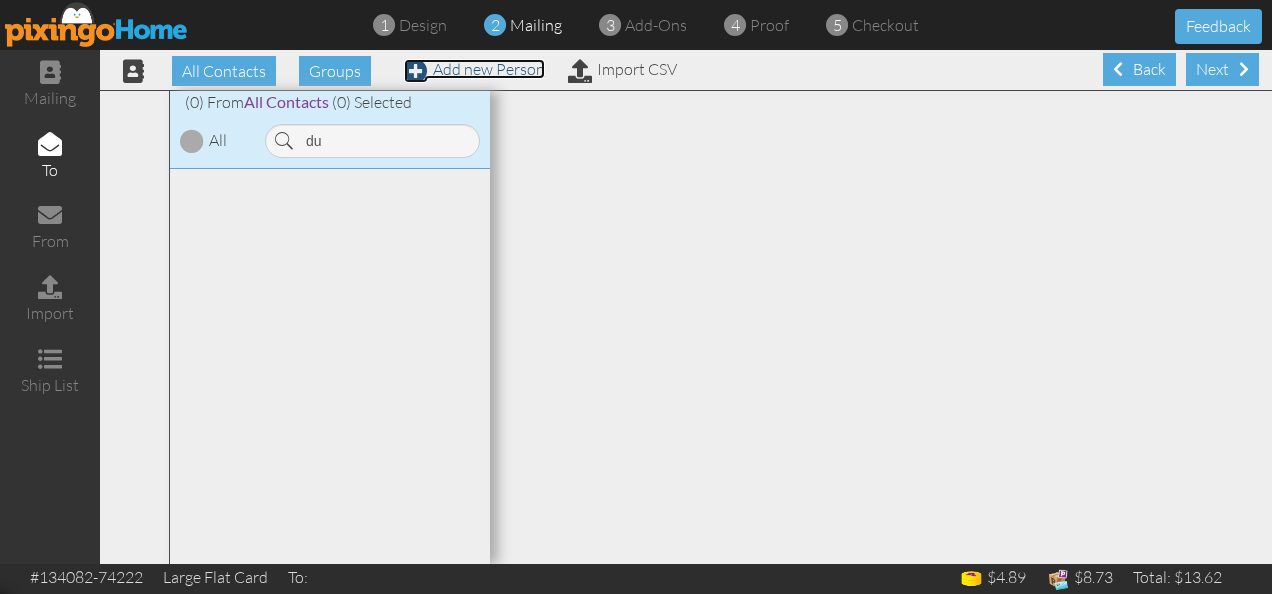 click on "Add new Person" at bounding box center [474, 69] 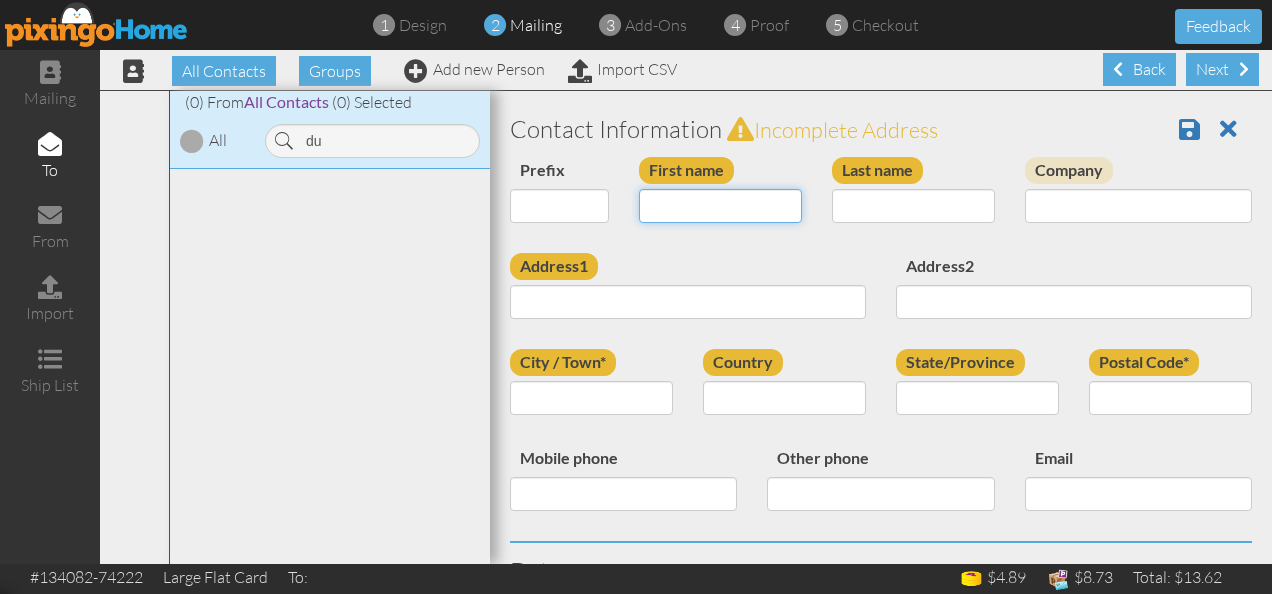 click on "First name" at bounding box center [720, 206] 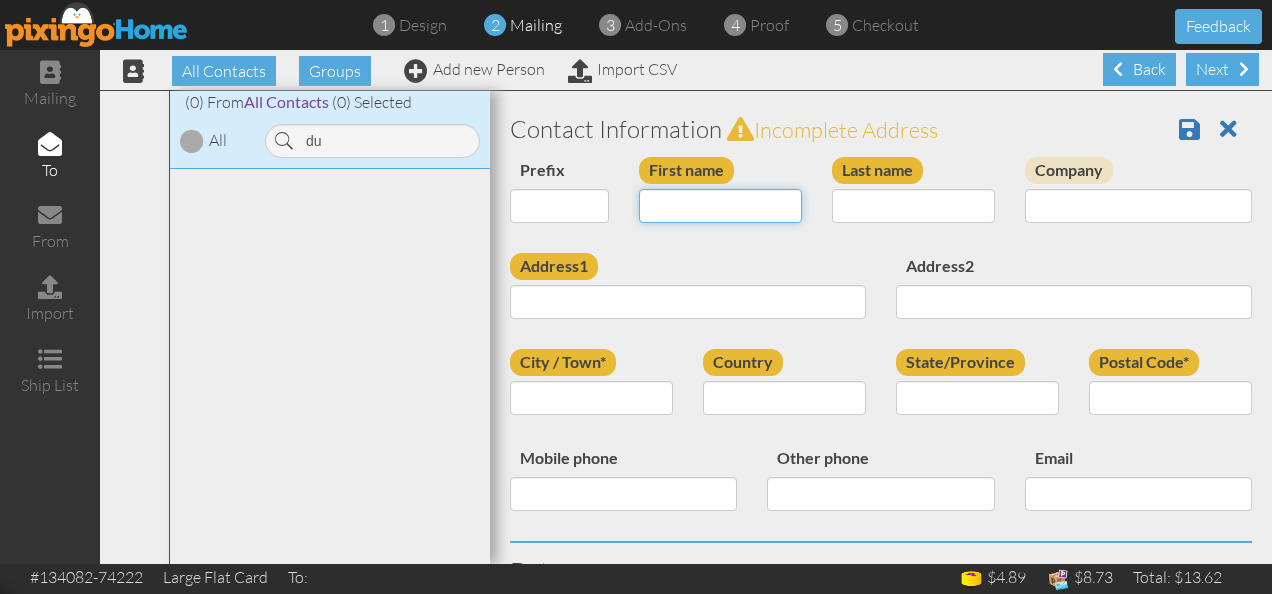 type on "[PERSON_NAME]" 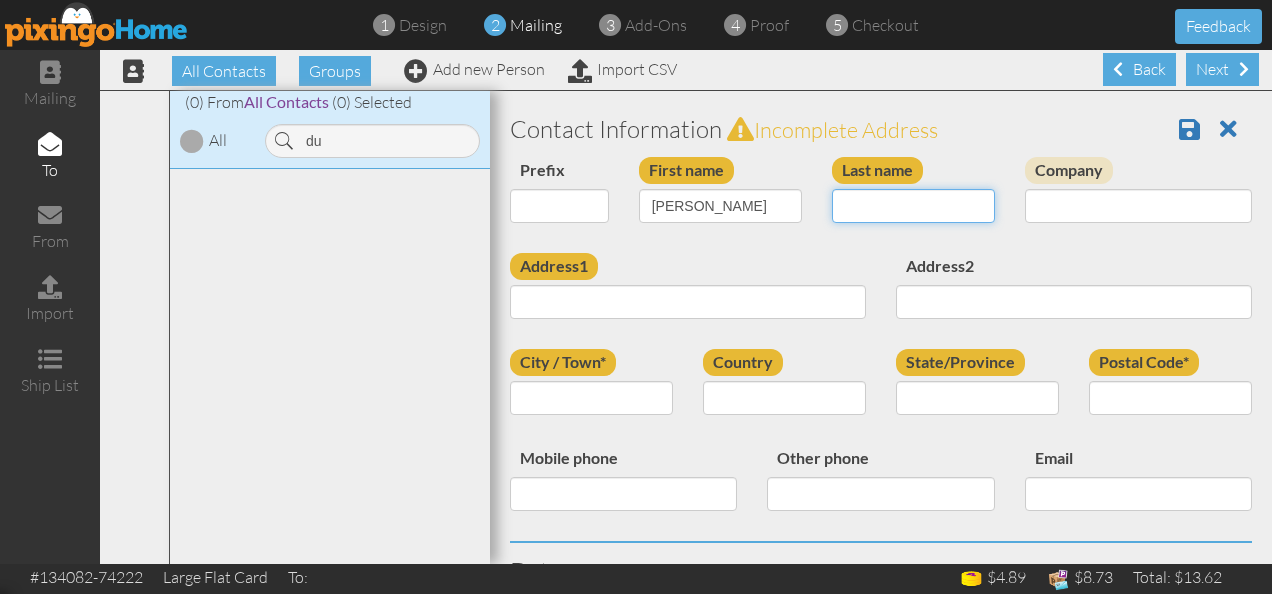 type on "[PERSON_NAME]" 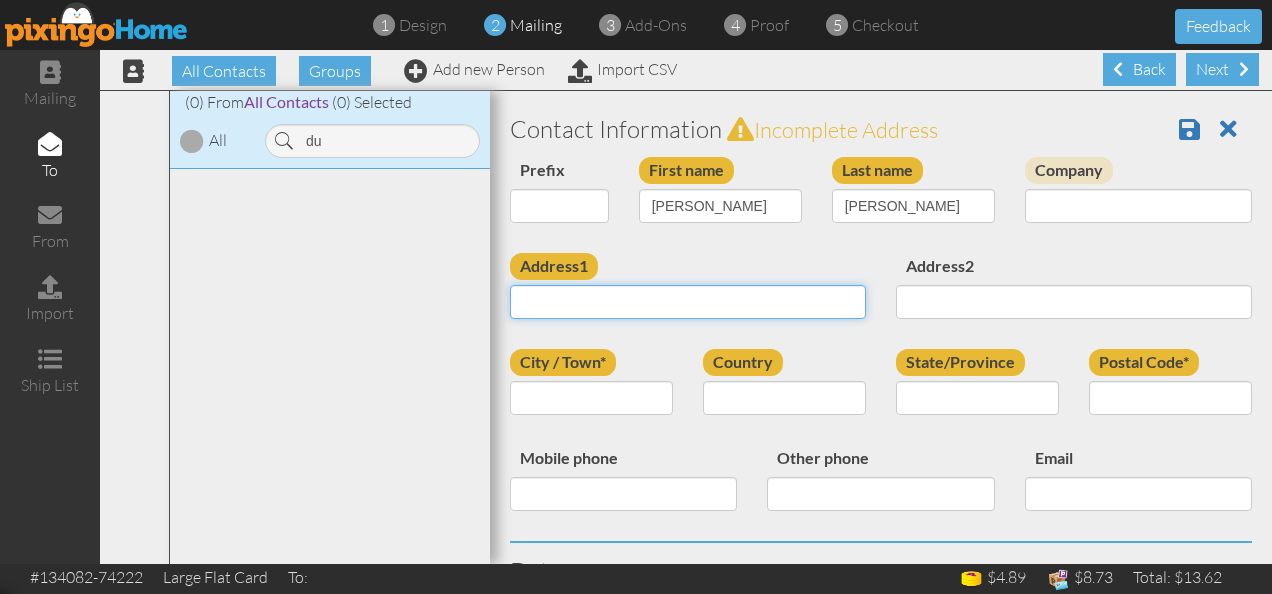 type on "[STREET_ADDRESS]" 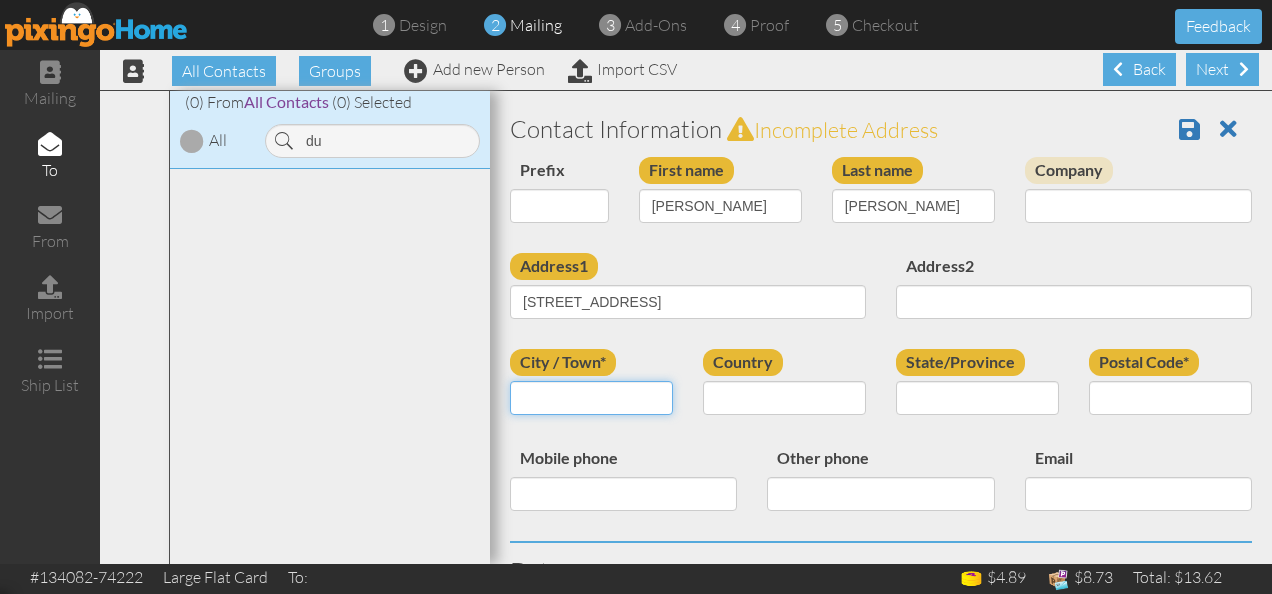 type on "Leitchfield" 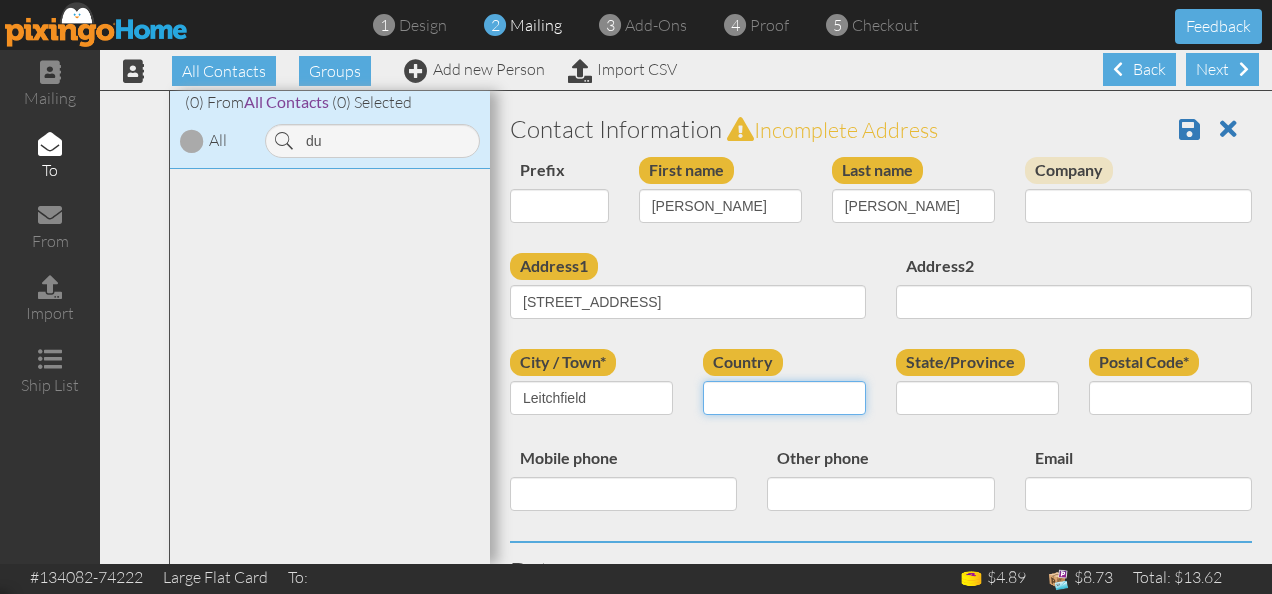 select on "object:1669" 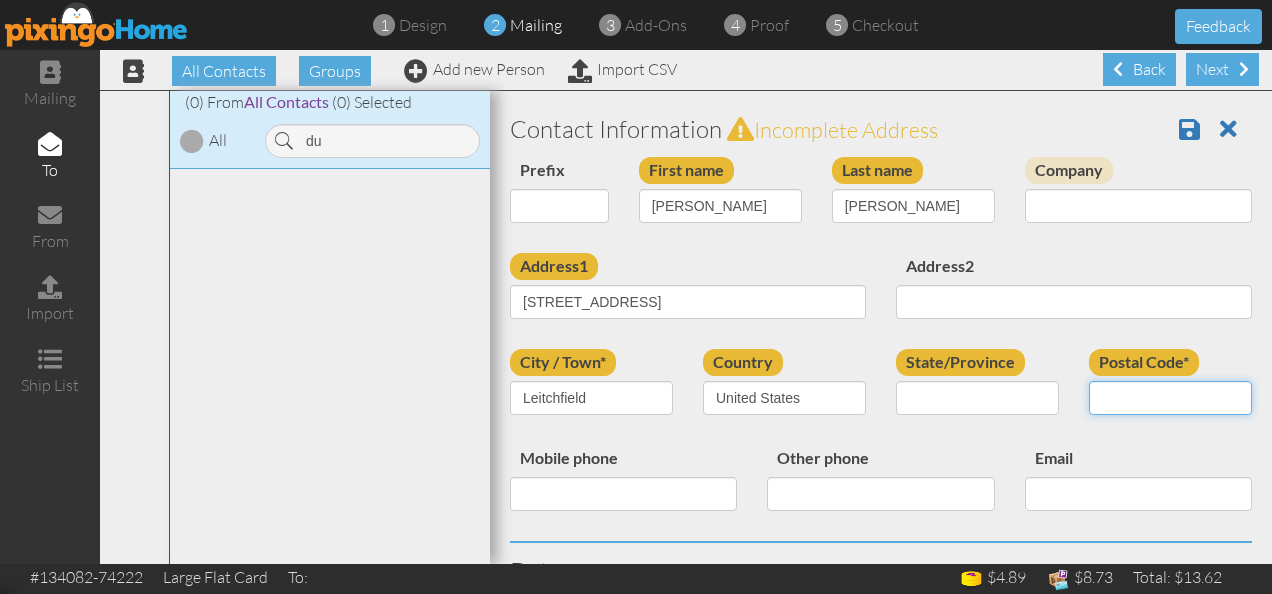type on "42754" 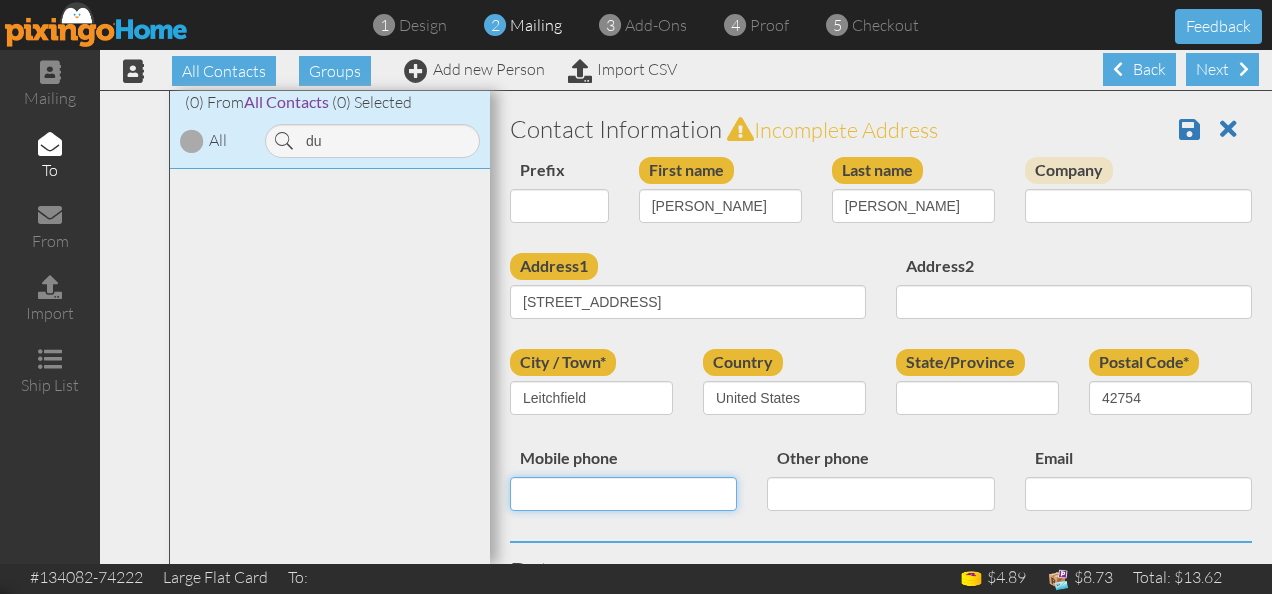 type on "2702306638" 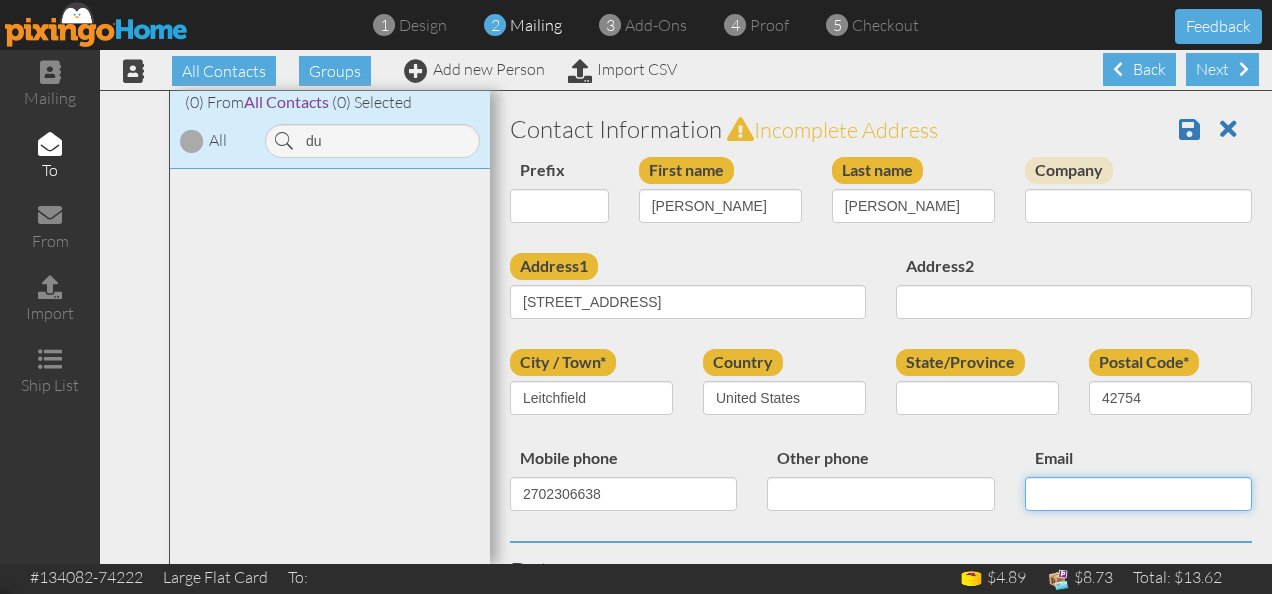 type on "[EMAIL_ADDRESS][DOMAIN_NAME]" 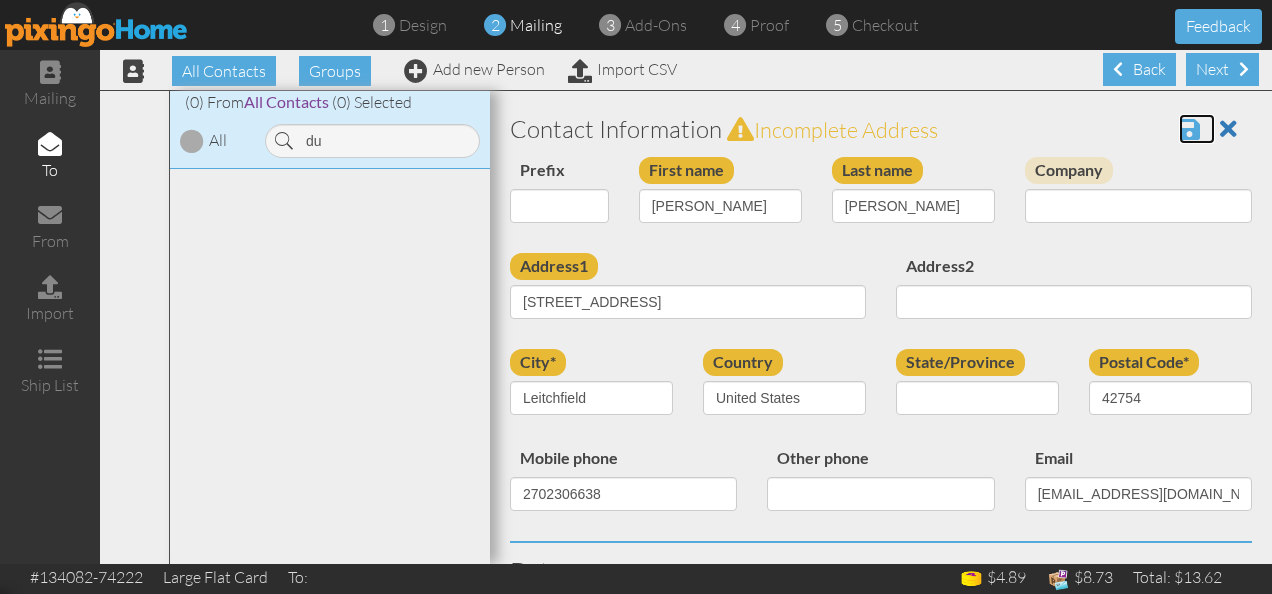 click at bounding box center [1189, 129] 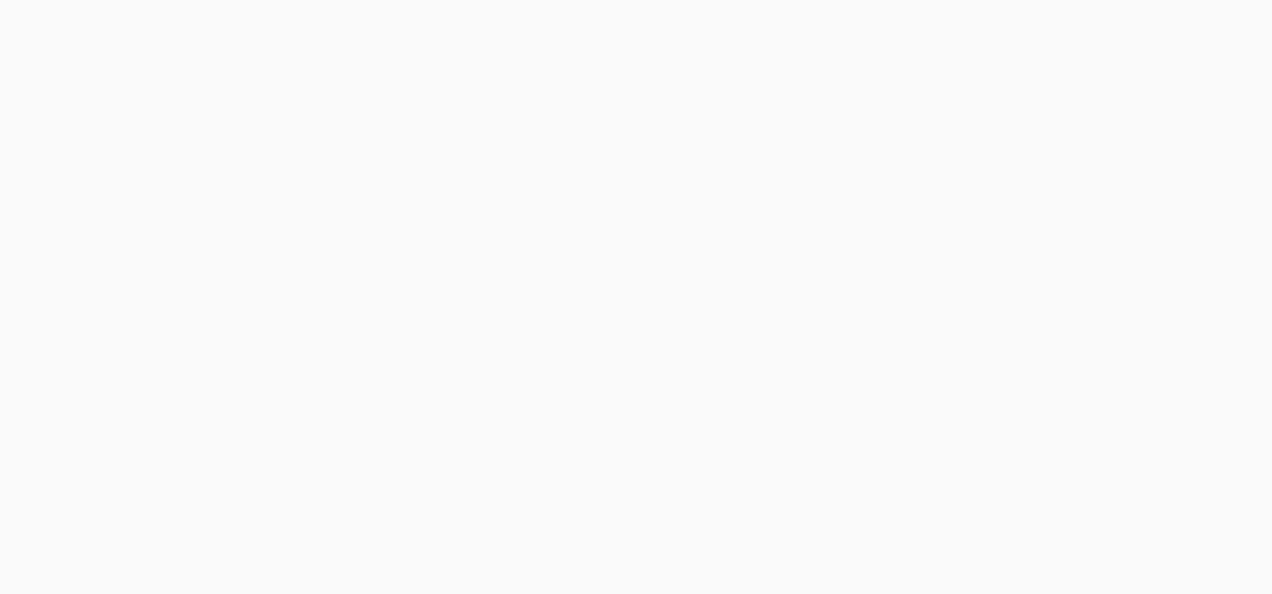 scroll, scrollTop: 0, scrollLeft: 0, axis: both 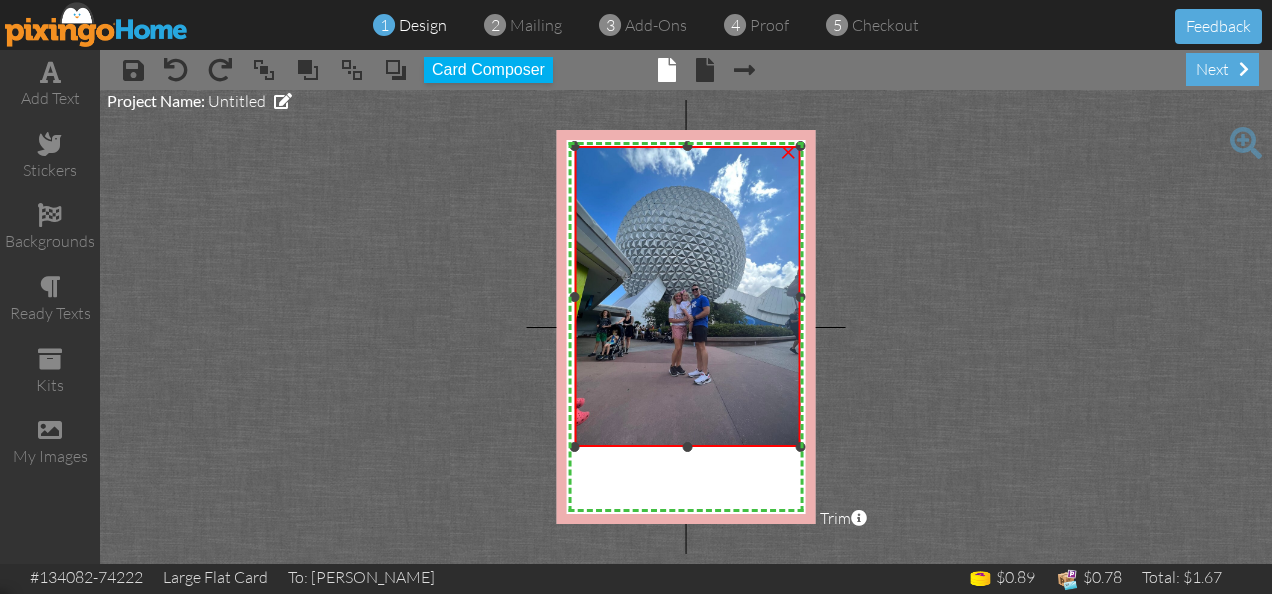 drag, startPoint x: 686, startPoint y: 448, endPoint x: 683, endPoint y: 510, distance: 62.072536 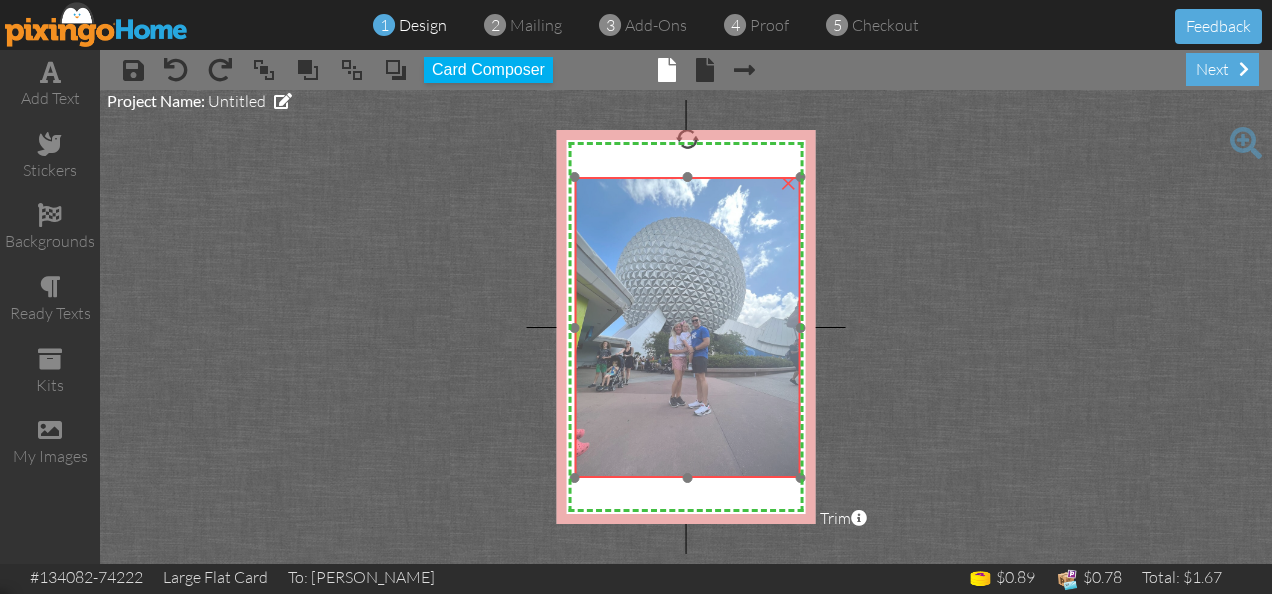 drag, startPoint x: 692, startPoint y: 274, endPoint x: 692, endPoint y: 304, distance: 30 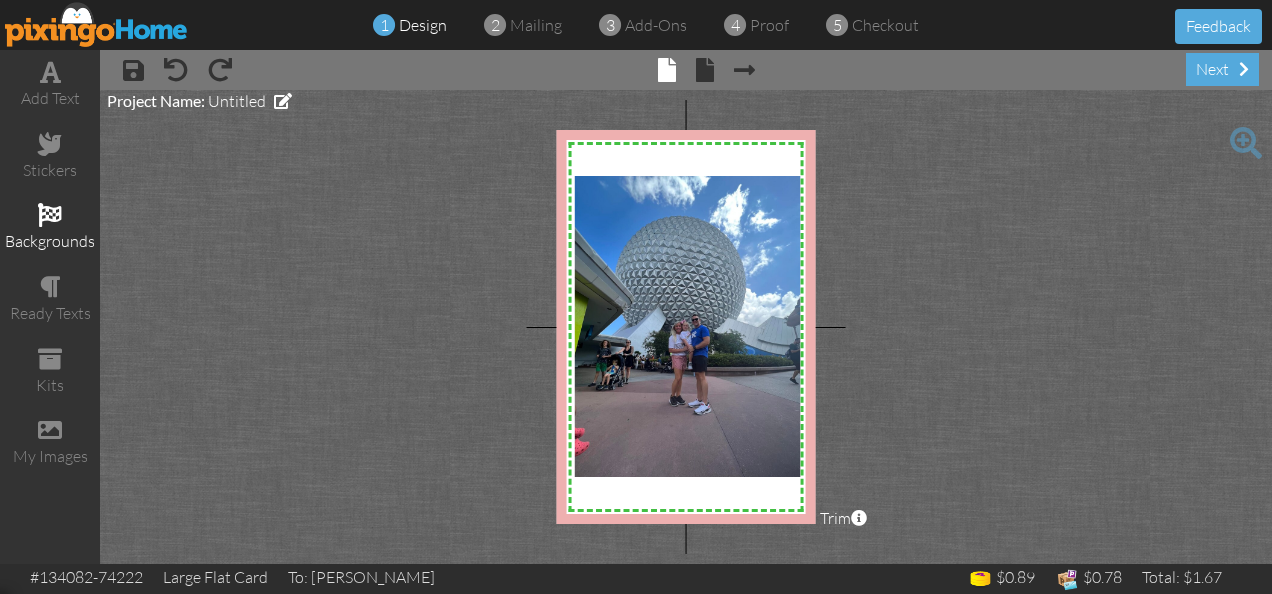 click at bounding box center (50, 215) 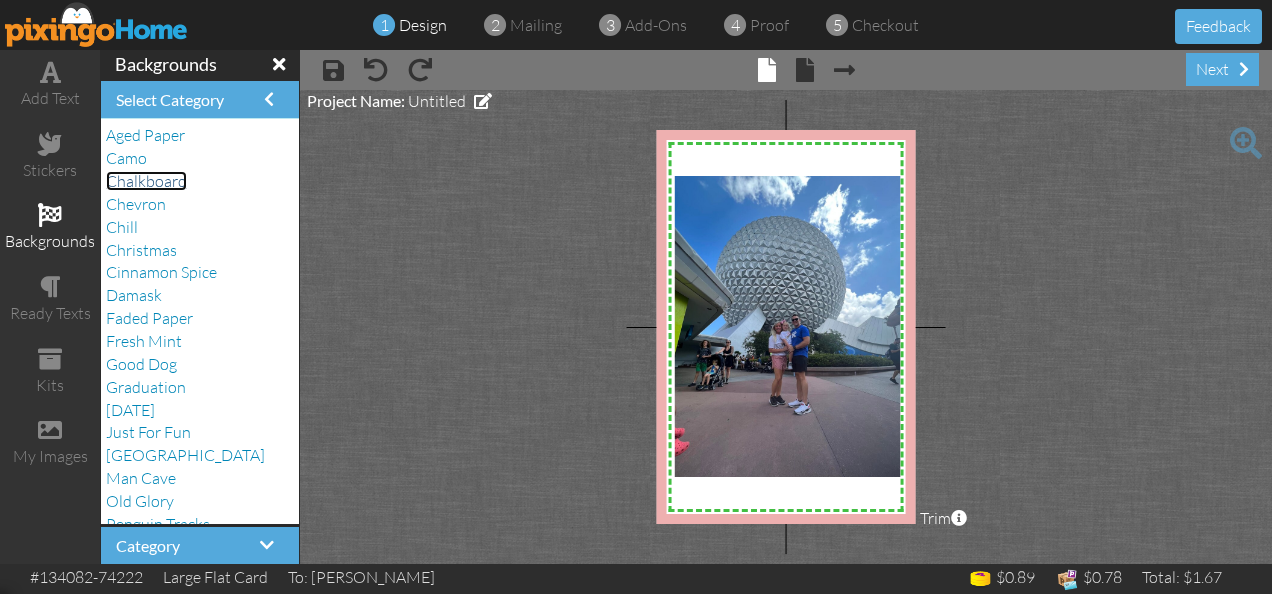 click on "Chalkboard" at bounding box center [146, 181] 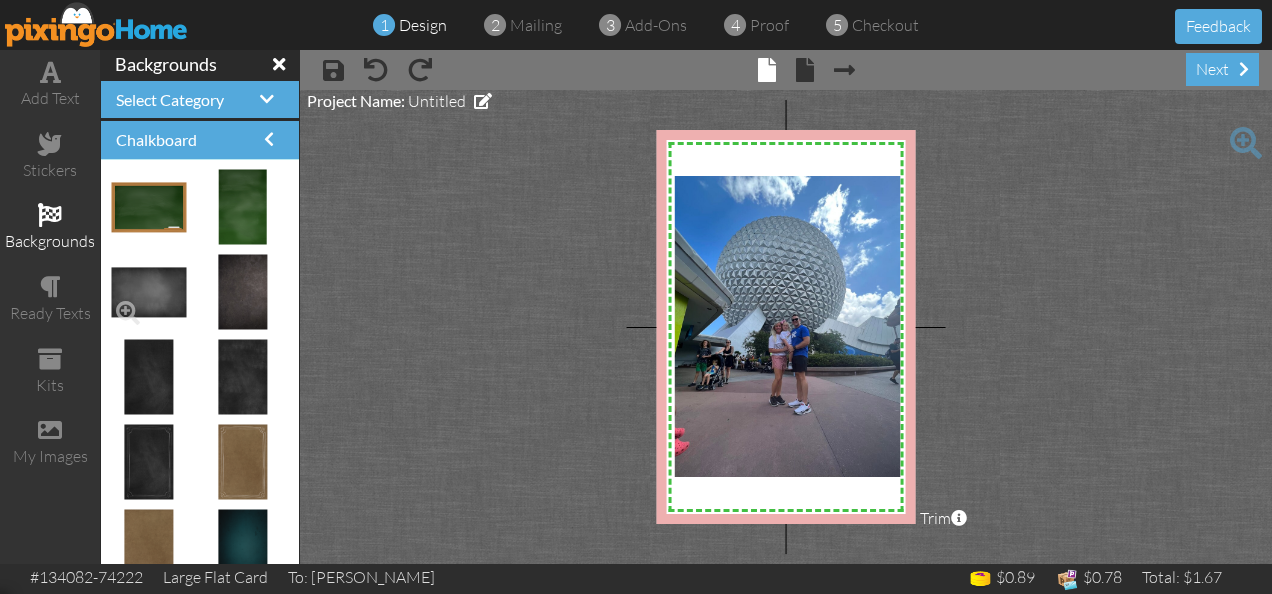 click at bounding box center (148, 292) 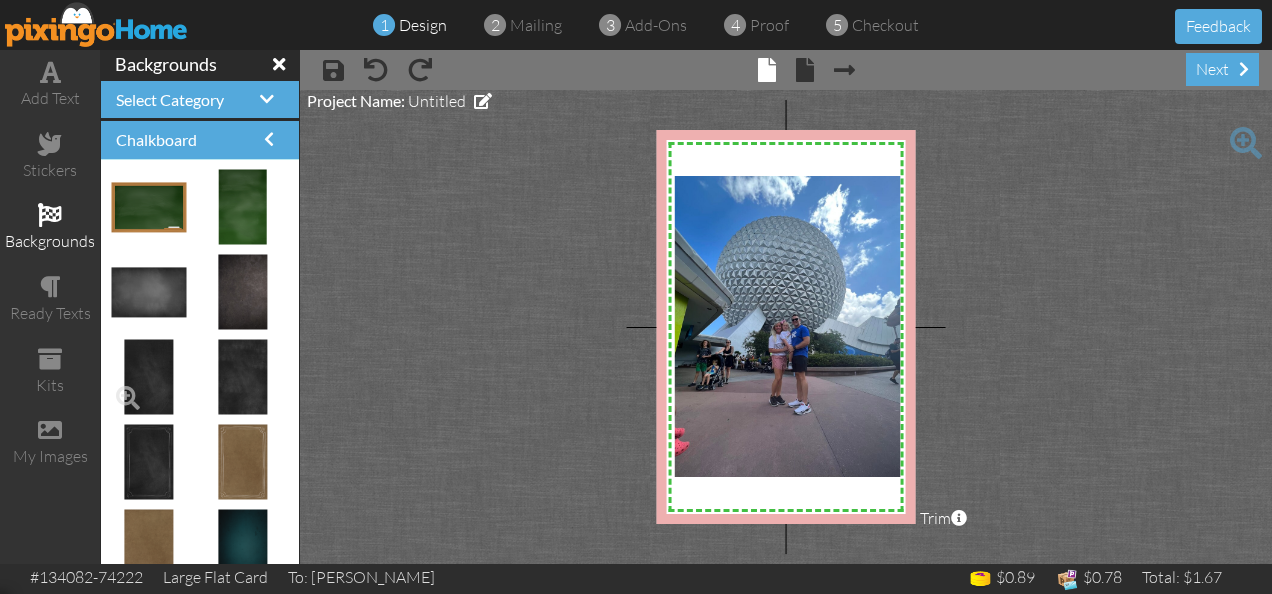 click at bounding box center [148, 377] 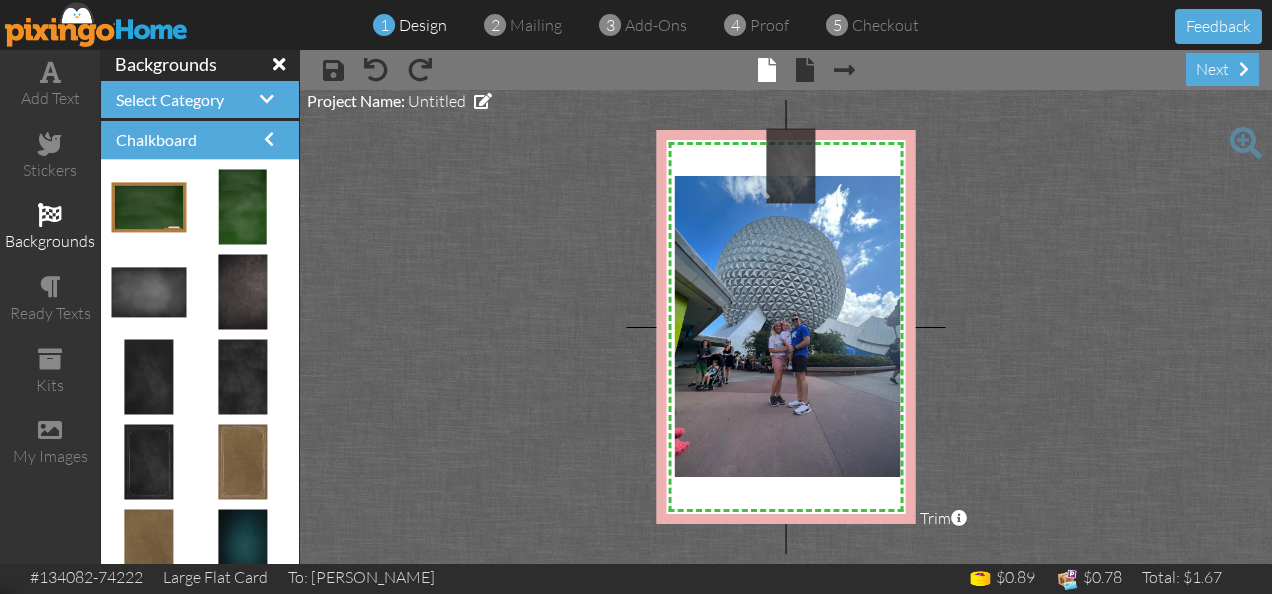 drag, startPoint x: 142, startPoint y: 366, endPoint x: 772, endPoint y: 156, distance: 664.0783 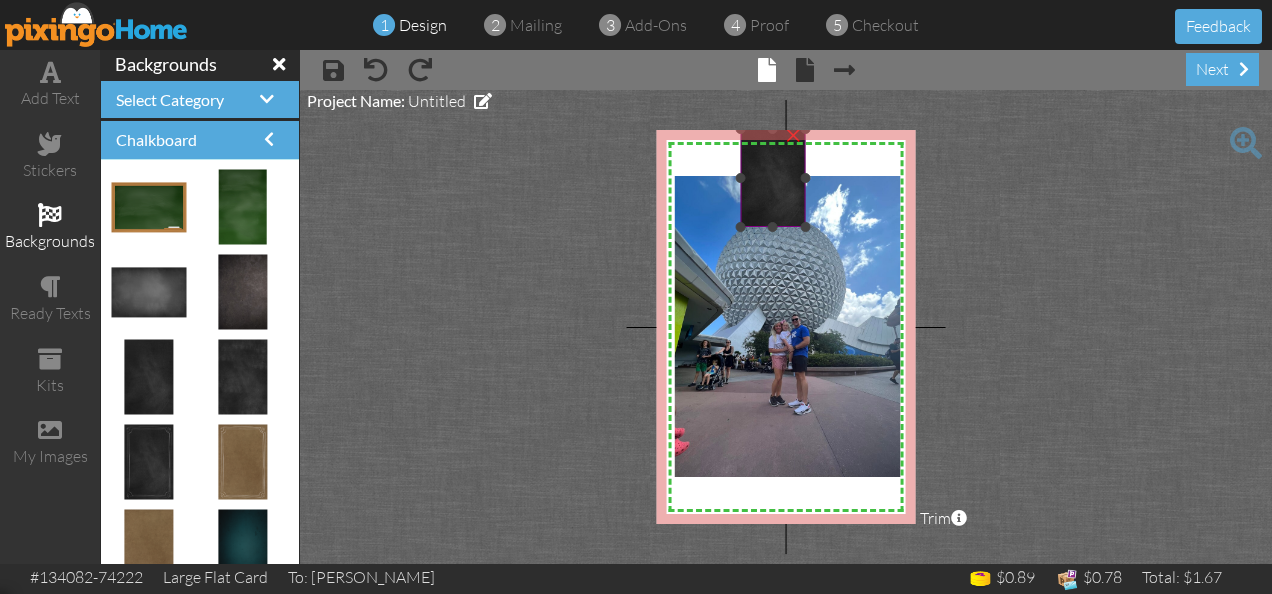 click on "×" at bounding box center [793, 133] 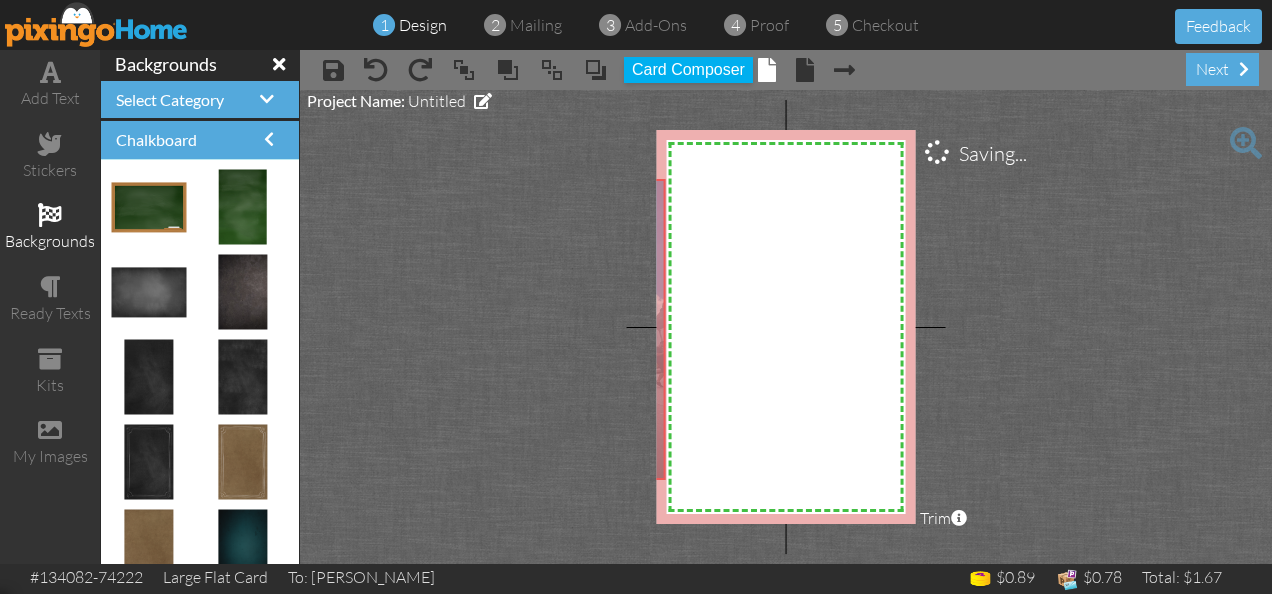 drag, startPoint x: 776, startPoint y: 277, endPoint x: 541, endPoint y: 280, distance: 235.01915 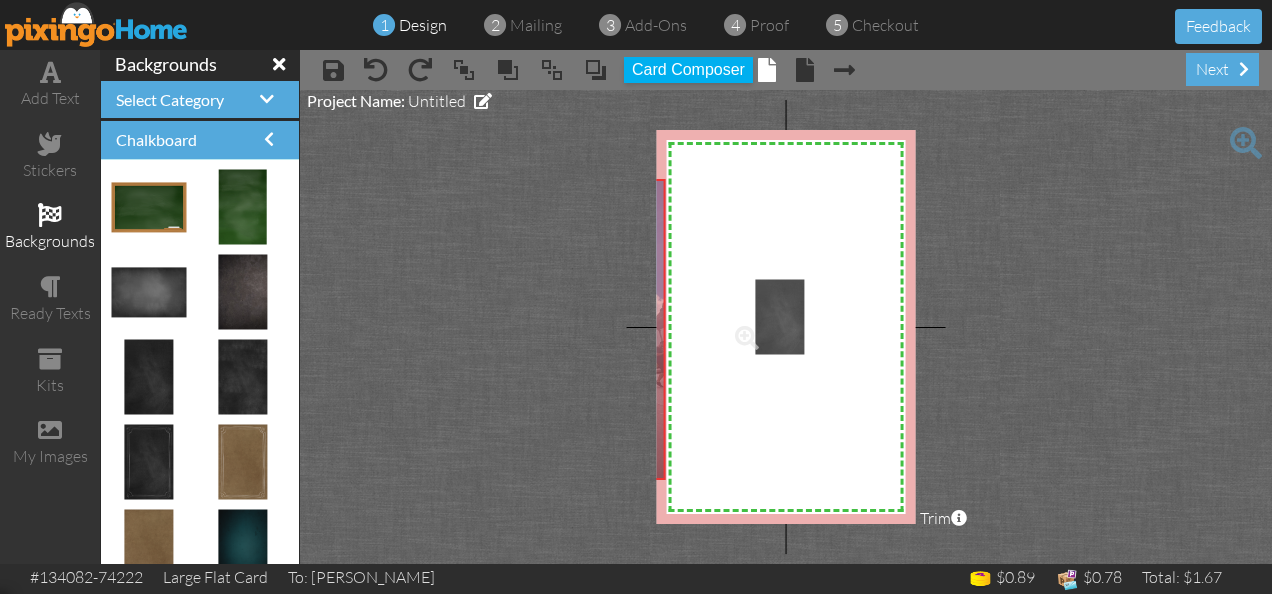 drag, startPoint x: 143, startPoint y: 371, endPoint x: 762, endPoint y: 312, distance: 621.8054 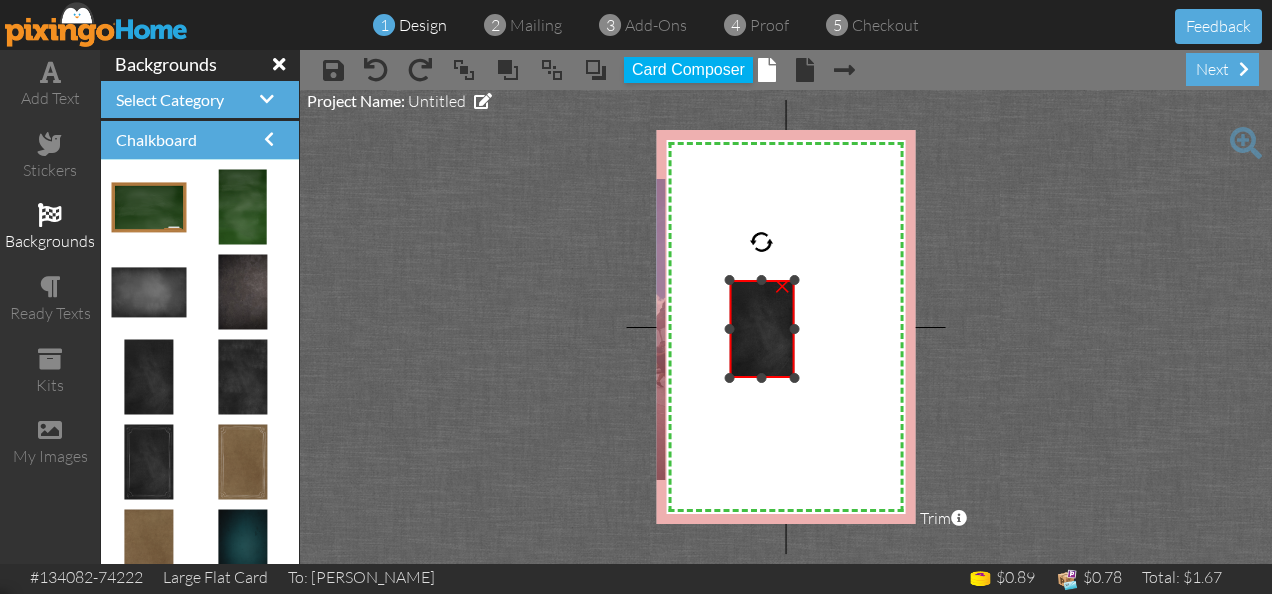drag, startPoint x: 762, startPoint y: 377, endPoint x: 772, endPoint y: 469, distance: 92.541885 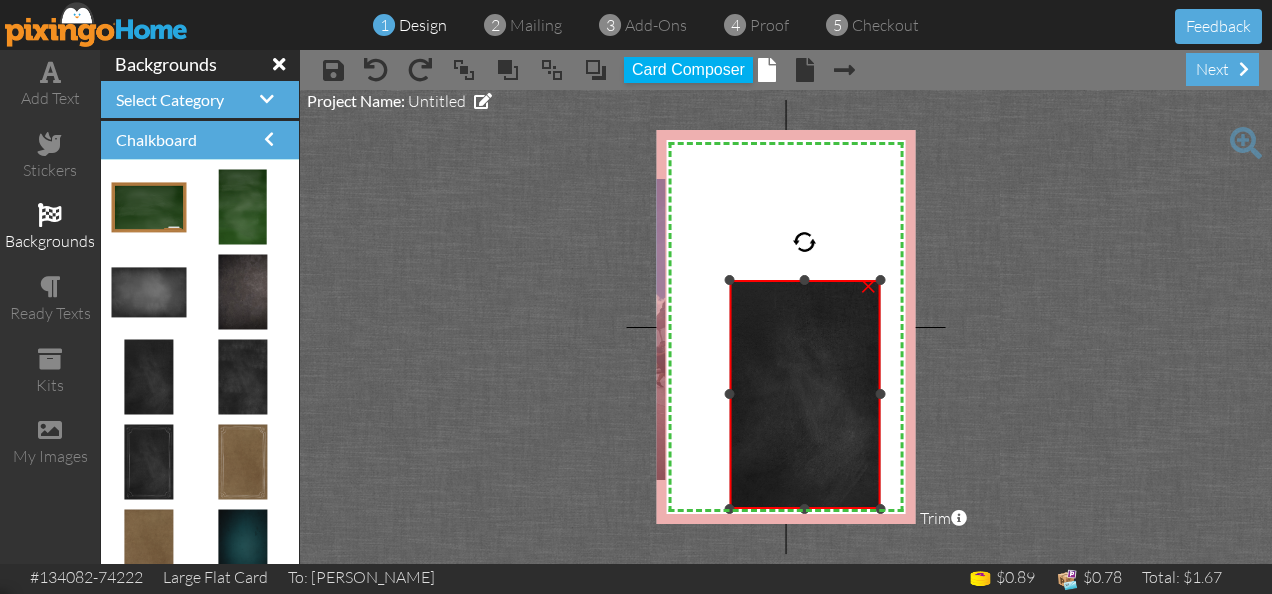 drag, startPoint x: 796, startPoint y: 377, endPoint x: 936, endPoint y: 495, distance: 183.0956 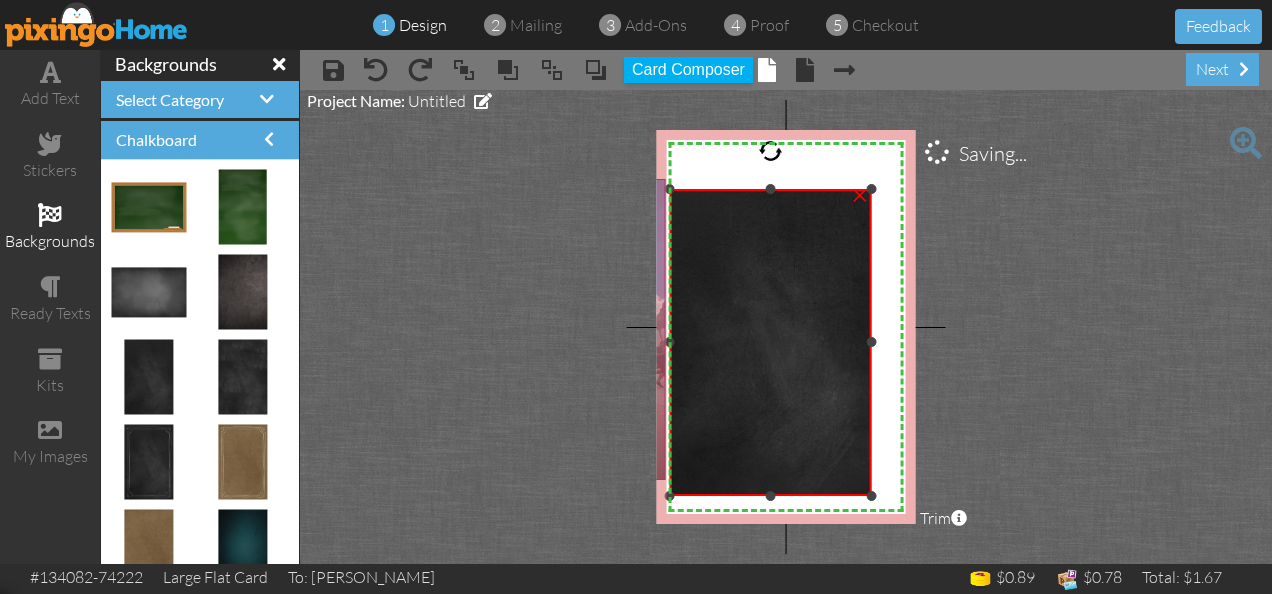 drag, startPoint x: 728, startPoint y: 278, endPoint x: 664, endPoint y: 187, distance: 111.25197 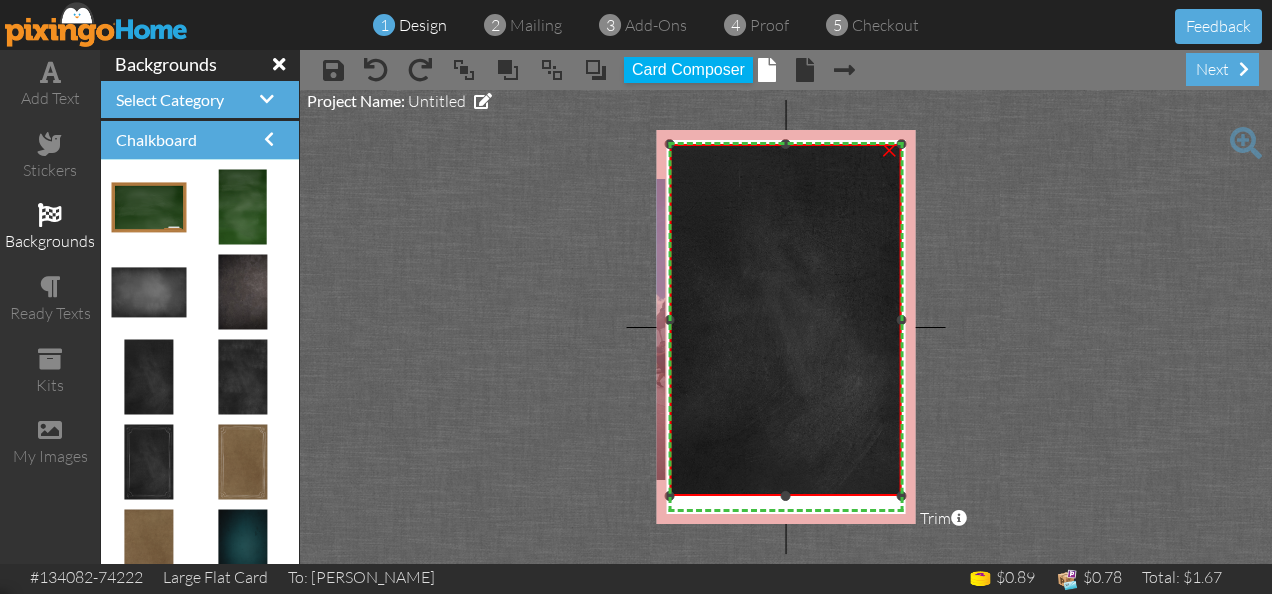 drag, startPoint x: 870, startPoint y: 188, endPoint x: 890, endPoint y: 143, distance: 49.24429 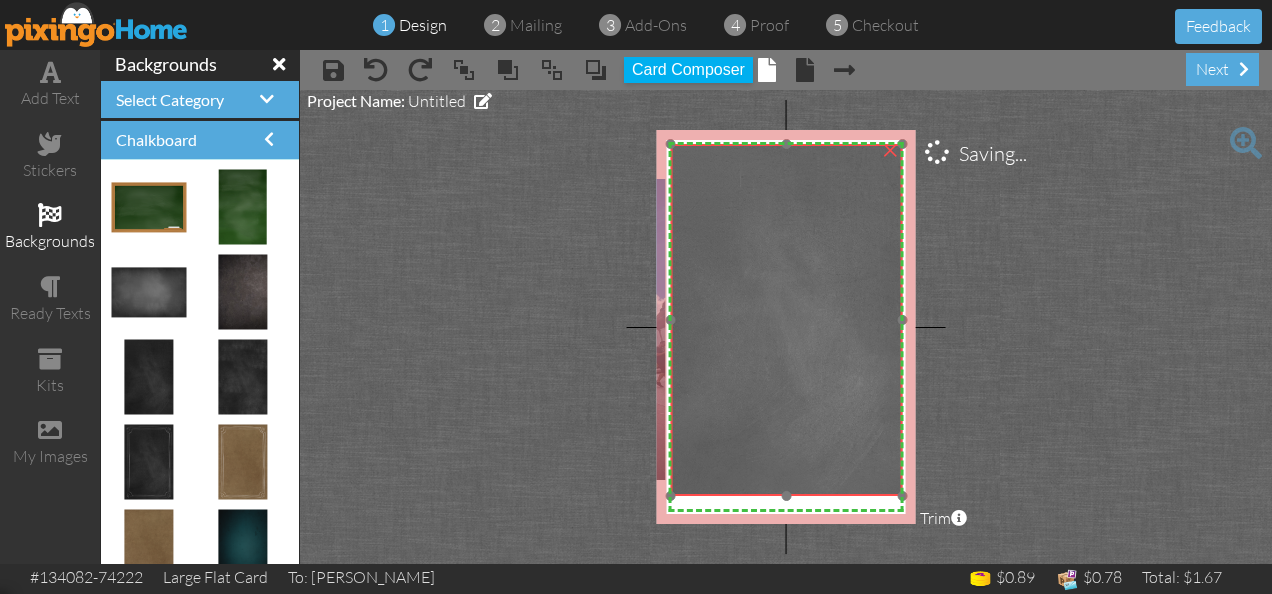 click at bounding box center [786, 320] 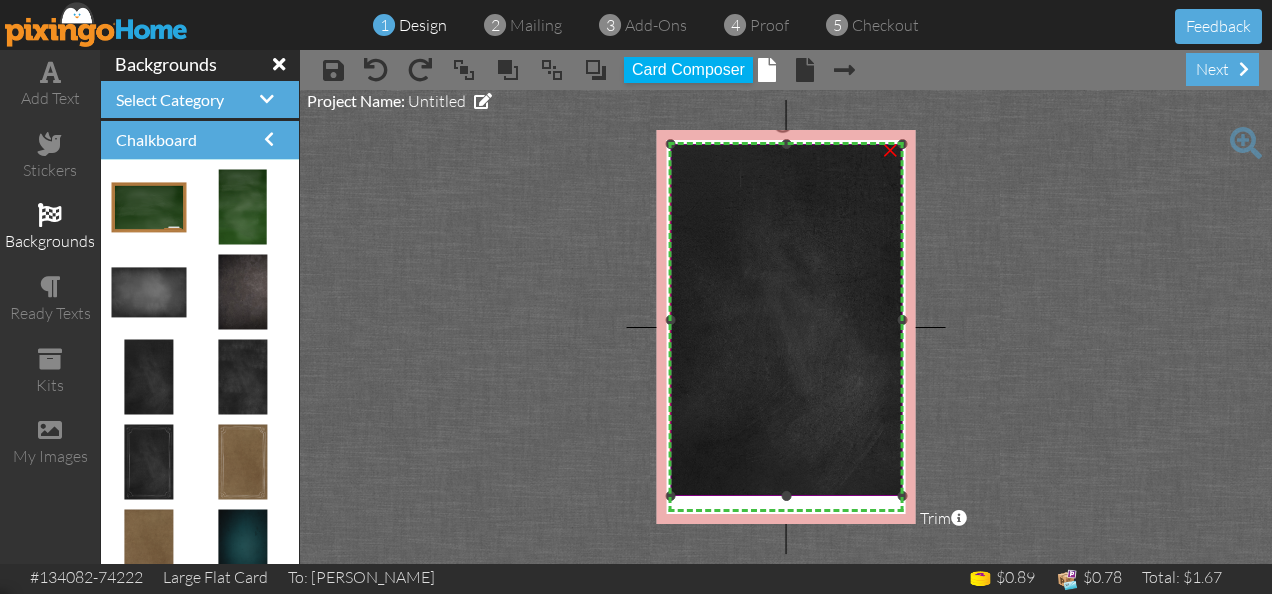 drag, startPoint x: 656, startPoint y: 312, endPoint x: 886, endPoint y: 294, distance: 230.70328 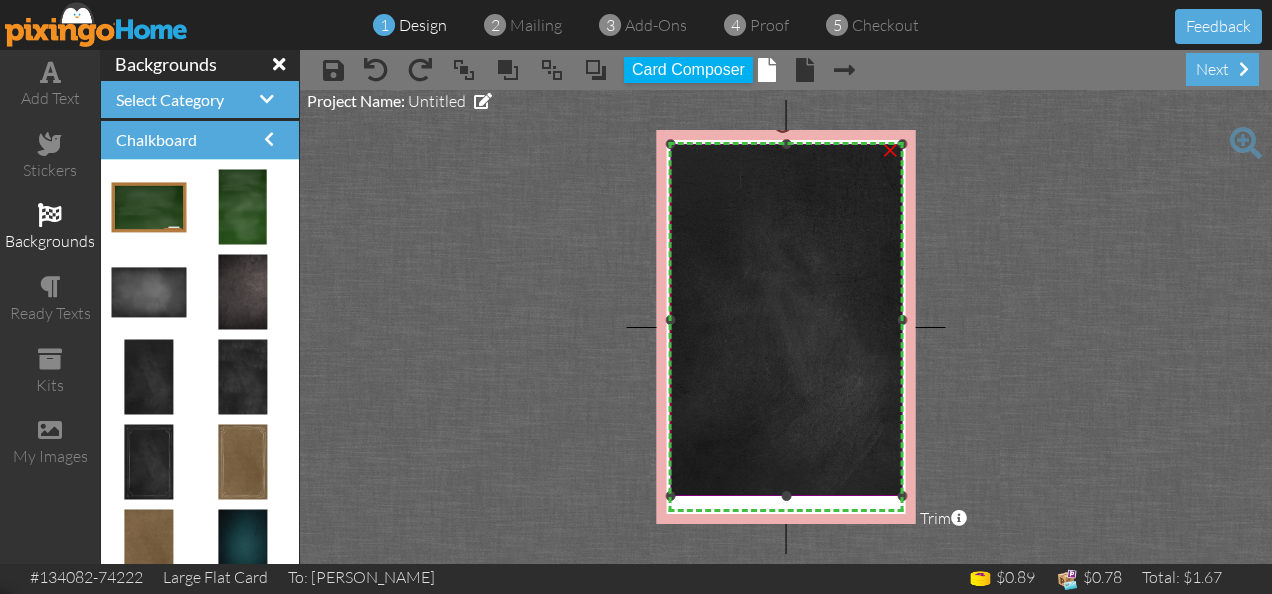 click on "×" at bounding box center [890, 148] 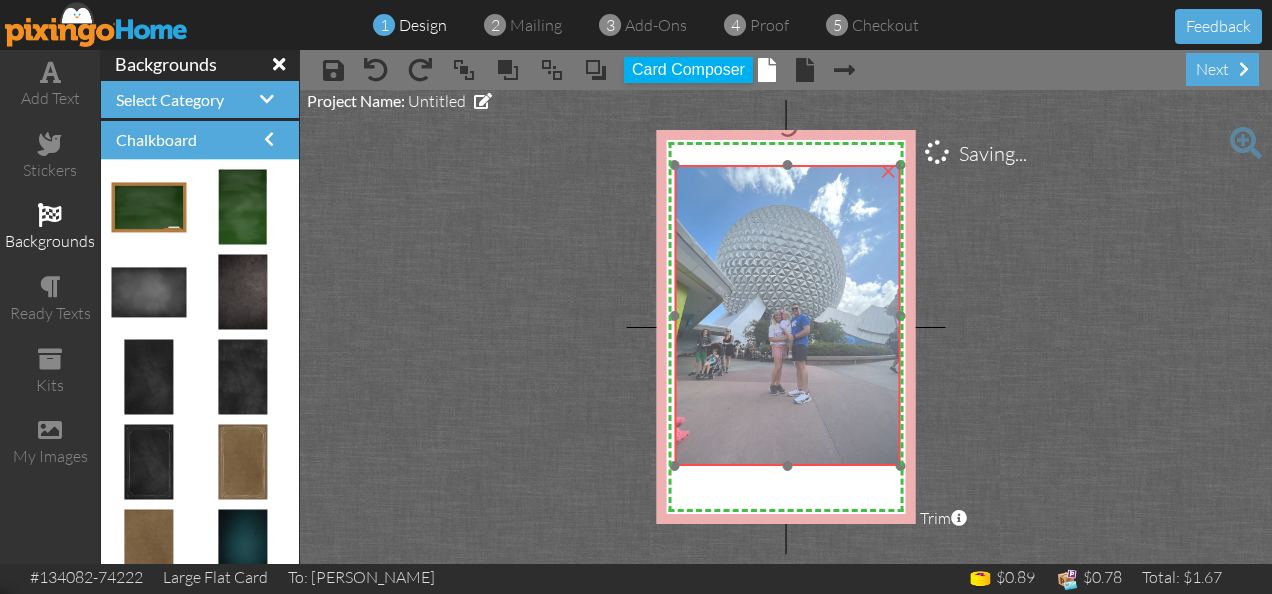 click at bounding box center [787, 315] 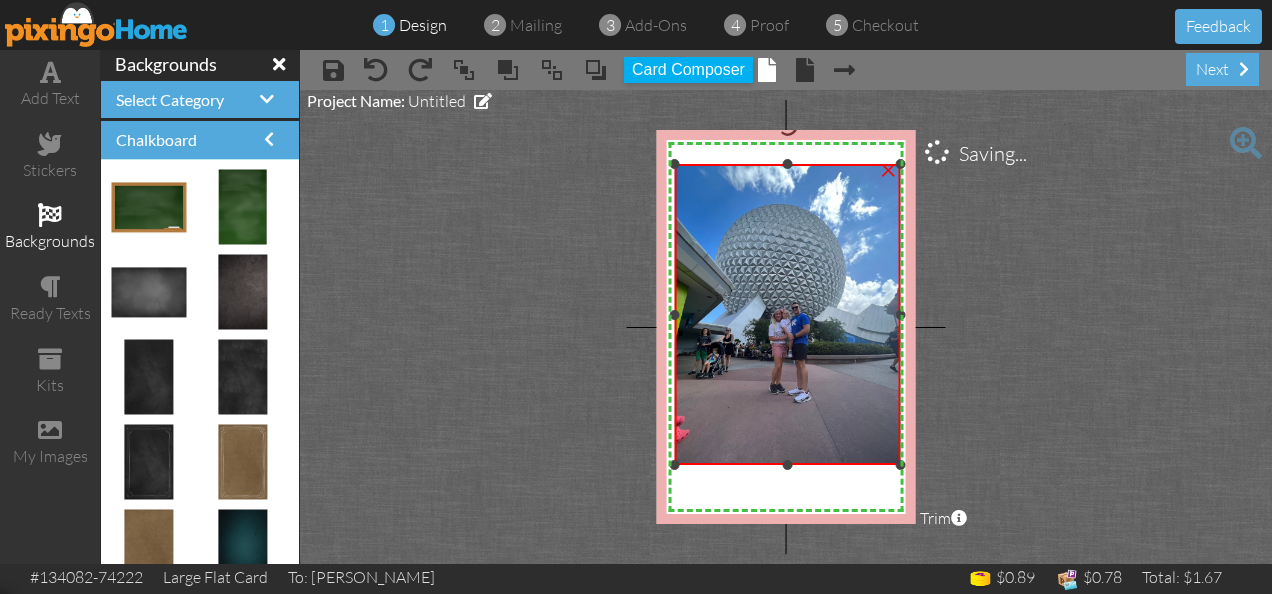 drag, startPoint x: 785, startPoint y: 161, endPoint x: 785, endPoint y: 139, distance: 22 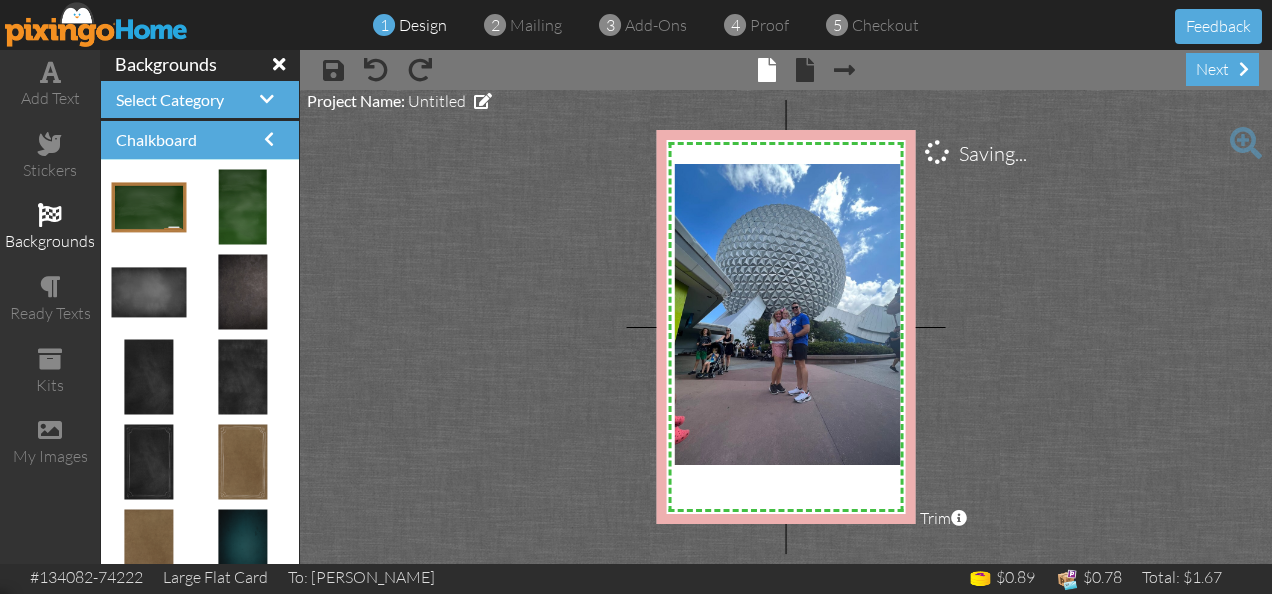 click on "Trim" at bounding box center (943, 518) 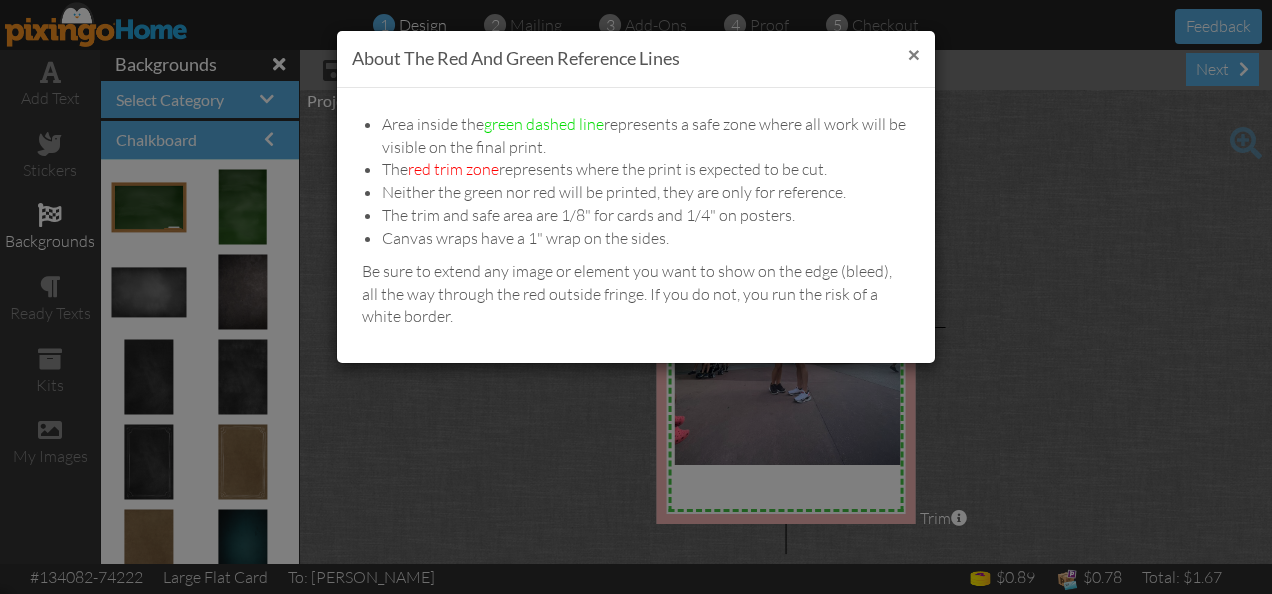 click on "×" at bounding box center [914, 54] 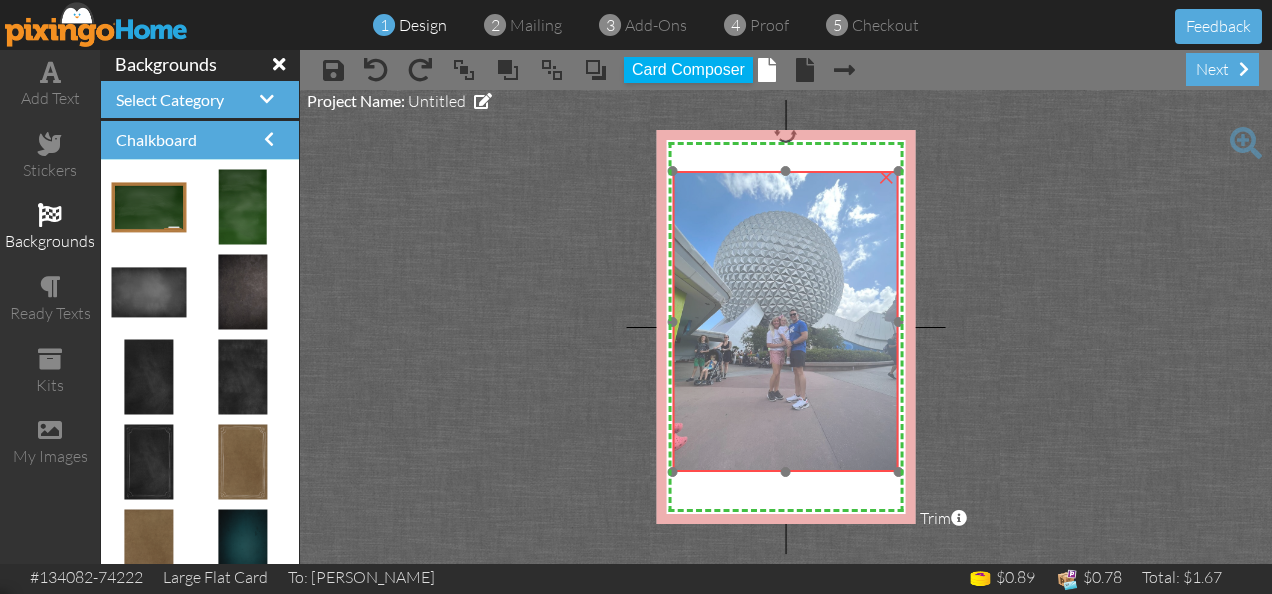 click at bounding box center (785, 321) 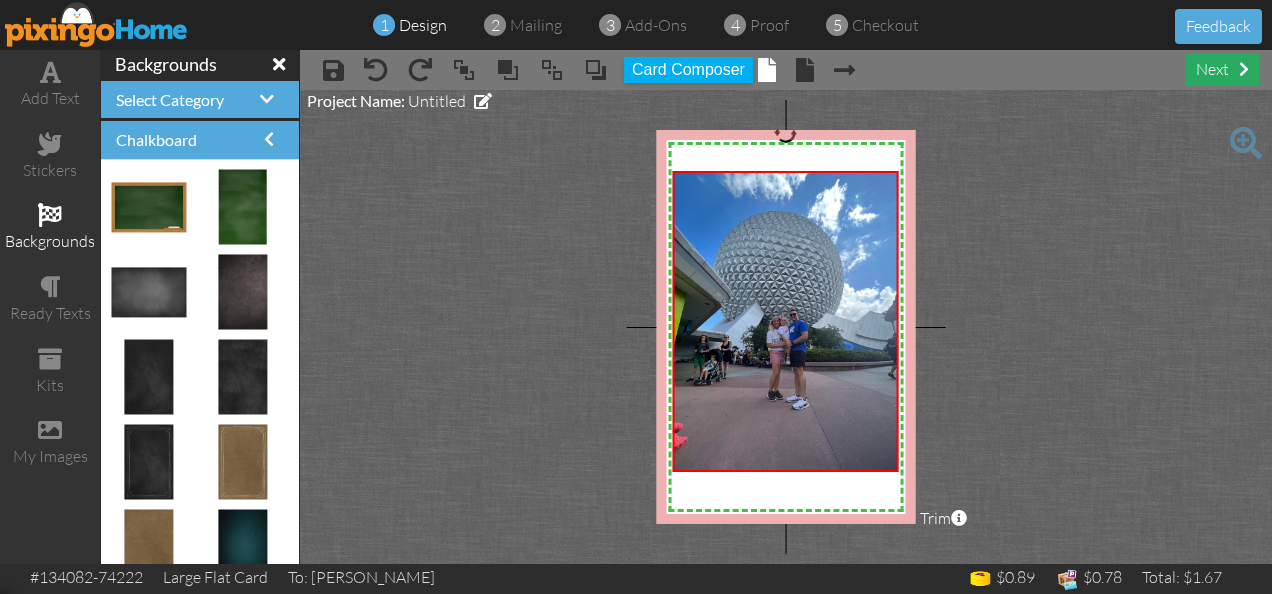 click on "next" at bounding box center [1222, 69] 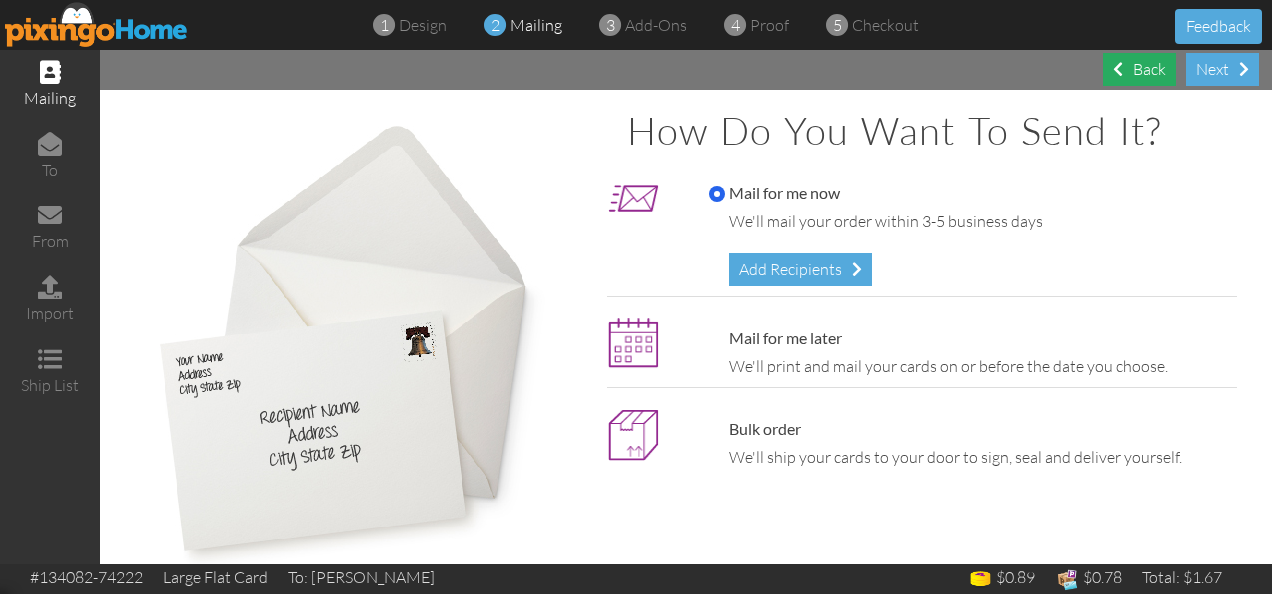 click on "Back" at bounding box center (1139, 69) 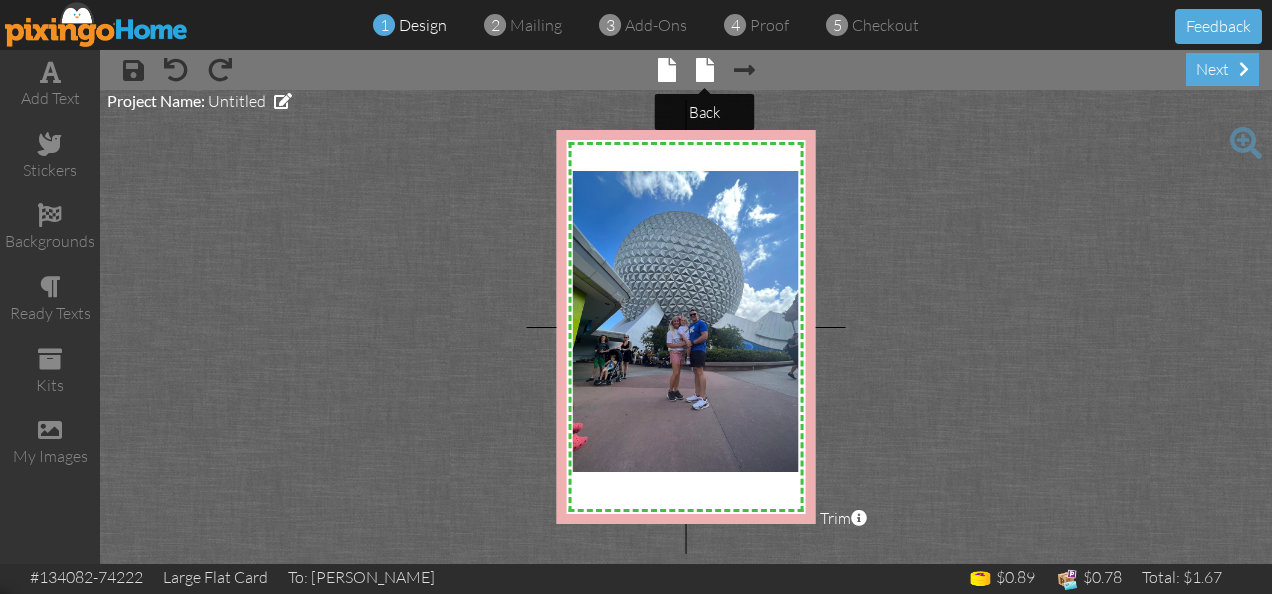 click at bounding box center (705, 70) 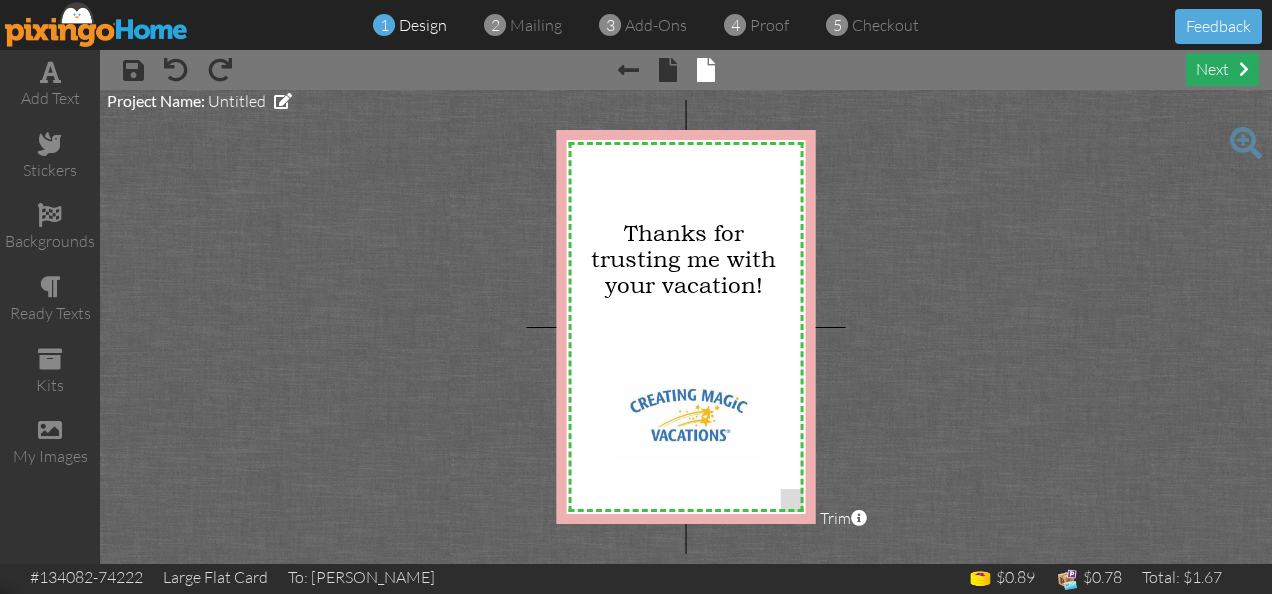 click on "next" at bounding box center [1222, 69] 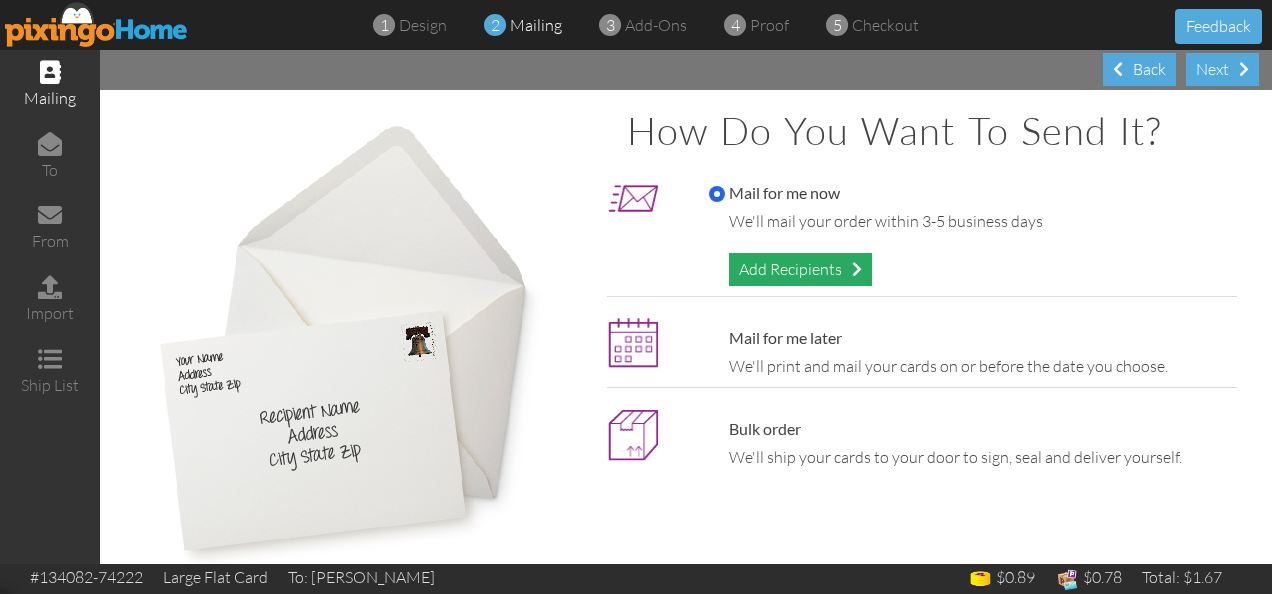 click on "Add Recipients" at bounding box center [800, 269] 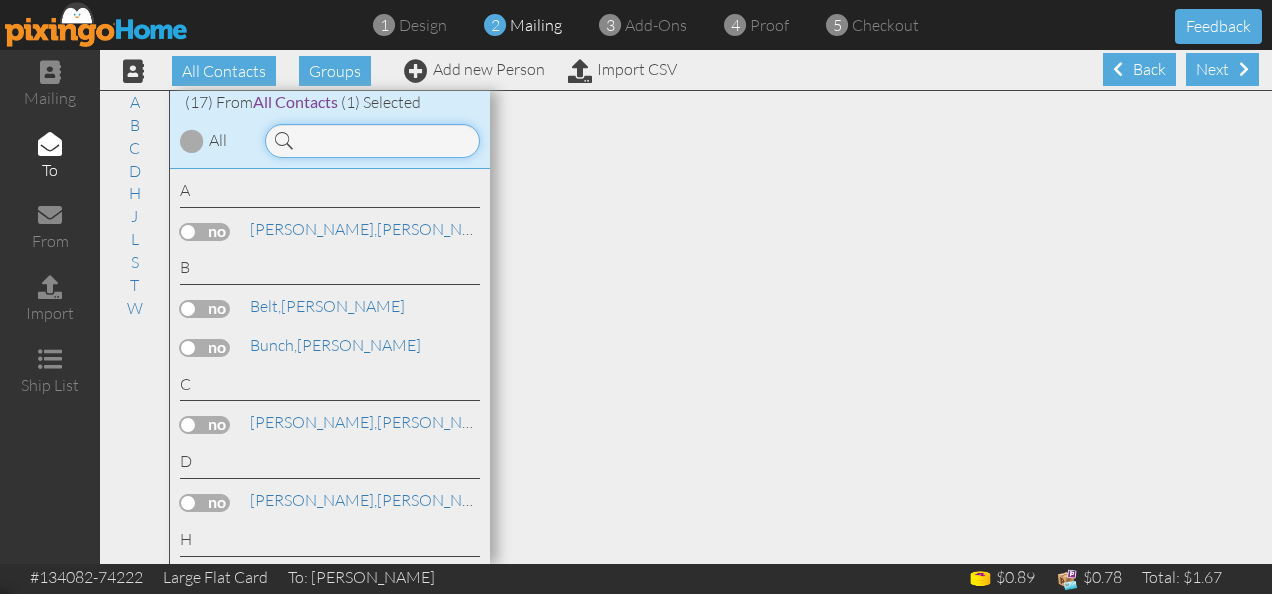 click at bounding box center [372, 141] 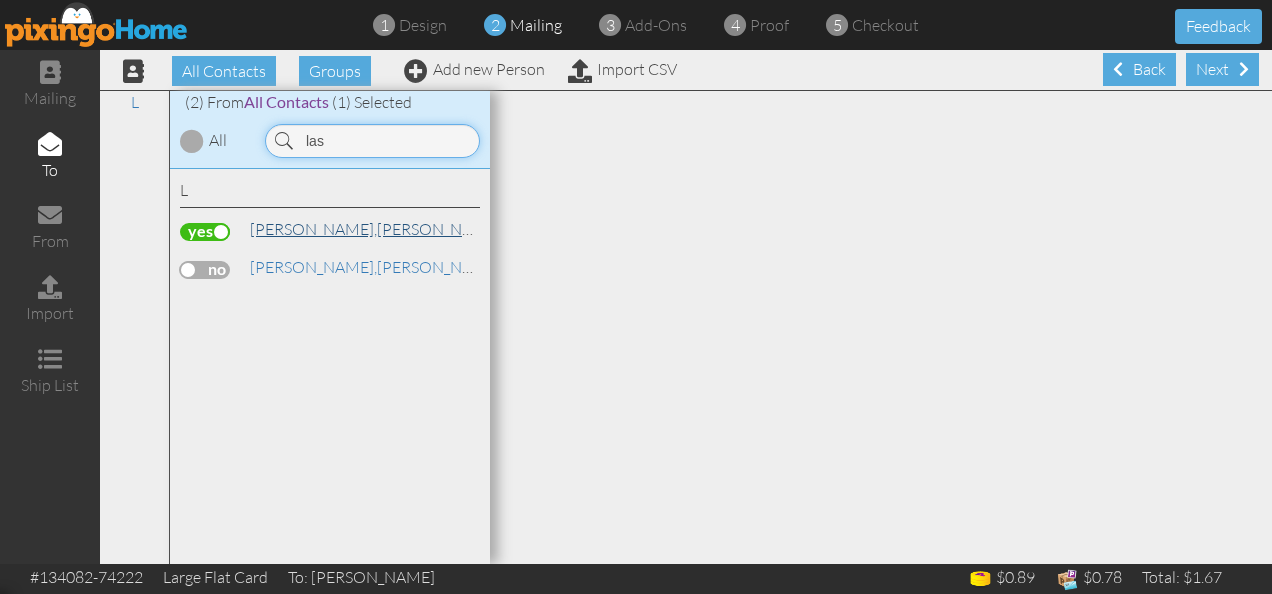 type on "las" 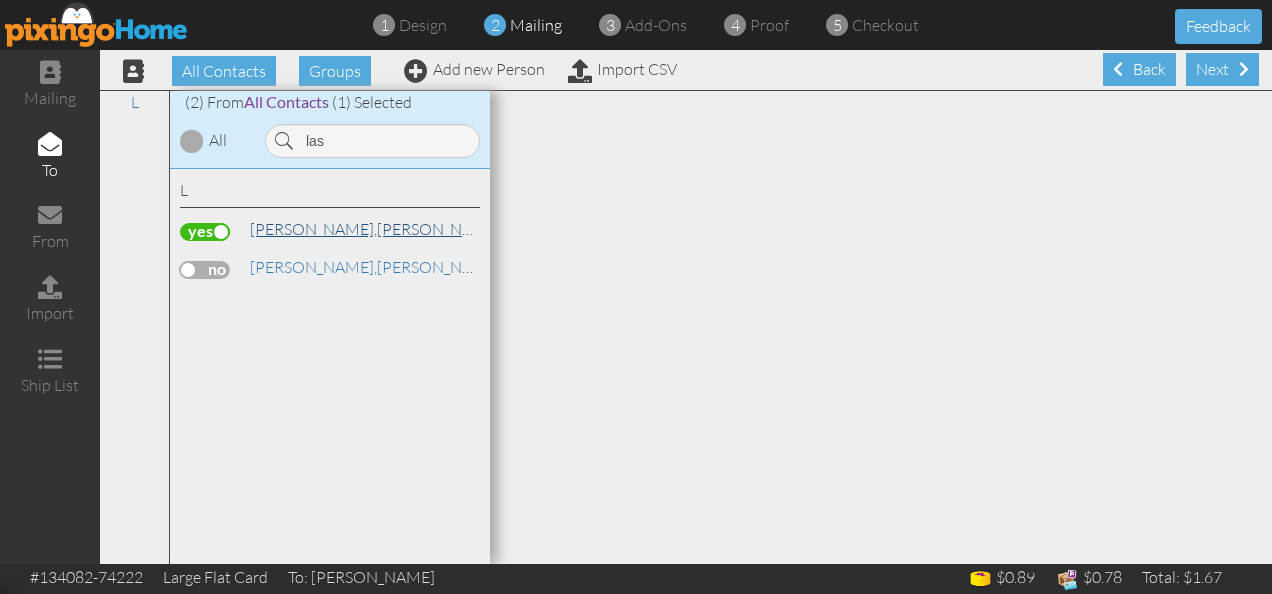 click on "[PERSON_NAME]," at bounding box center (313, 229) 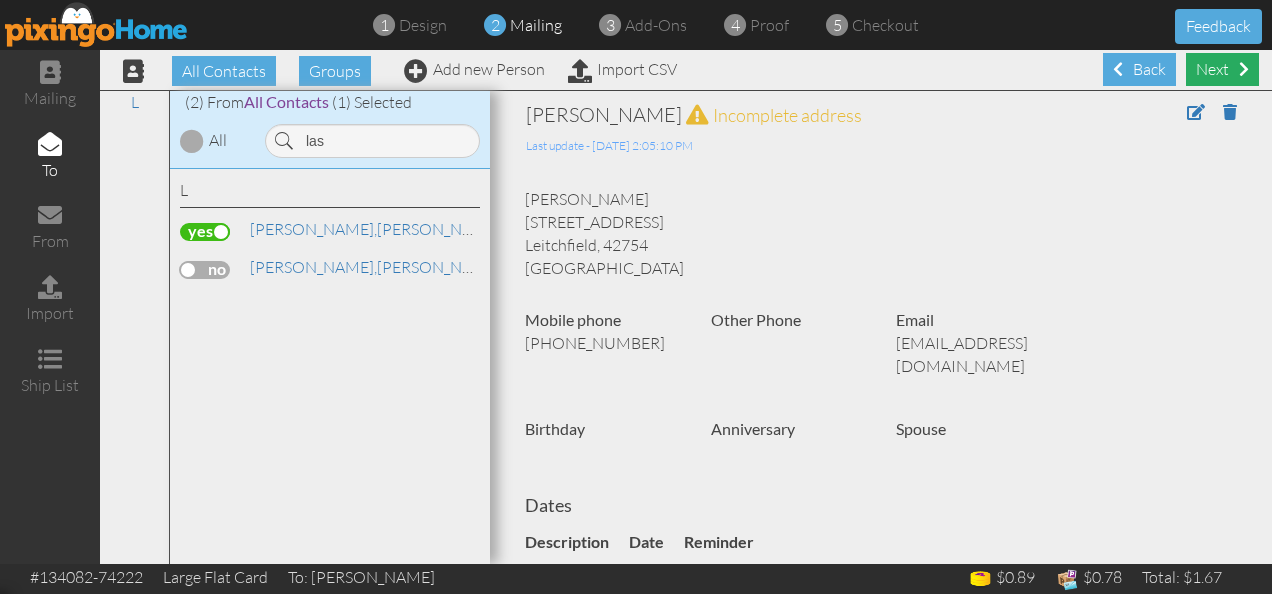 click on "Next" at bounding box center (1222, 69) 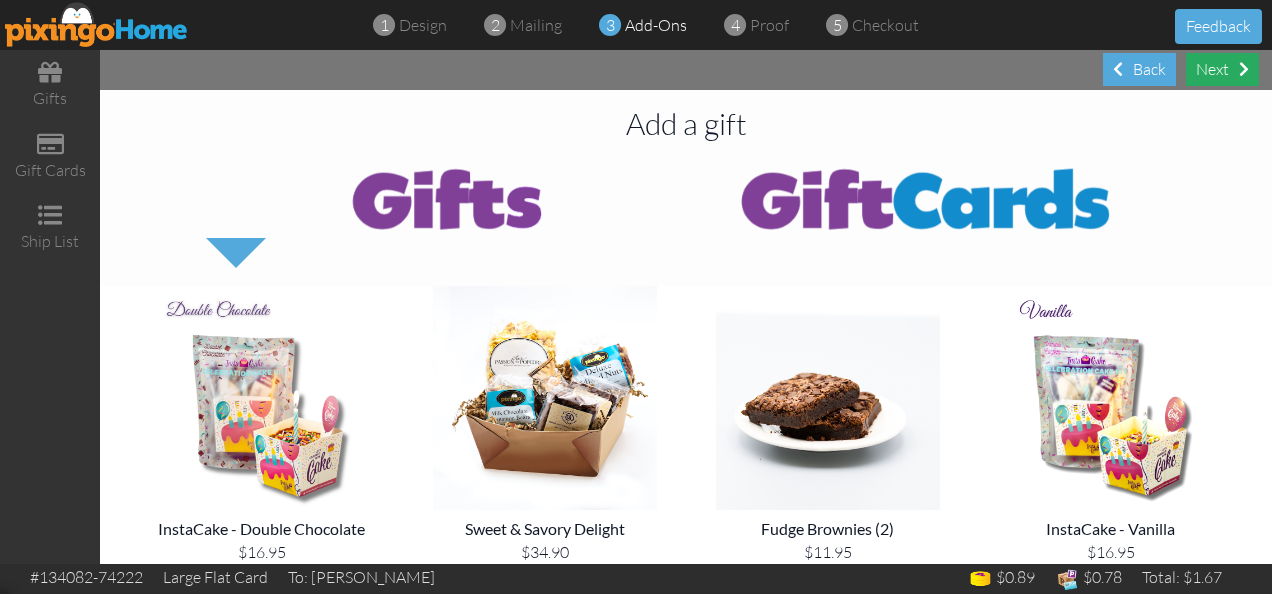 click on "Next" at bounding box center (1222, 69) 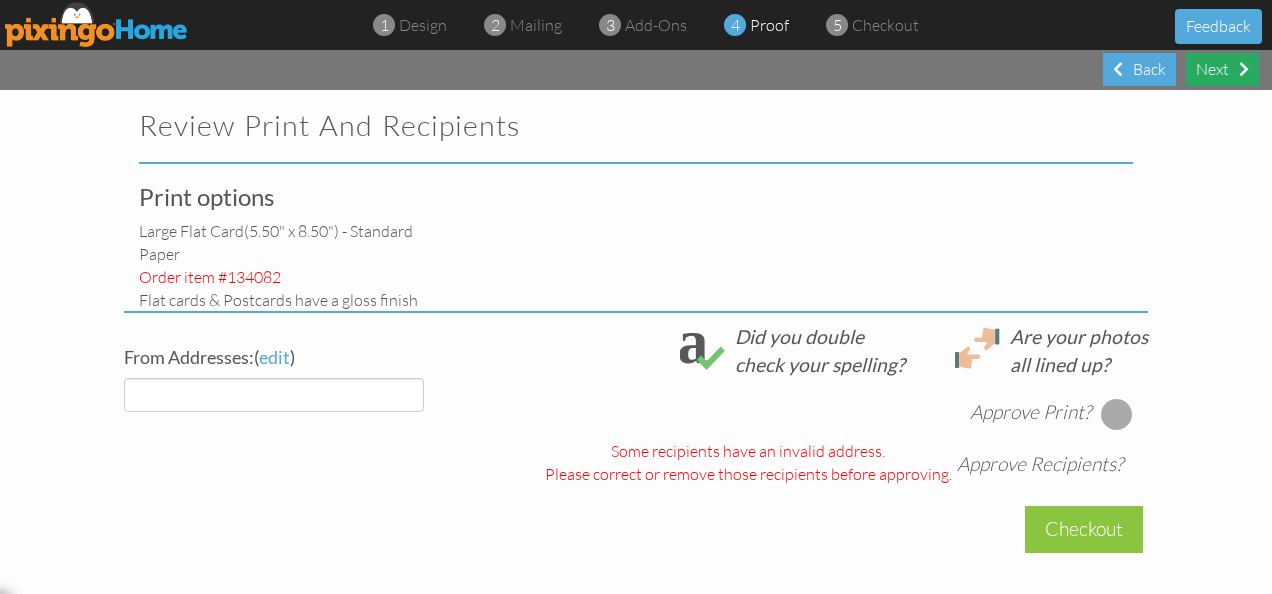 select on "object:628" 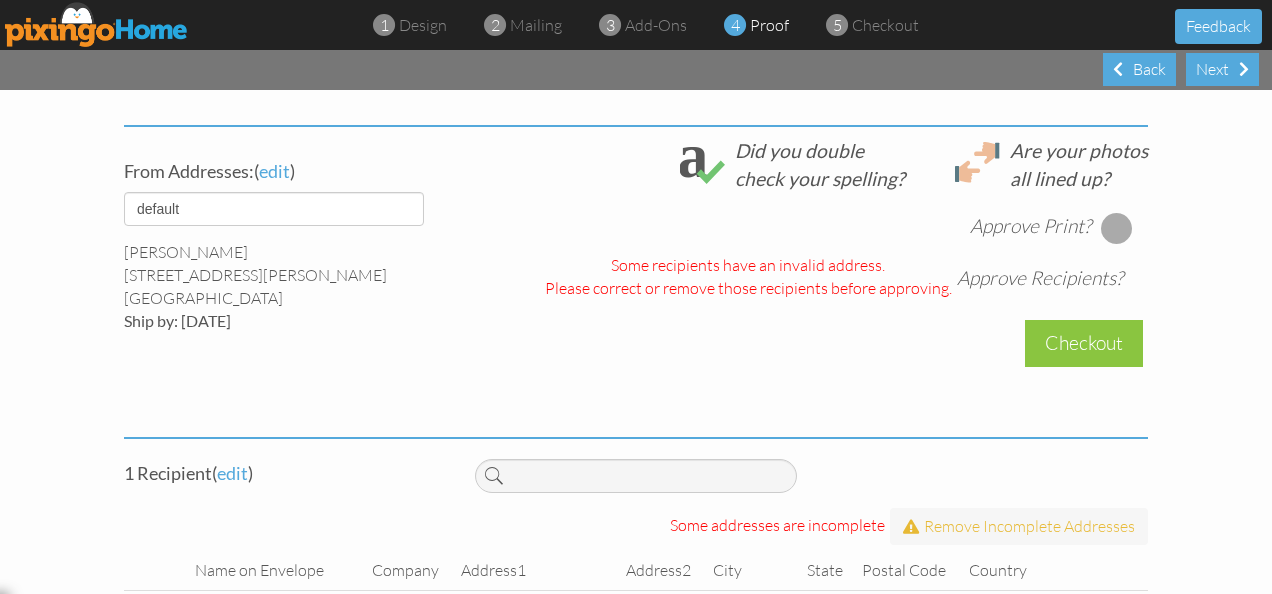 scroll, scrollTop: 733, scrollLeft: 0, axis: vertical 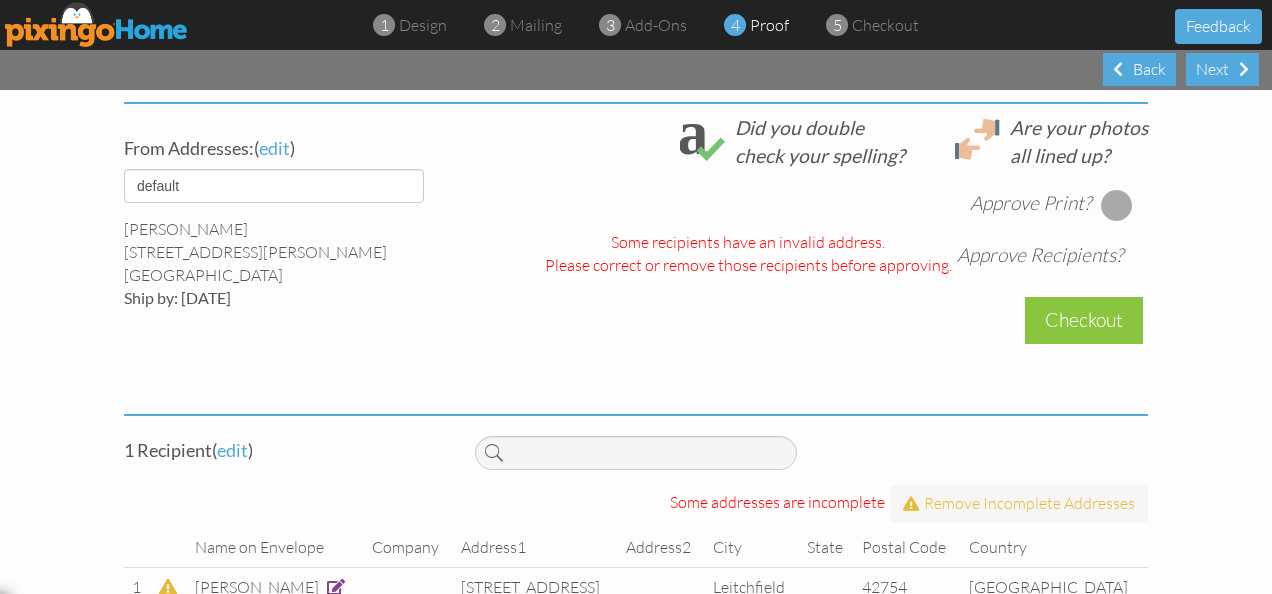click at bounding box center (1117, 205) 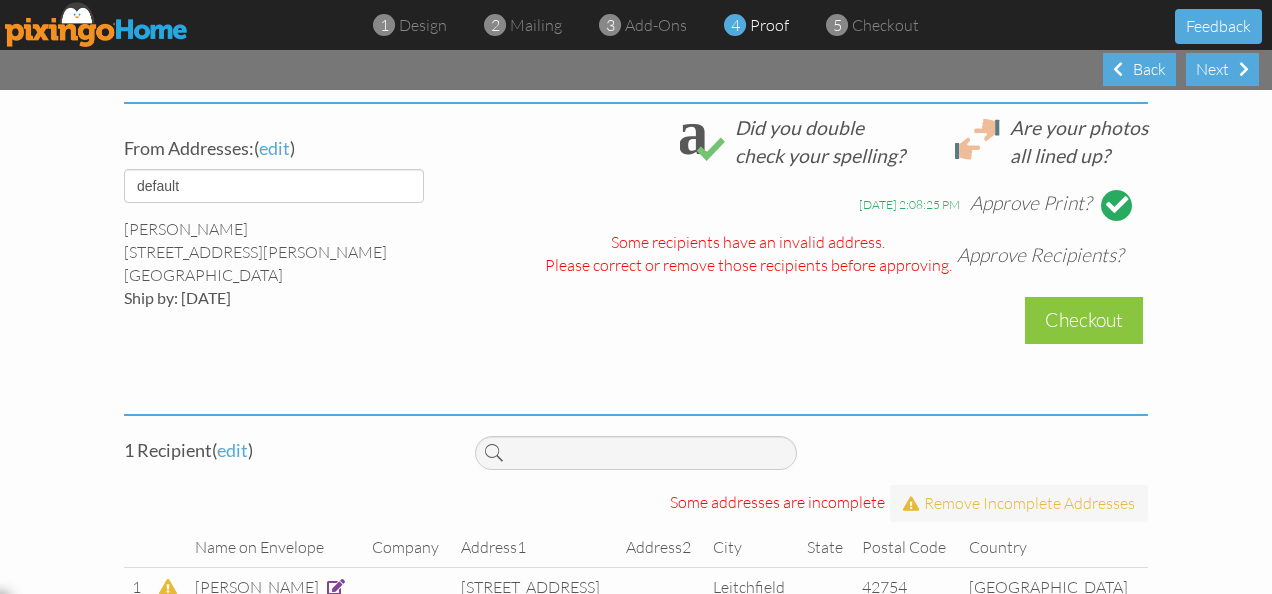 scroll, scrollTop: 786, scrollLeft: 0, axis: vertical 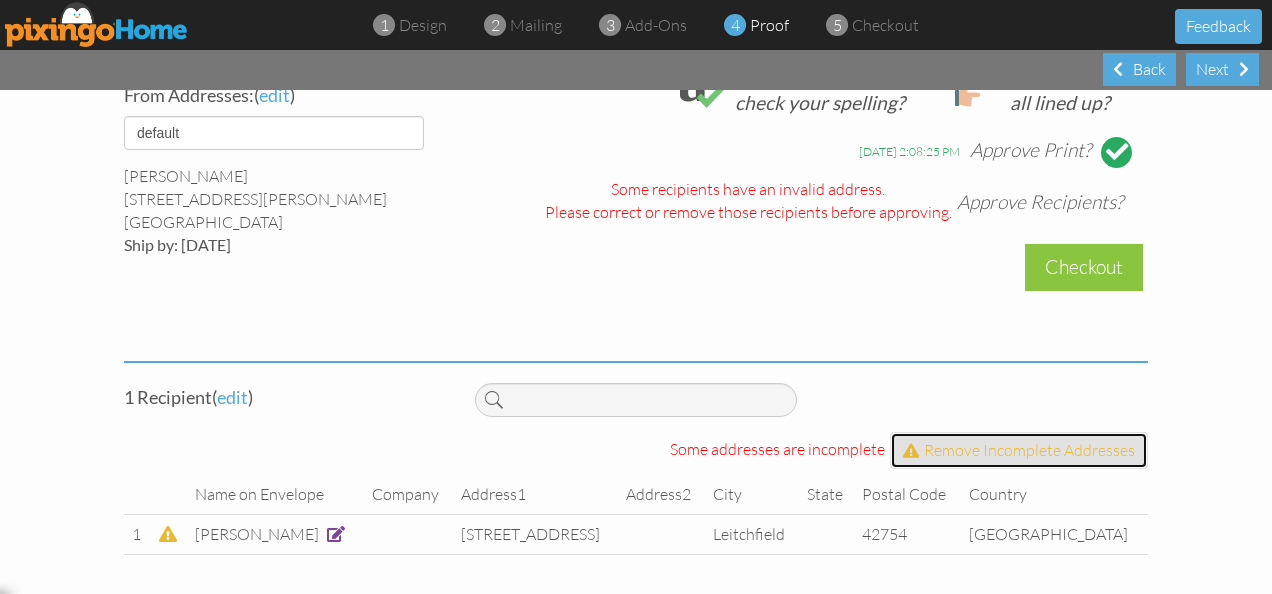 click on "Remove Incomplete Addresses" at bounding box center (1029, 450) 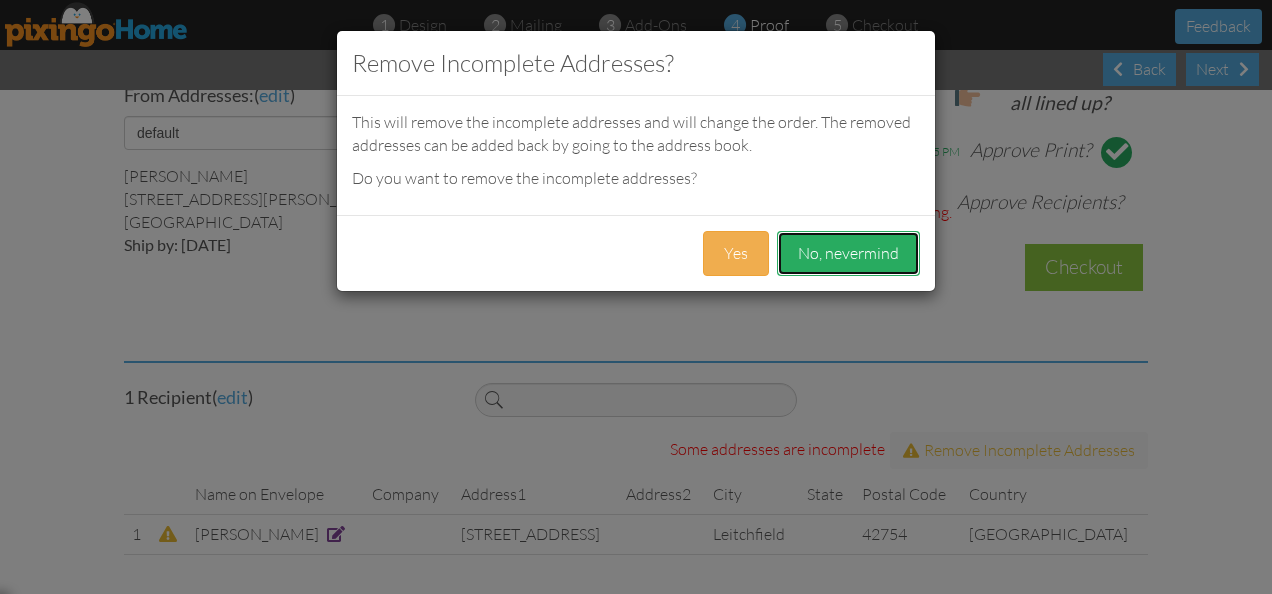 click on "No, nevermind" at bounding box center [848, 253] 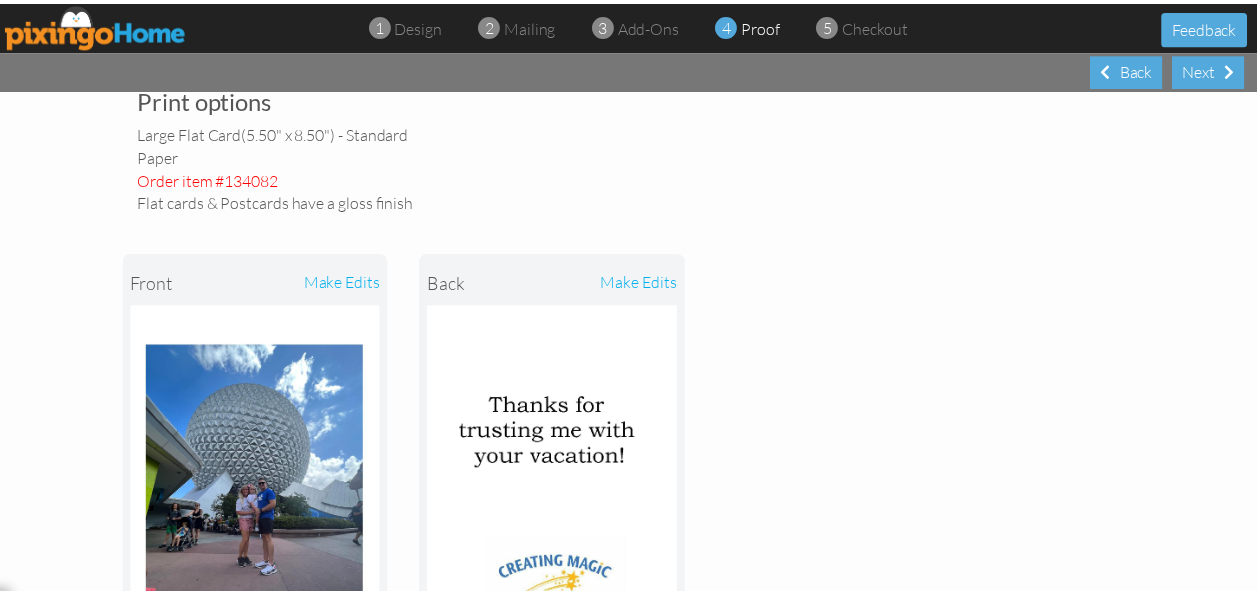 scroll, scrollTop: 69, scrollLeft: 0, axis: vertical 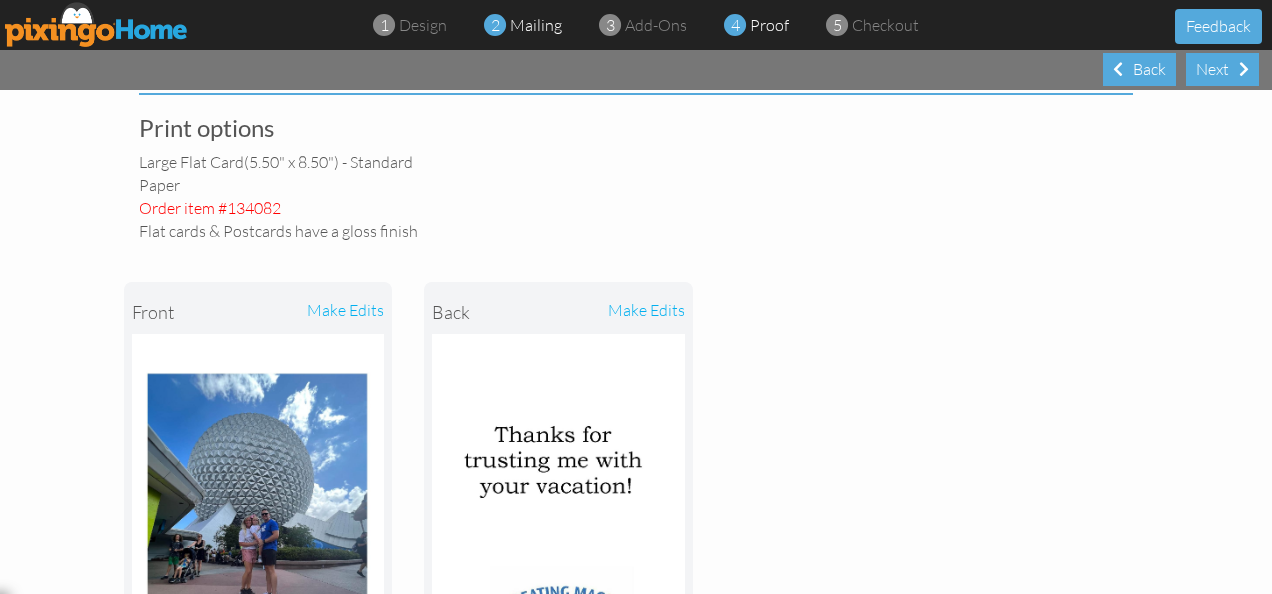 click on "mailing" at bounding box center [536, 25] 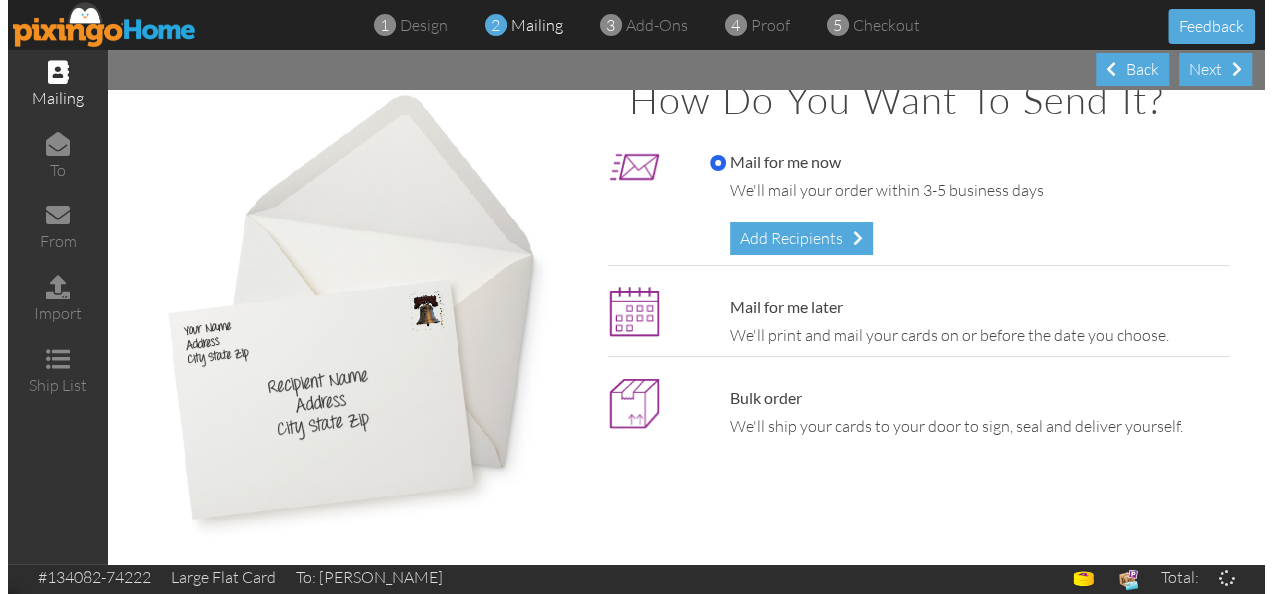 scroll, scrollTop: 31, scrollLeft: 0, axis: vertical 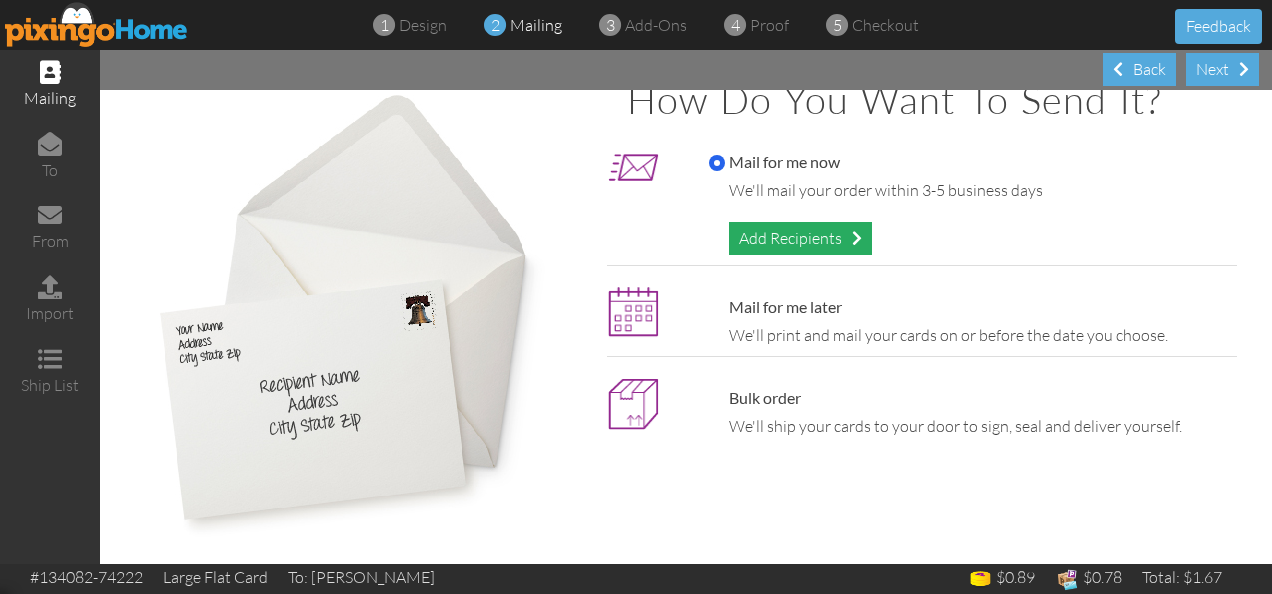 click on "Add Recipients" at bounding box center (800, 238) 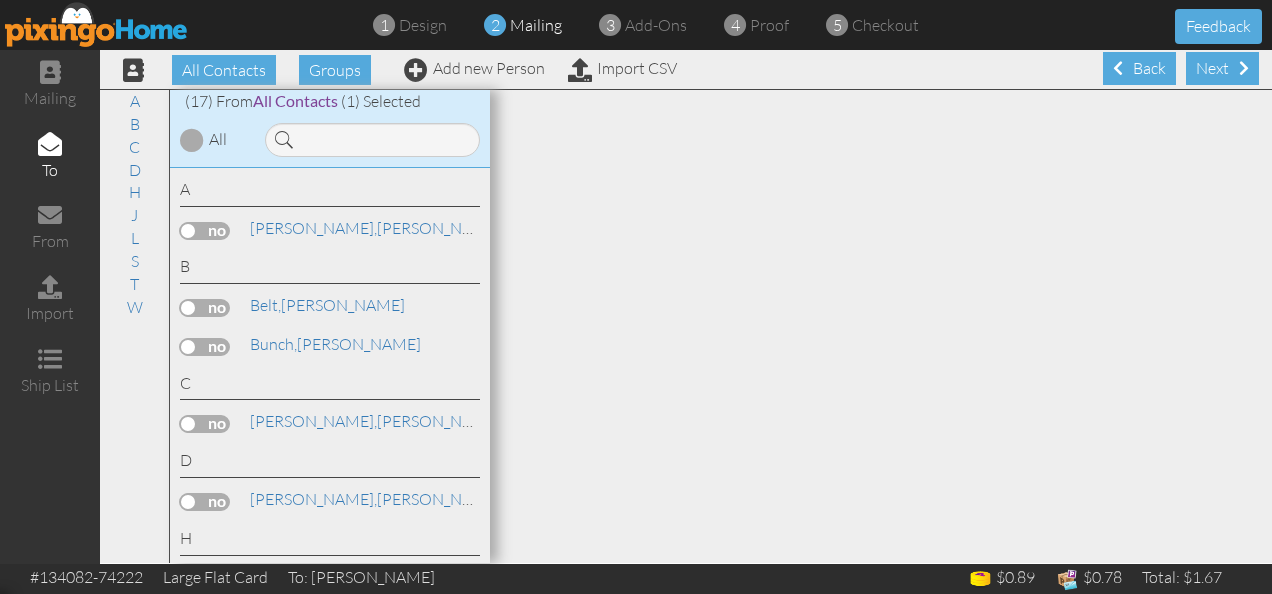 scroll, scrollTop: 0, scrollLeft: 0, axis: both 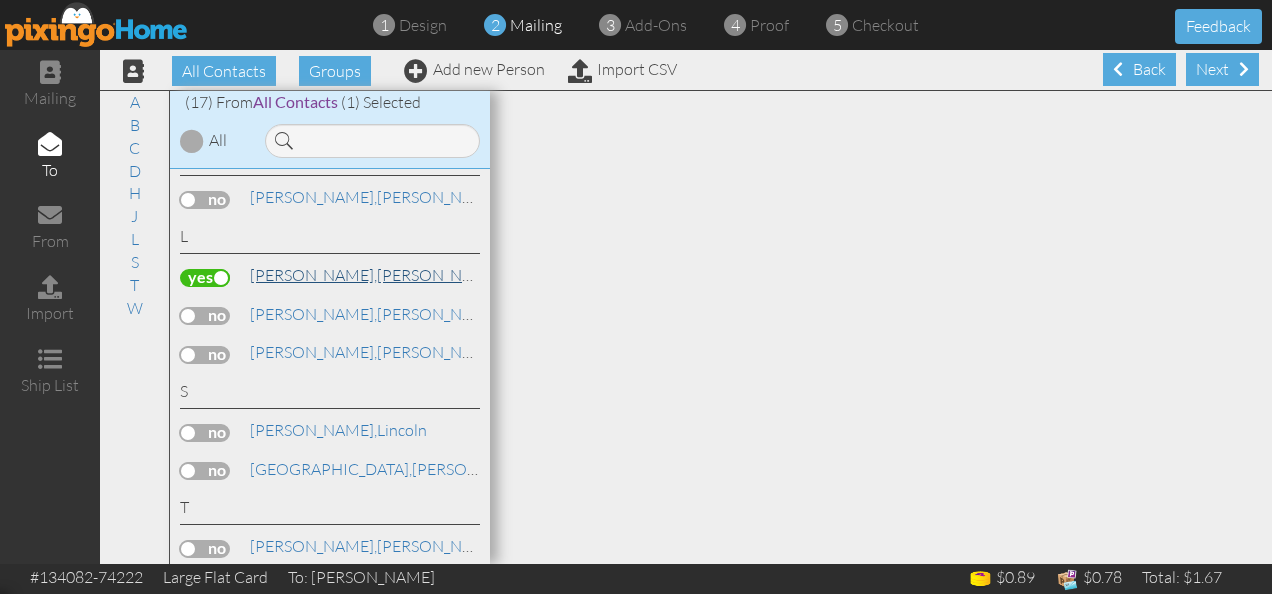 click on "[PERSON_NAME]" at bounding box center (386, 275) 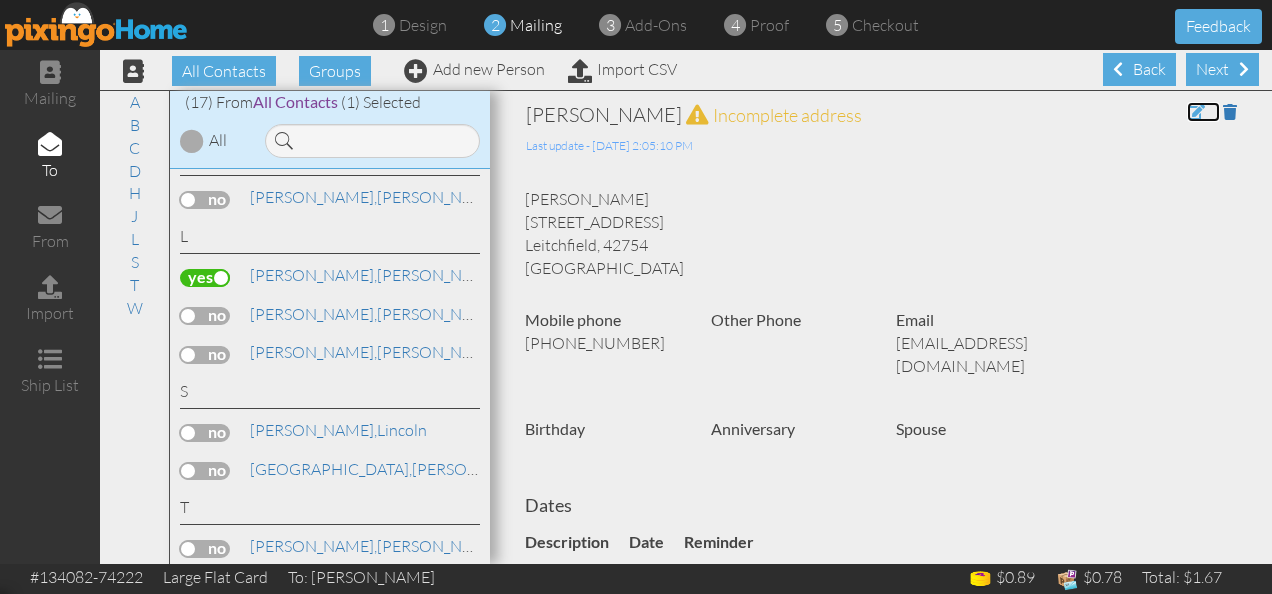 click at bounding box center (1196, 112) 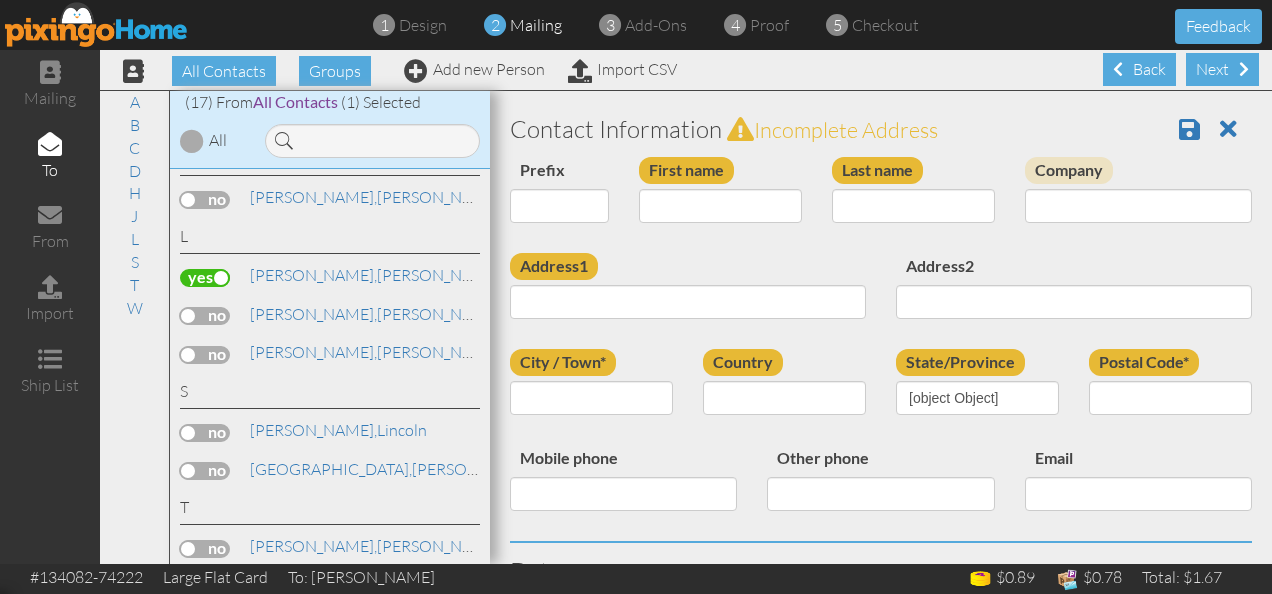 type on "[PERSON_NAME]" 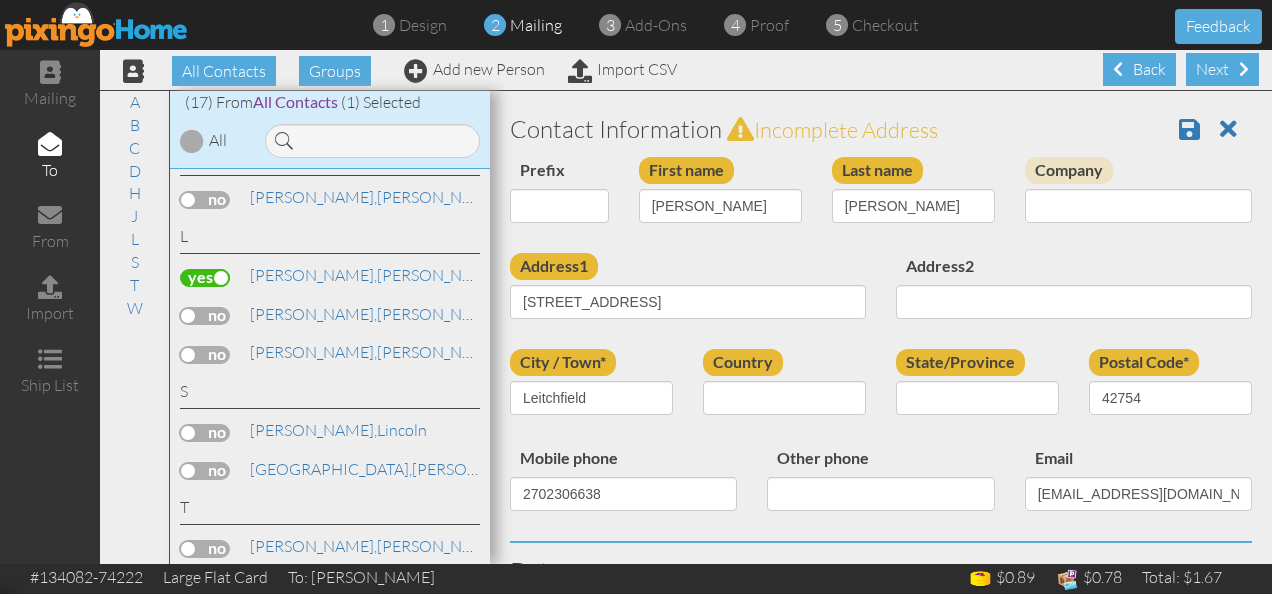 select on "object:761" 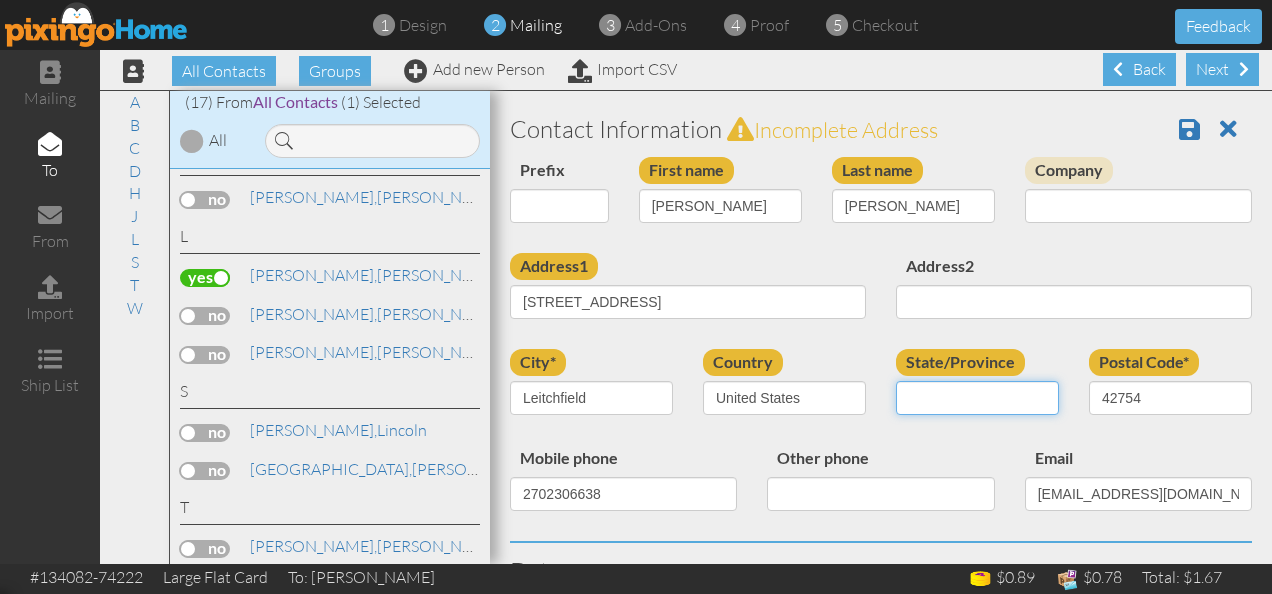 click on "AA (Military) AE (Military) [US_STATE] [US_STATE] [US_STATE] AP (Military) [US_STATE] [US_STATE] [US_STATE] [US_STATE] [US_STATE] [US_STATE] [GEOGRAPHIC_DATA][US_STATE][GEOGRAPHIC_DATA] [US_STATE] [US_STATE] [US_STATE] [US_STATE] [US_STATE] [US_STATE] [US_STATE] [US_STATE] [US_STATE] [US_STATE] [US_STATE] [US_STATE] [US_STATE] [PERSON_NAME][US_STATE] [US_STATE] [US_STATE] [US_STATE] [US_STATE] [US_STATE] [US_STATE] [US_STATE] [US_STATE] [US_STATE] [US_STATE] [US_STATE] [US_STATE] [US_STATE] [US_STATE] [US_STATE] [US_STATE] [US_STATE] [US_STATE] [US_STATE] [US_STATE] [US_STATE] [US_STATE] [US_STATE] [US_STATE] [US_STATE] [US_STATE] [US_STATE] [US_STATE] [US_STATE] [GEOGRAPHIC_DATA] [US_STATE][PERSON_NAME][US_STATE] [US_STATE][PERSON_NAME] [US_STATE] [US_STATE]" at bounding box center (977, 398) 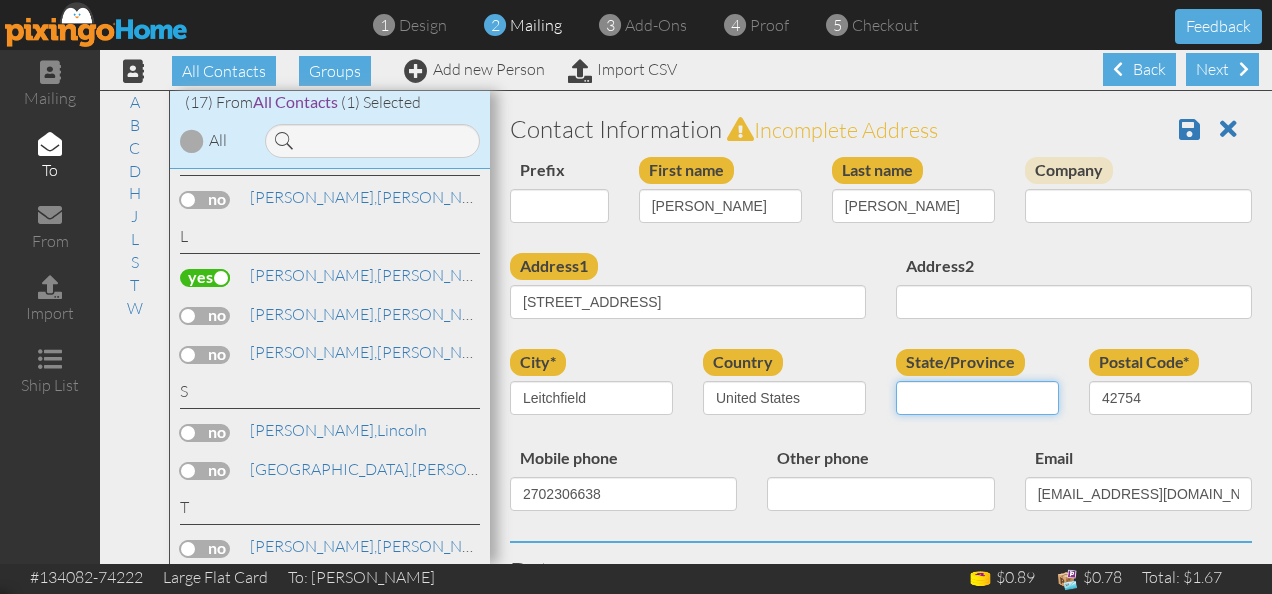 select on "object:1029" 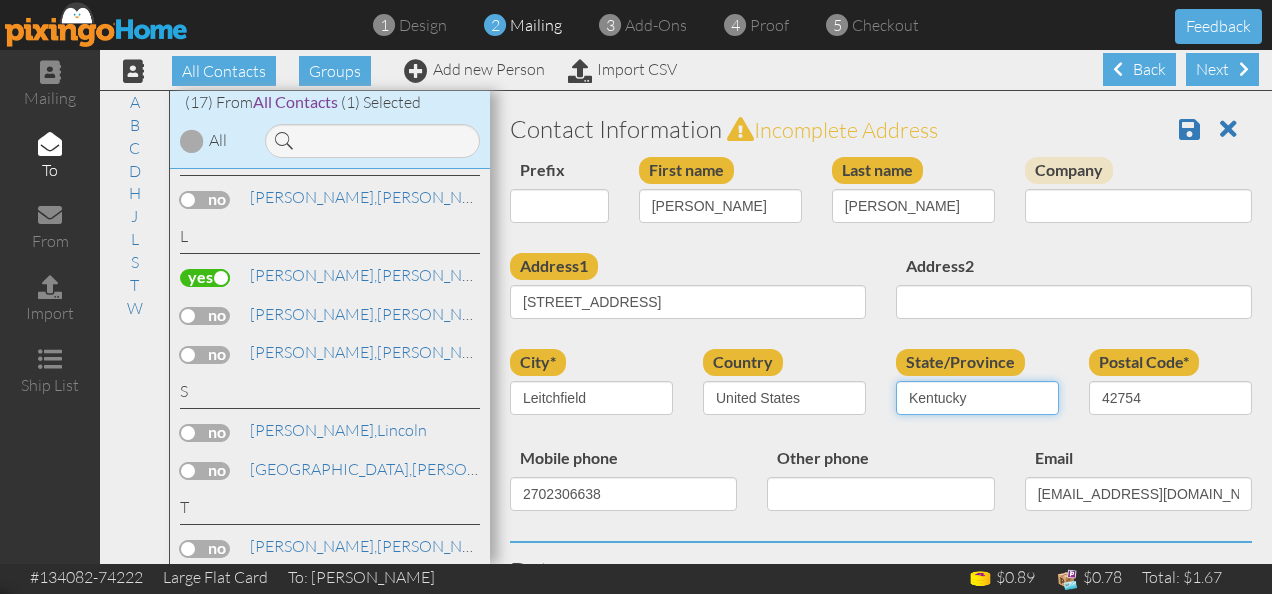 click on "AA (Military) AE (Military) [US_STATE] [US_STATE] [US_STATE] AP (Military) [US_STATE] [US_STATE] [US_STATE] [US_STATE] [US_STATE] [US_STATE] [GEOGRAPHIC_DATA][US_STATE][GEOGRAPHIC_DATA] [US_STATE] [US_STATE] [US_STATE] [US_STATE] [US_STATE] [US_STATE] [US_STATE] [US_STATE] [US_STATE] [US_STATE] [US_STATE] [US_STATE] [US_STATE] [PERSON_NAME][US_STATE] [US_STATE] [US_STATE] [US_STATE] [US_STATE] [US_STATE] [US_STATE] [US_STATE] [US_STATE] [US_STATE] [US_STATE] [US_STATE] [US_STATE] [US_STATE] [US_STATE] [US_STATE] [US_STATE] [US_STATE] [US_STATE] [US_STATE] [US_STATE] [US_STATE] [US_STATE] [US_STATE] [US_STATE] [US_STATE] [US_STATE] [US_STATE] [US_STATE] [US_STATE] [GEOGRAPHIC_DATA] [US_STATE][PERSON_NAME][US_STATE] [US_STATE][PERSON_NAME] [US_STATE] [US_STATE]" at bounding box center (977, 398) 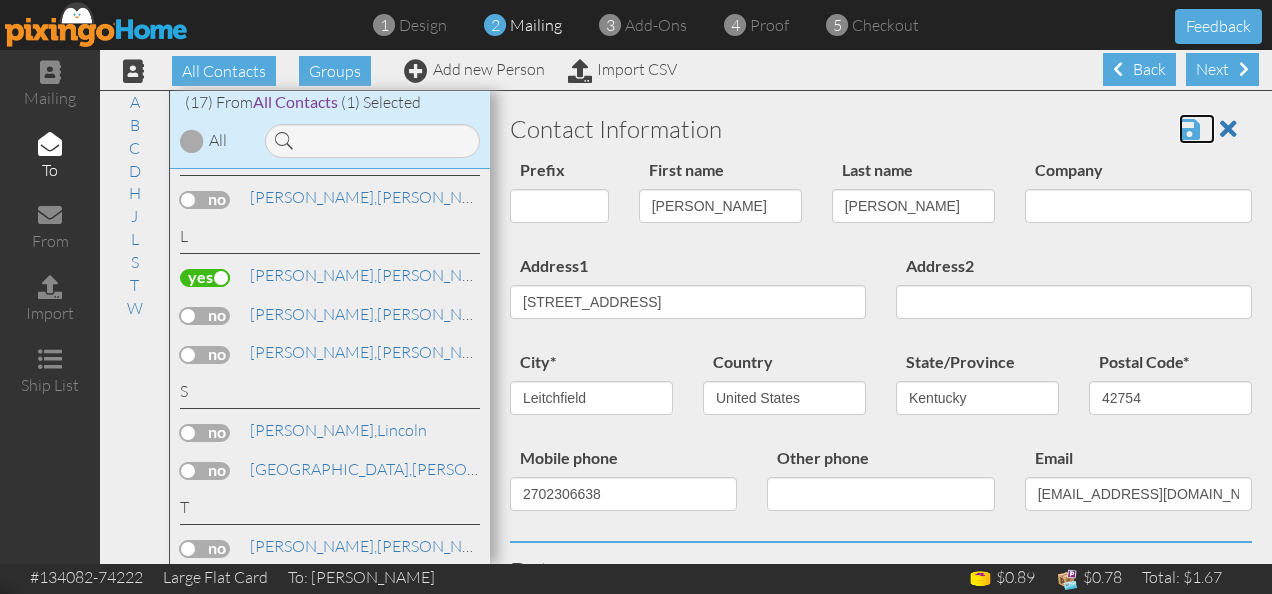 click at bounding box center [1189, 129] 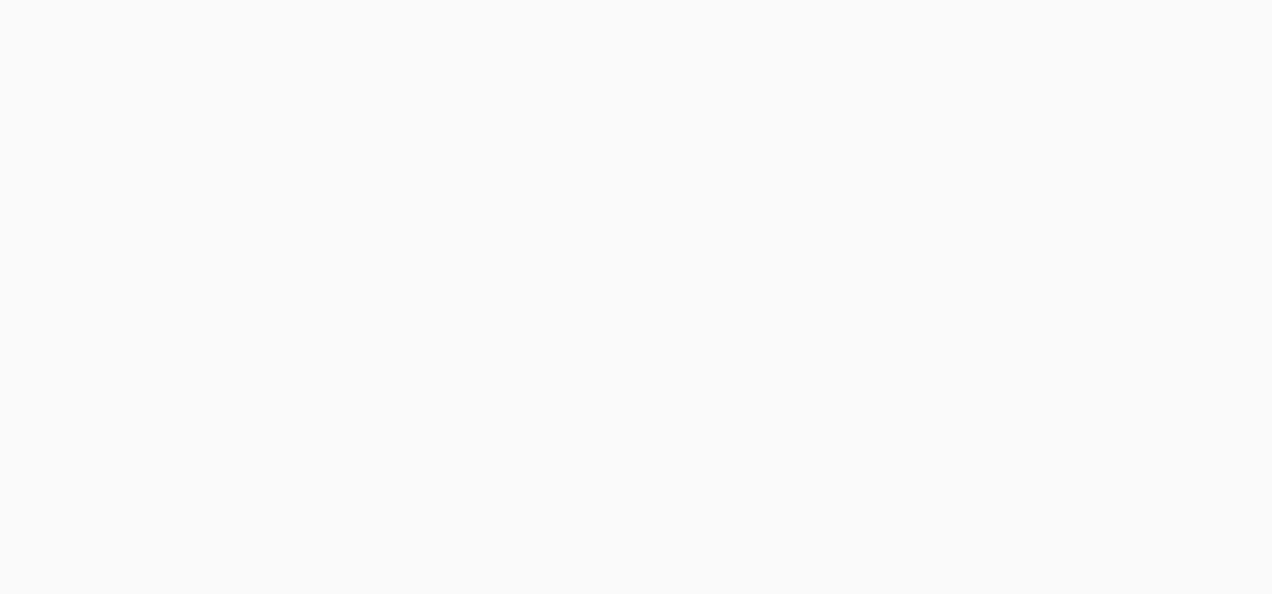 scroll, scrollTop: 0, scrollLeft: 0, axis: both 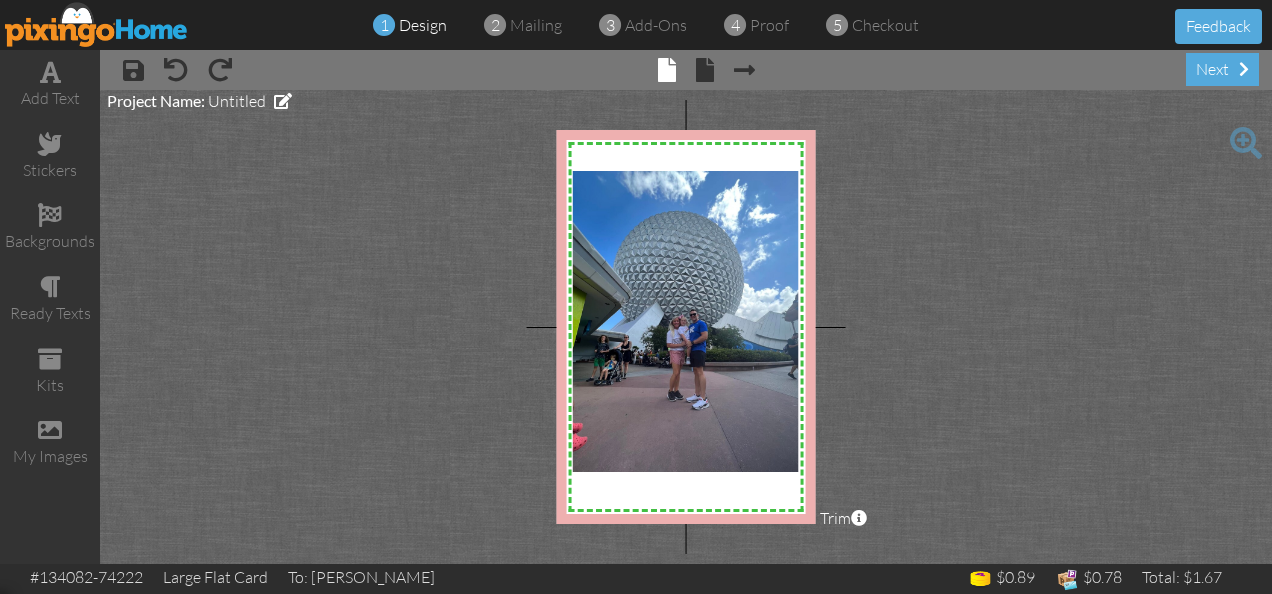 click on "next" at bounding box center (1222, 69) 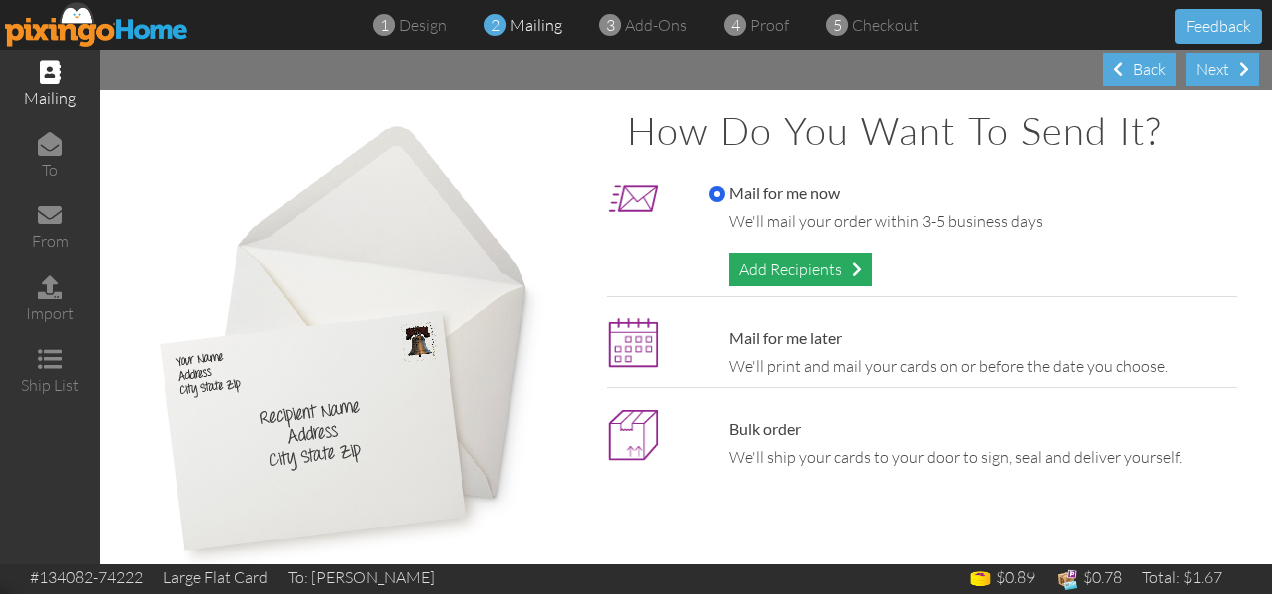 click on "Add Recipients" at bounding box center [800, 269] 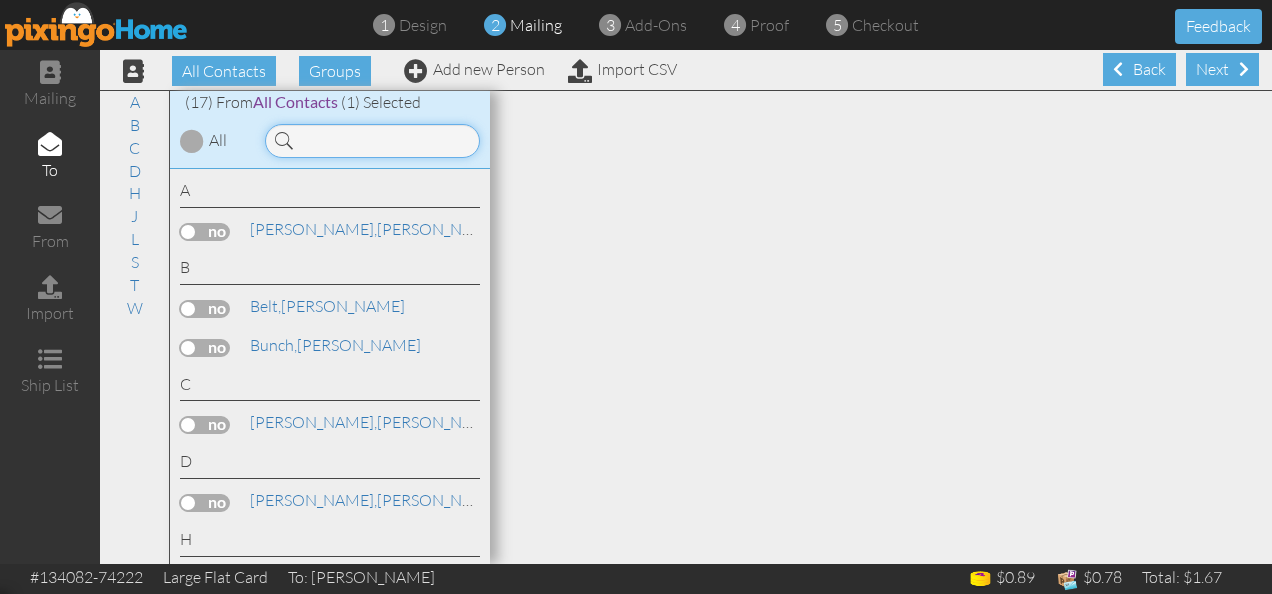click at bounding box center [372, 141] 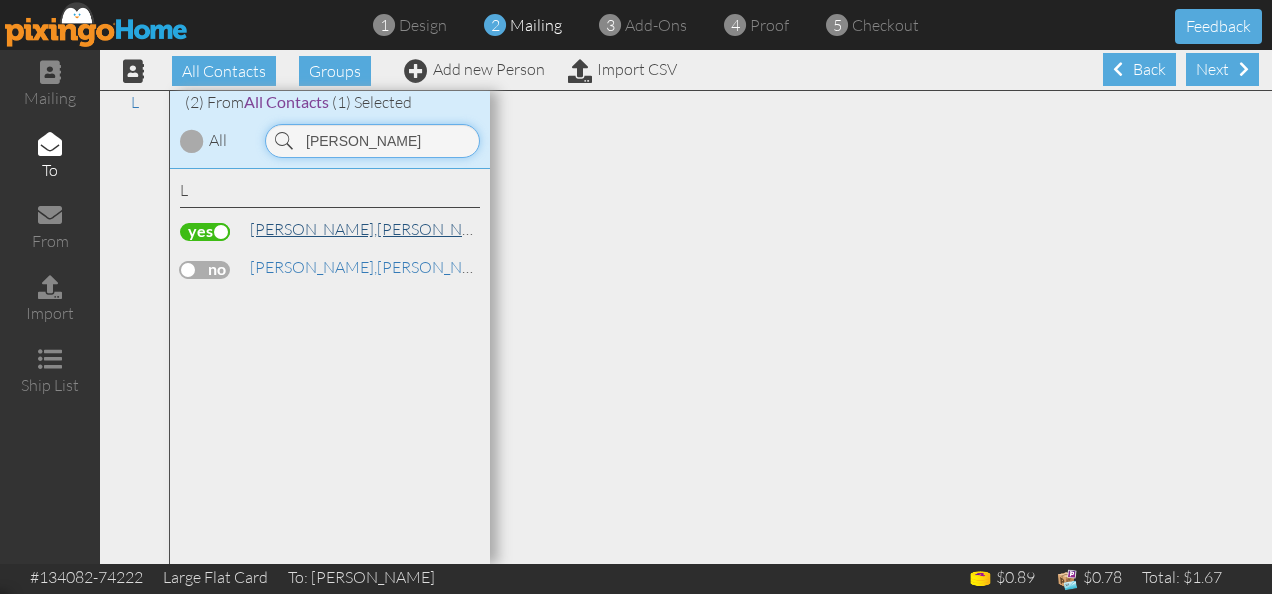 type on "lashley" 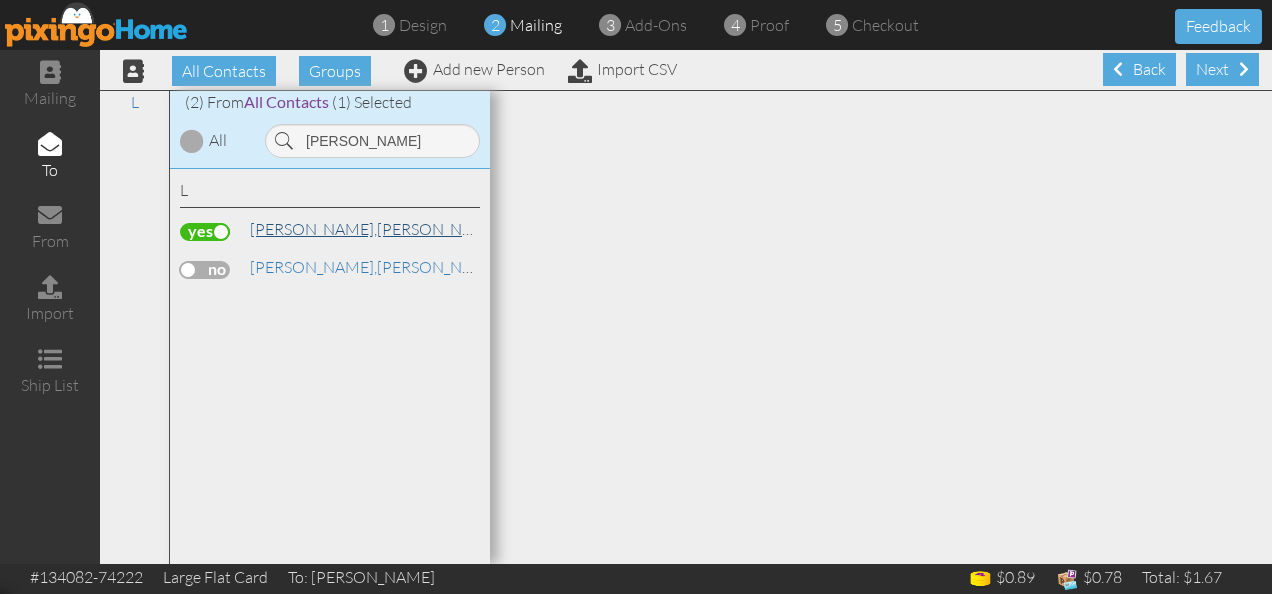 click on "[PERSON_NAME]," at bounding box center [313, 229] 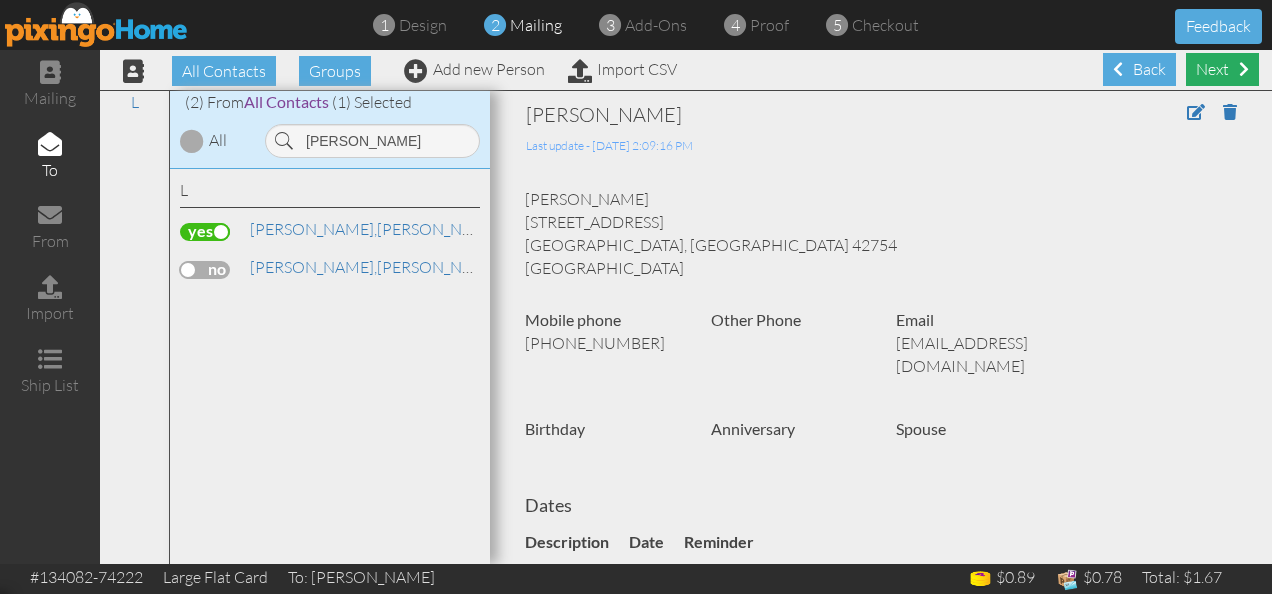 click at bounding box center (1244, 69) 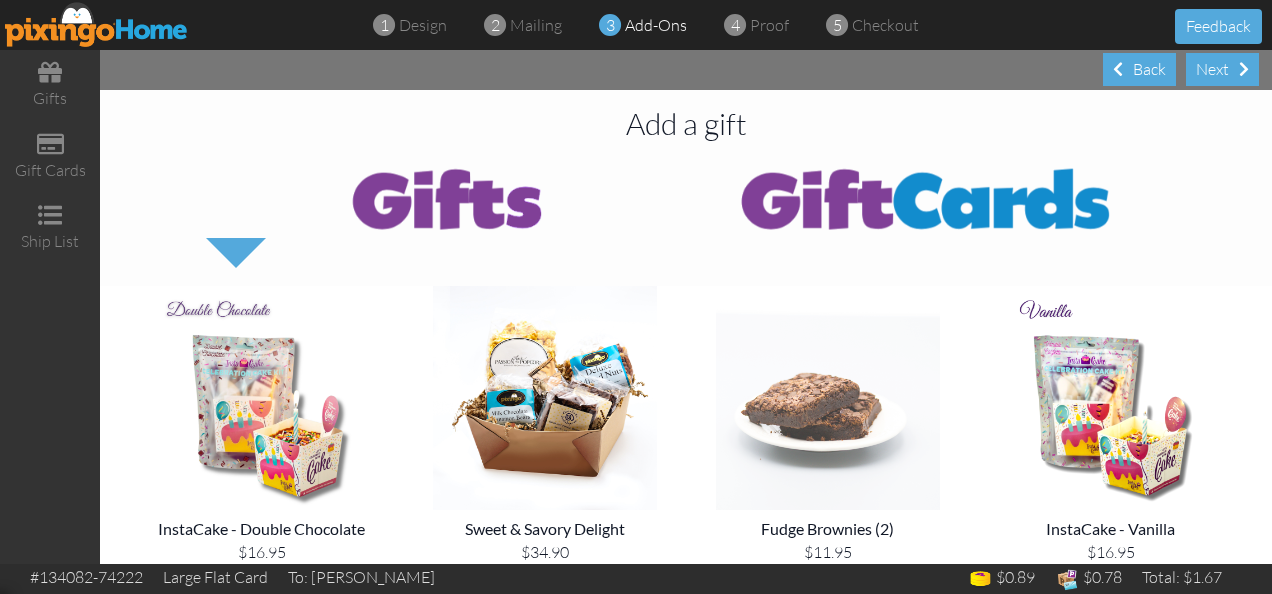 click at bounding box center [827, 398] 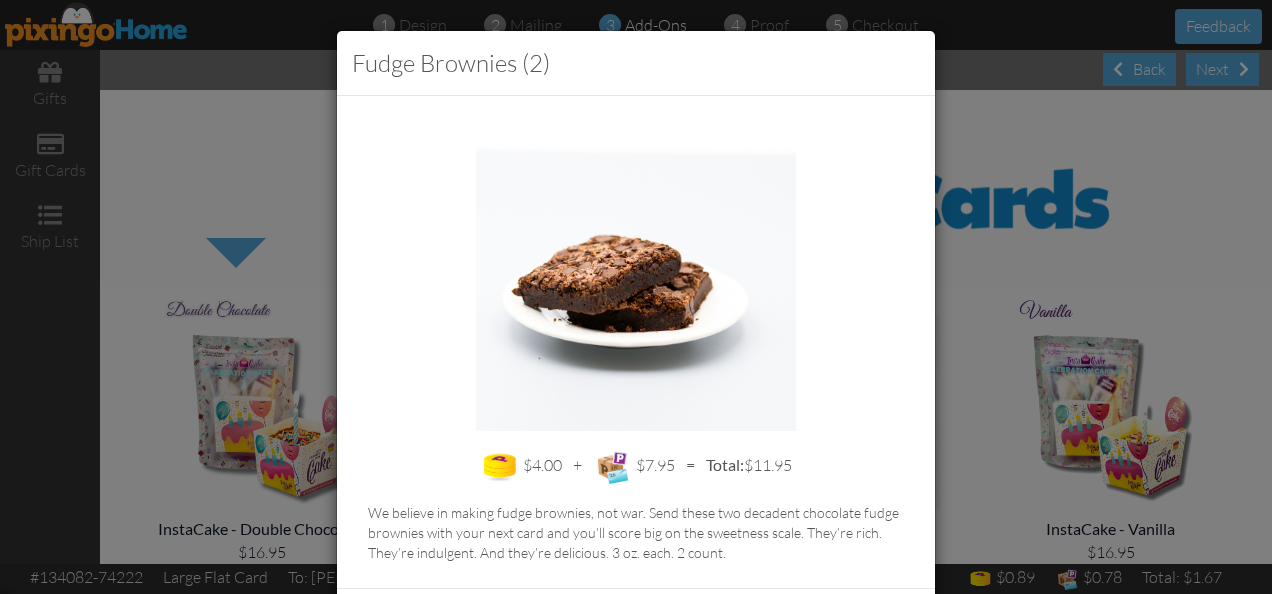 scroll, scrollTop: 89, scrollLeft: 0, axis: vertical 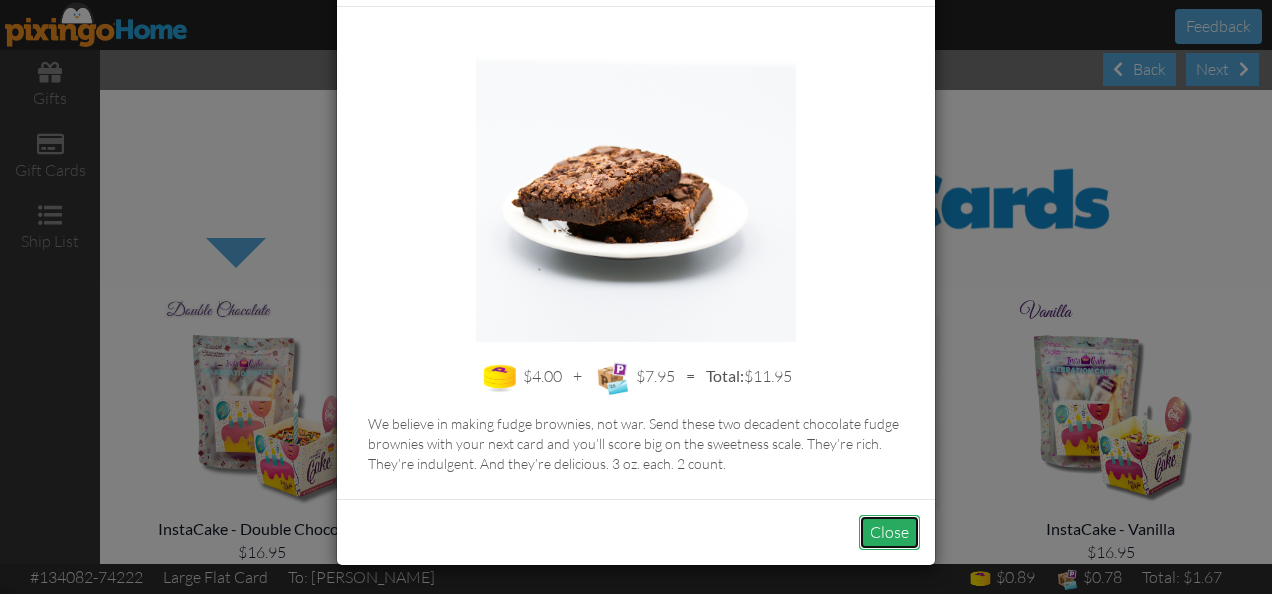 click on "Close" at bounding box center [889, 532] 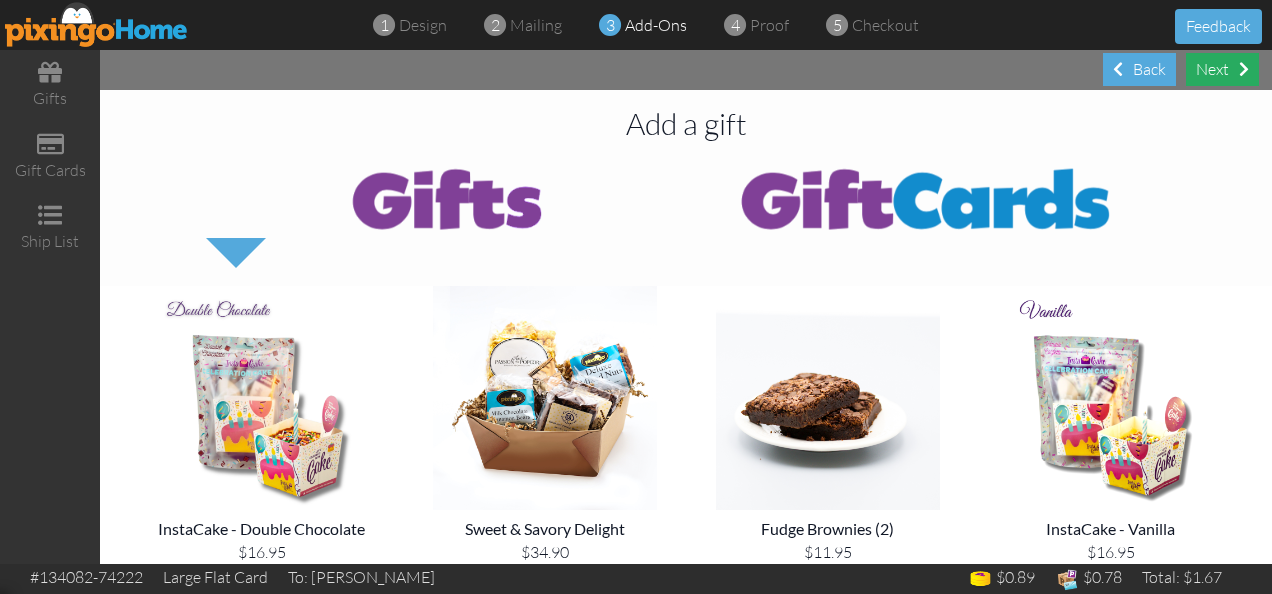 click on "Next" at bounding box center [1222, 69] 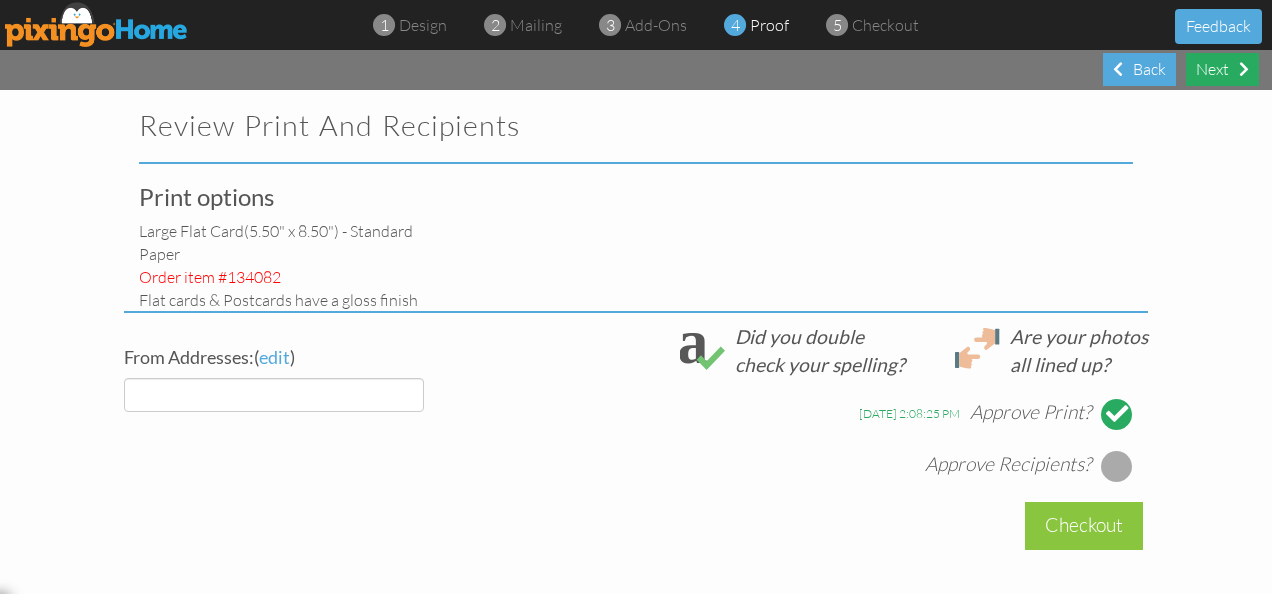 select on "object:352" 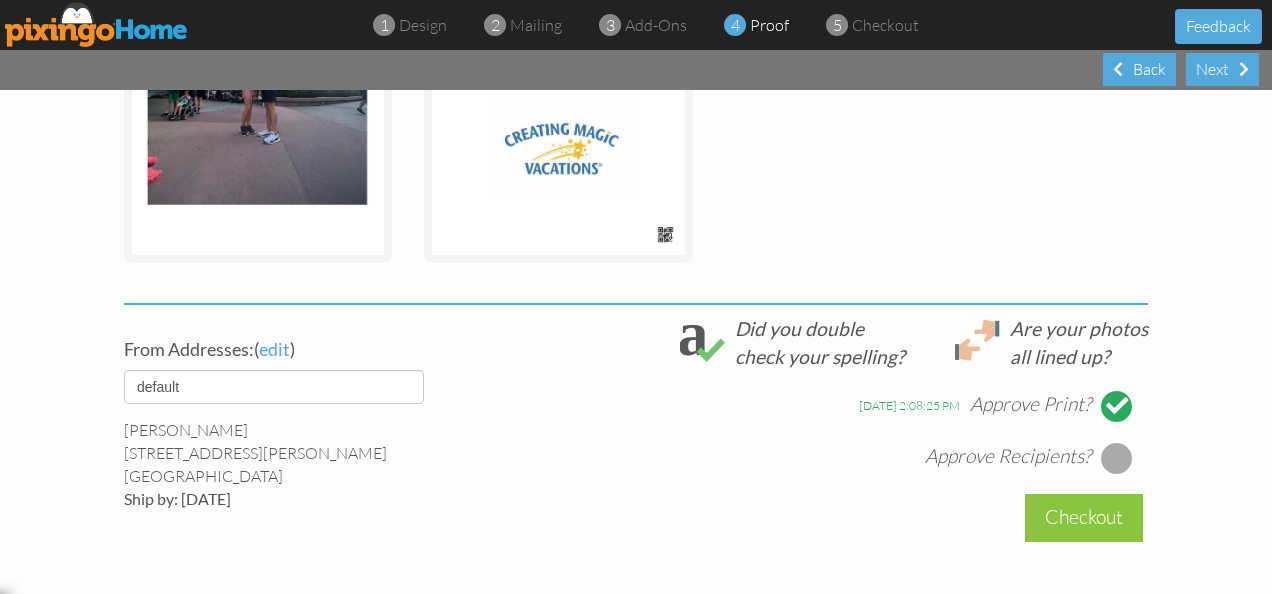 scroll, scrollTop: 637, scrollLeft: 0, axis: vertical 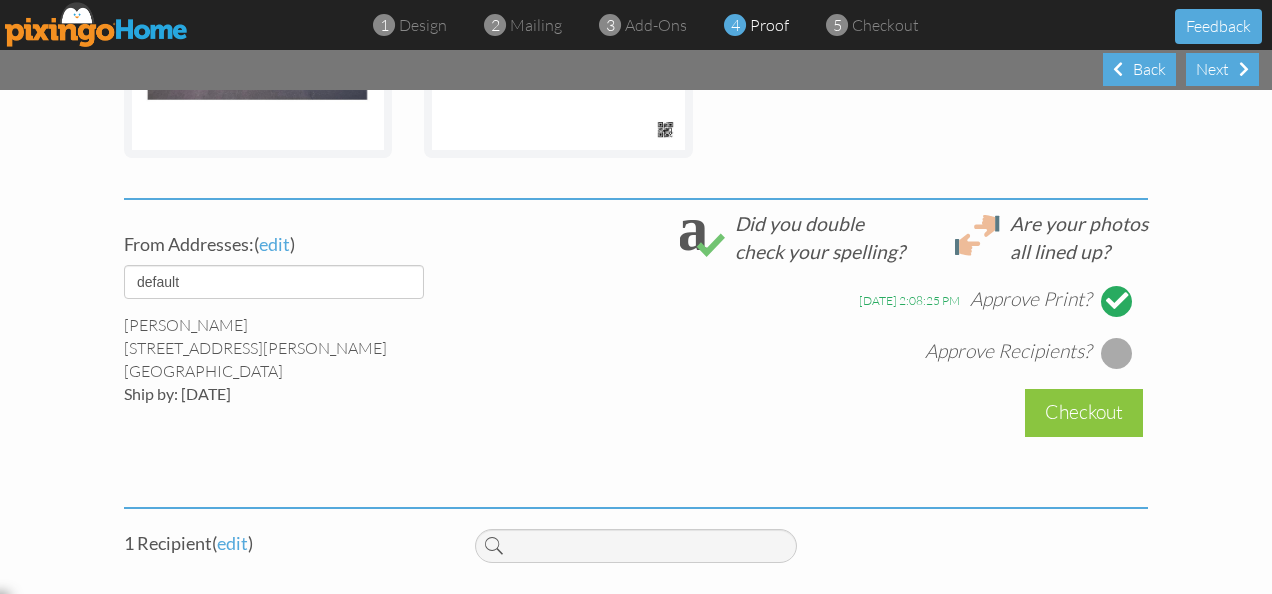 click at bounding box center [1117, 353] 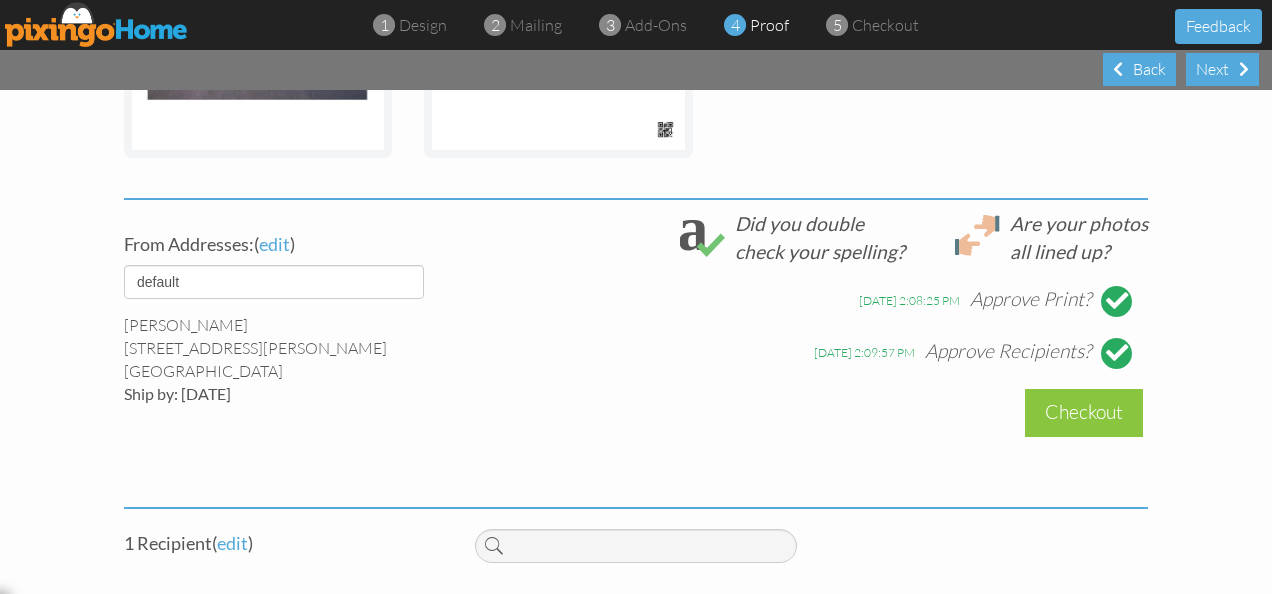 scroll, scrollTop: 746, scrollLeft: 0, axis: vertical 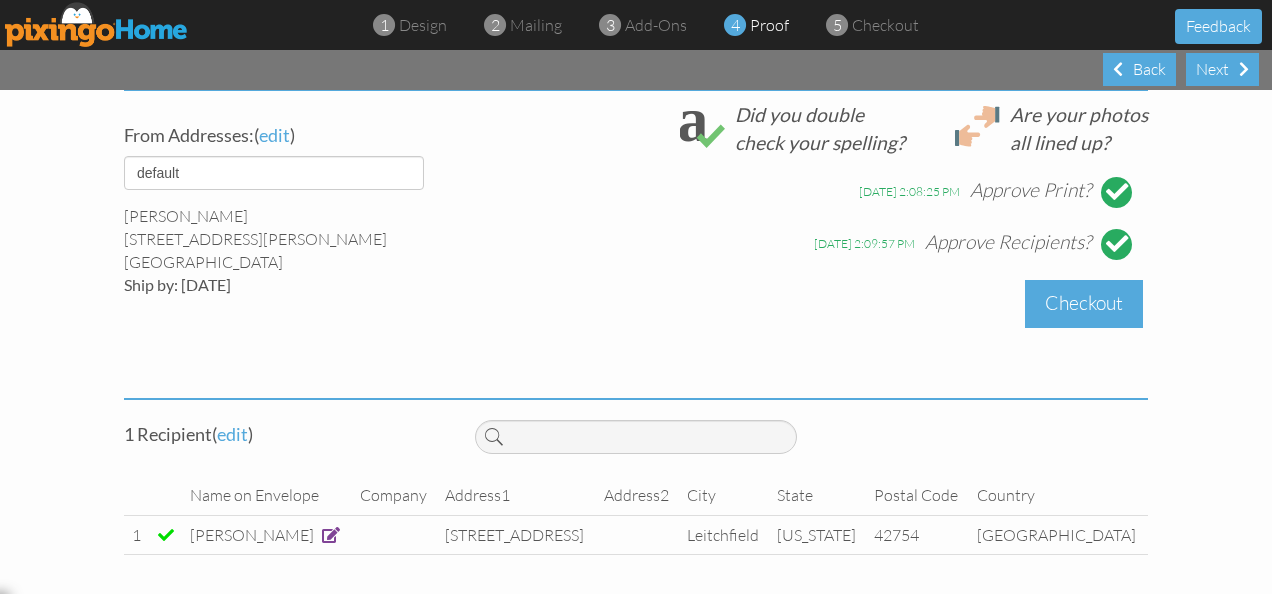 click on "Checkout" at bounding box center (1084, 303) 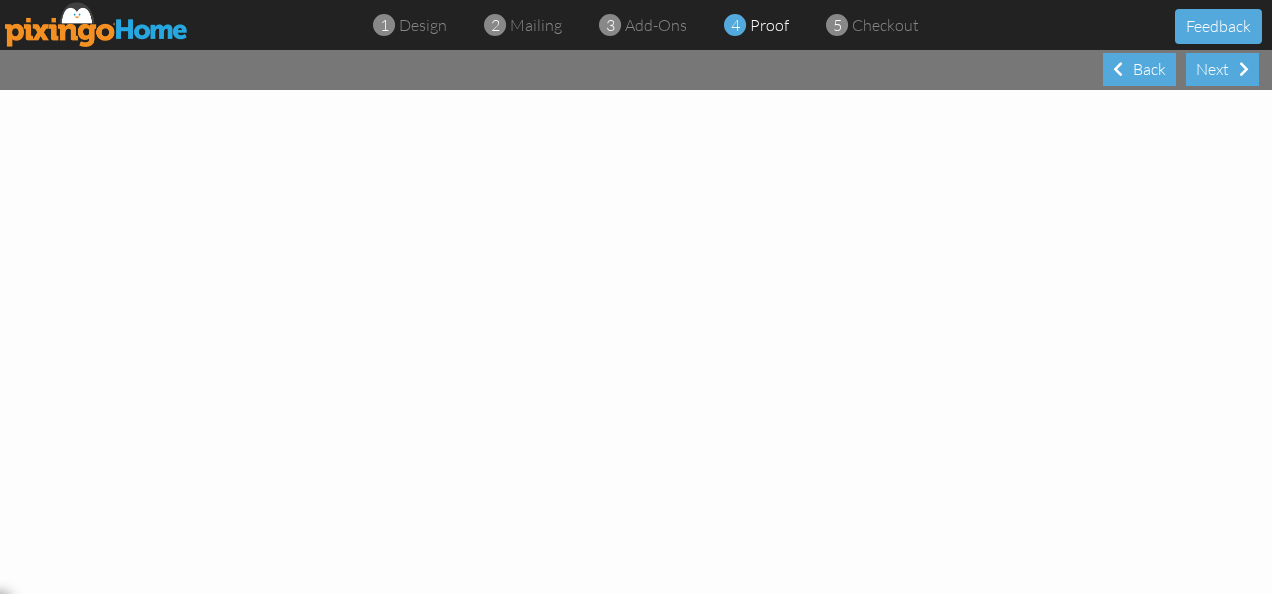 scroll, scrollTop: 0, scrollLeft: 0, axis: both 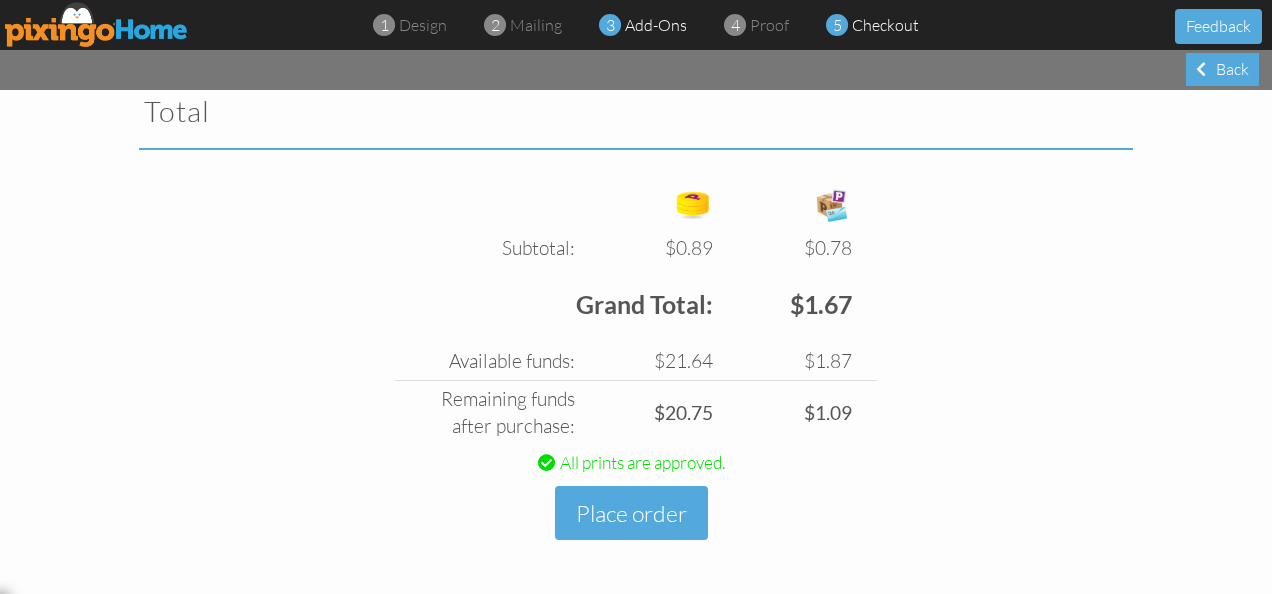 click on "add-ons" at bounding box center [656, 25] 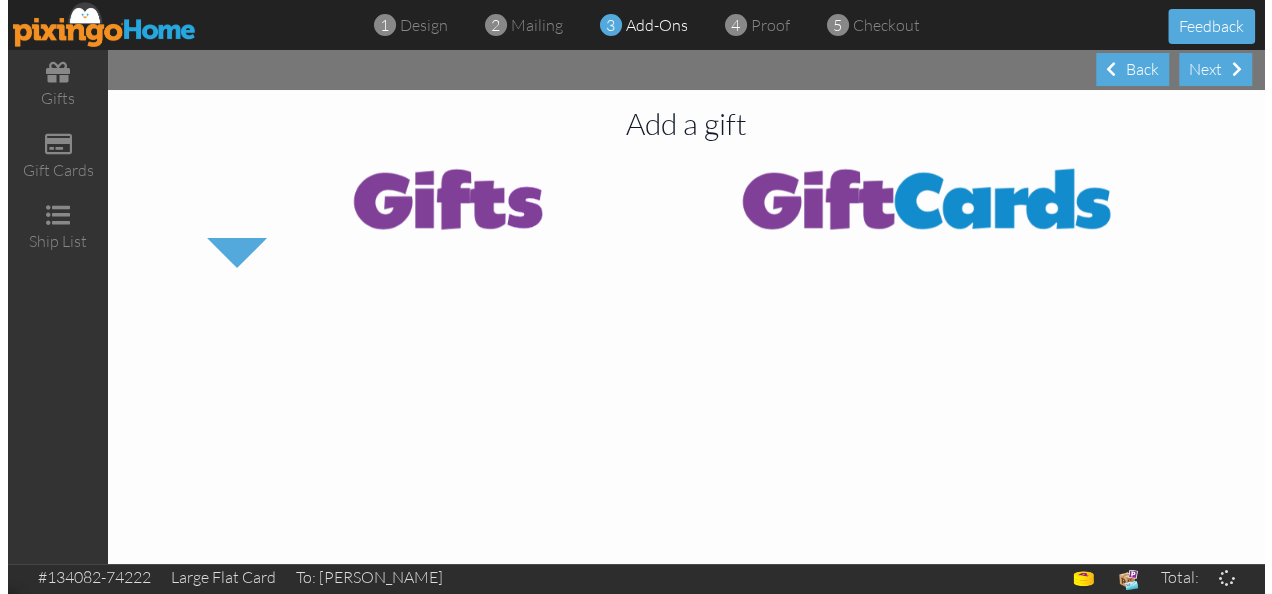 scroll, scrollTop: 0, scrollLeft: 0, axis: both 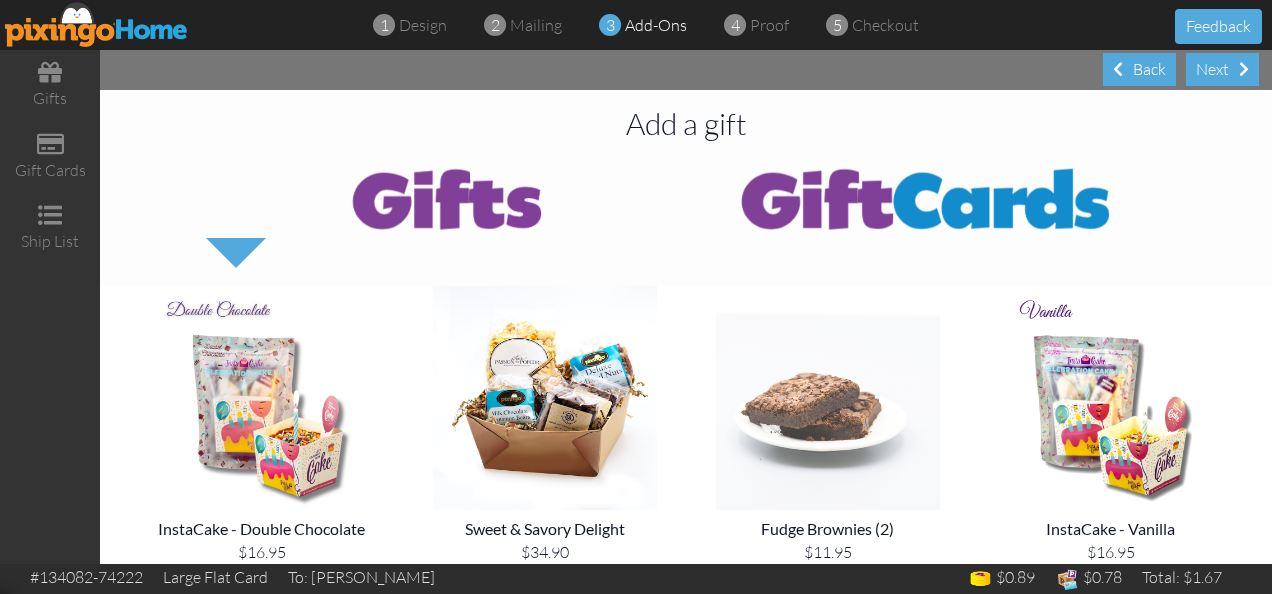 click at bounding box center (827, 398) 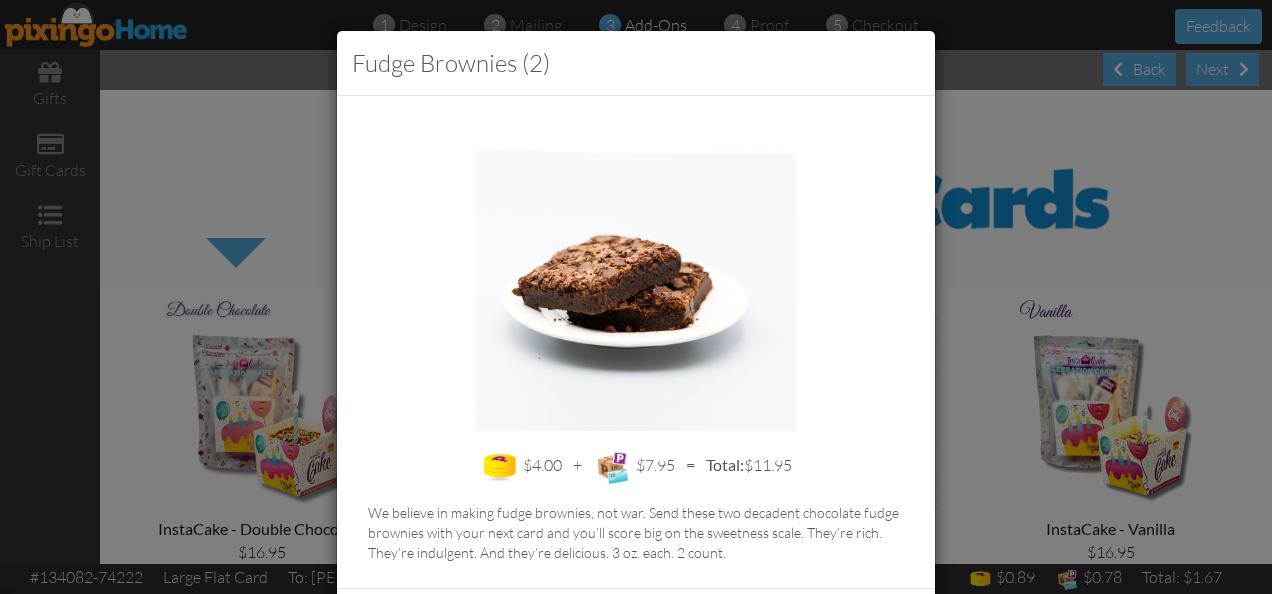scroll, scrollTop: 89, scrollLeft: 0, axis: vertical 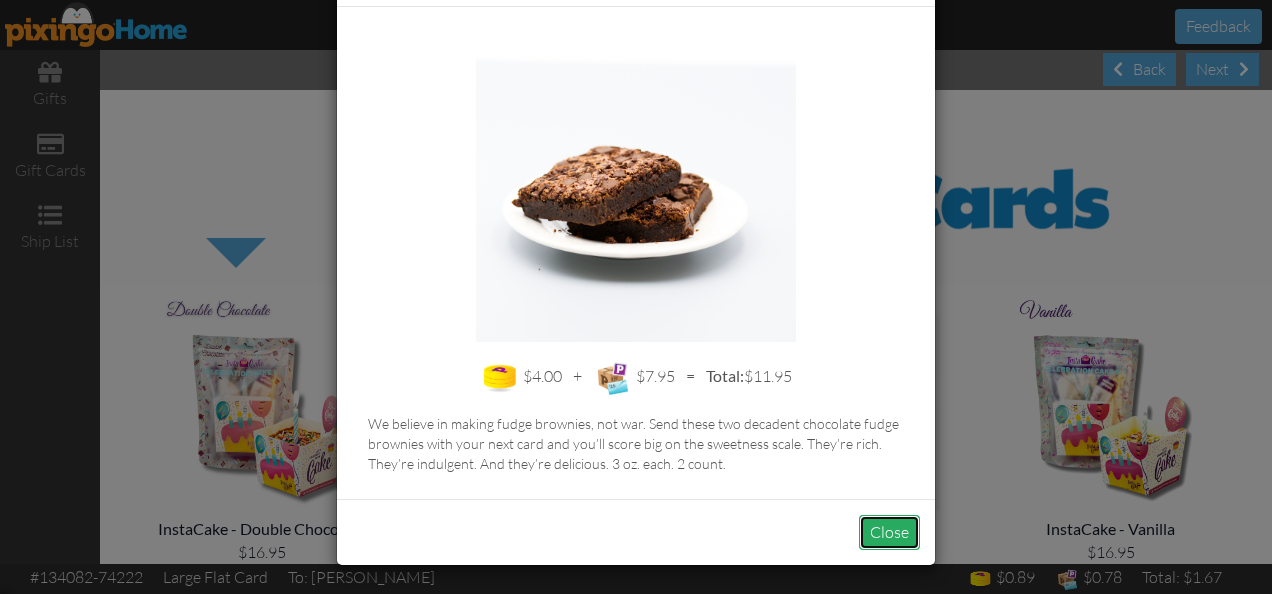 click on "Close" at bounding box center [889, 532] 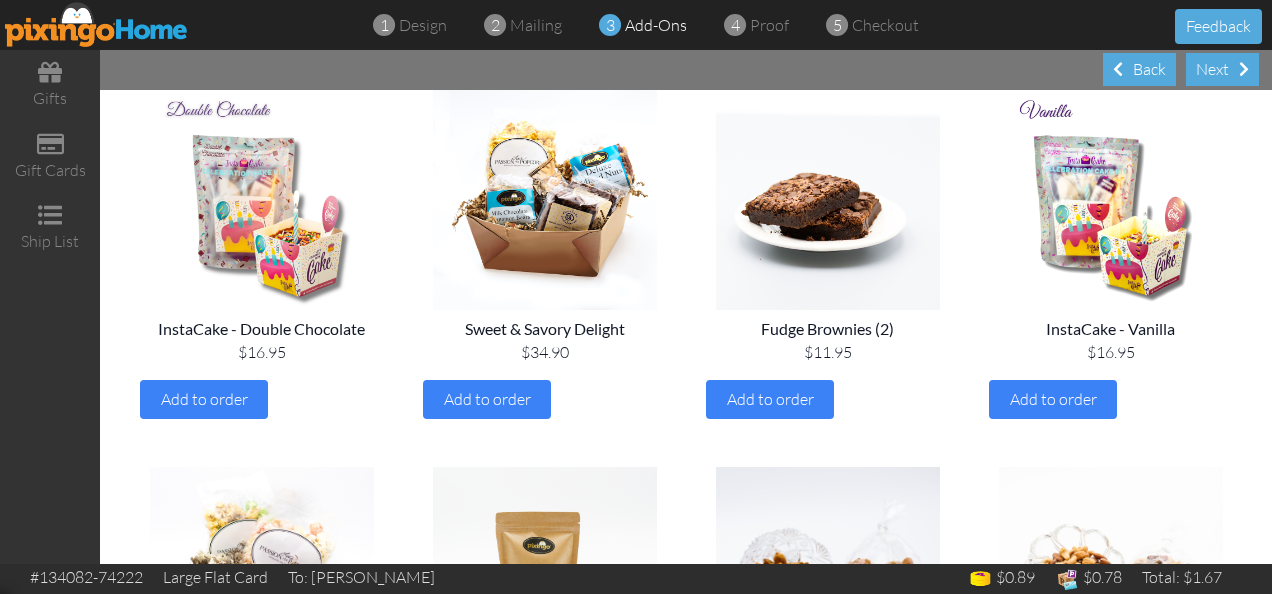 scroll, scrollTop: 214, scrollLeft: 0, axis: vertical 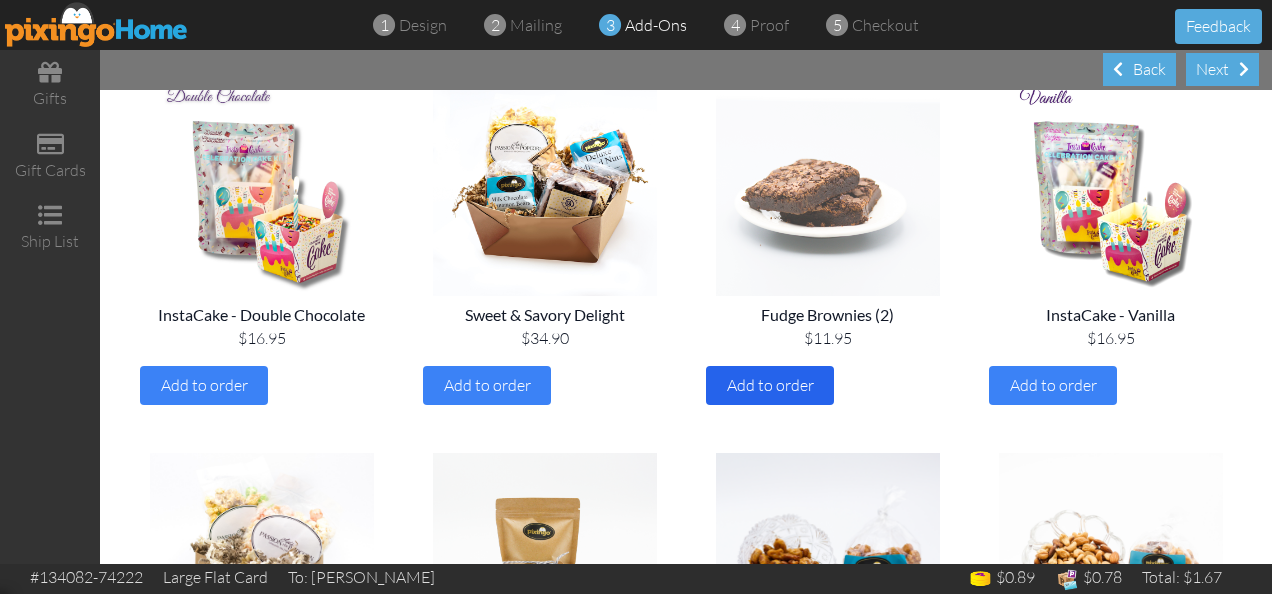 click on "Add to order" at bounding box center [770, 385] 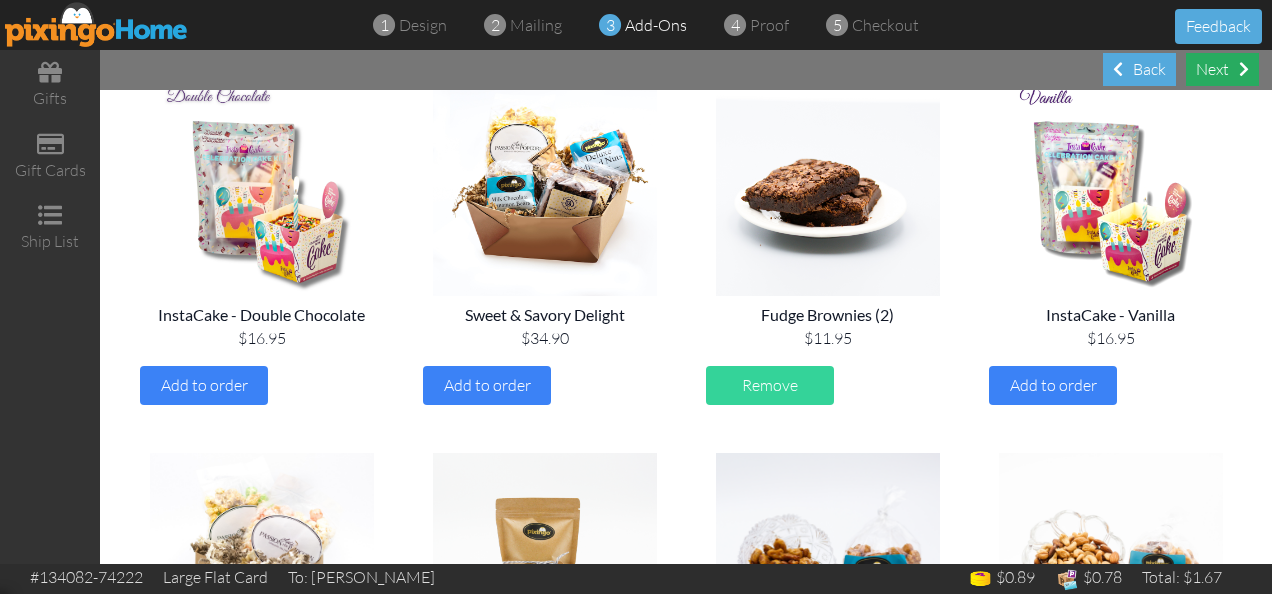 click on "Next" at bounding box center [1222, 69] 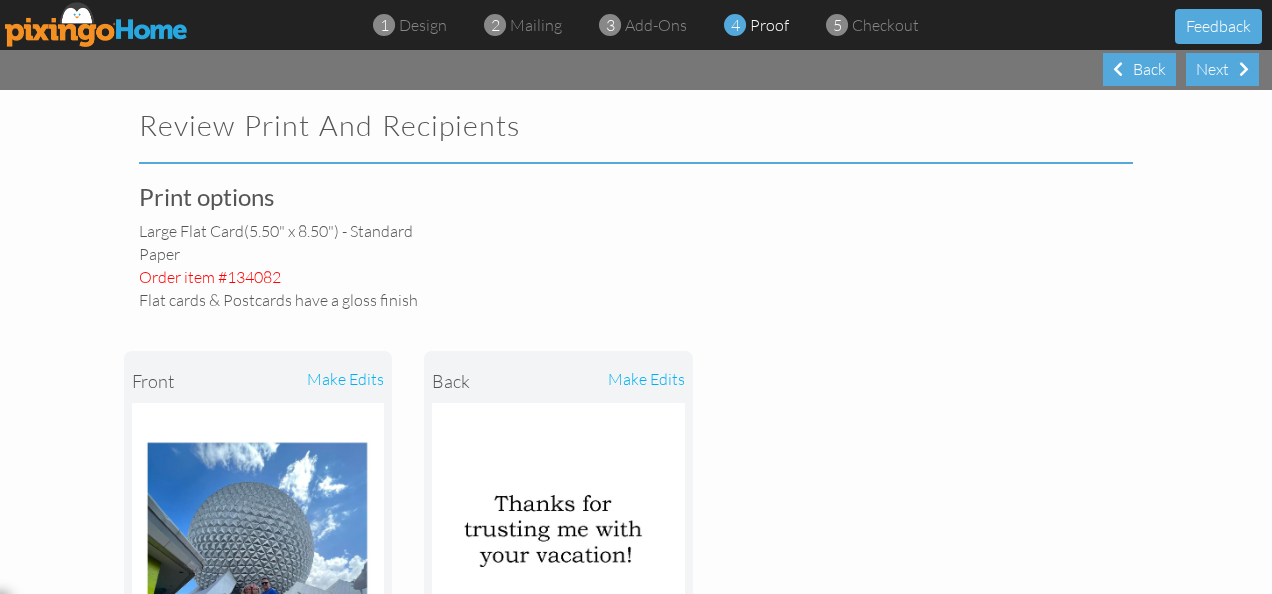 select on "object:527" 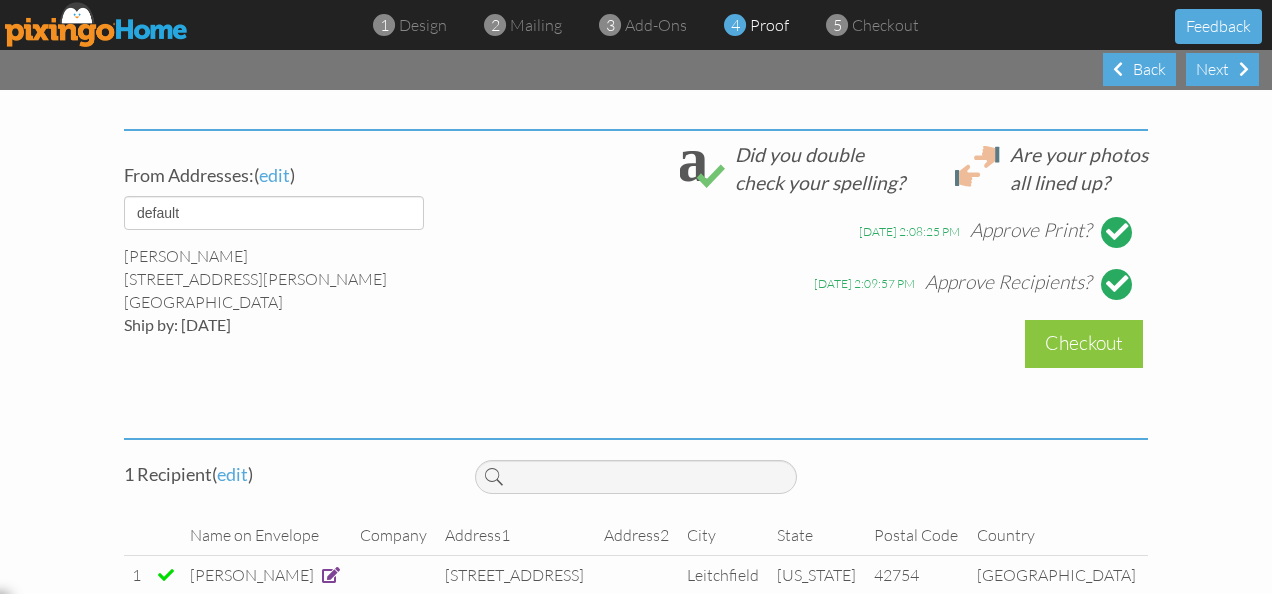 scroll, scrollTop: 746, scrollLeft: 0, axis: vertical 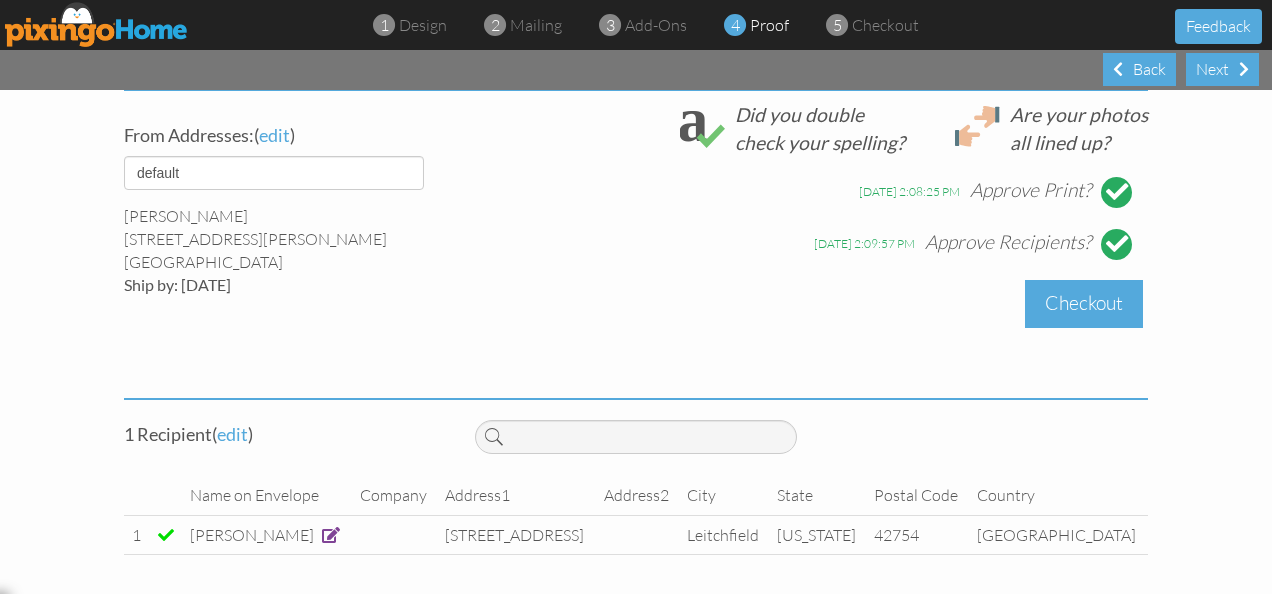 click on "Checkout" at bounding box center [1084, 303] 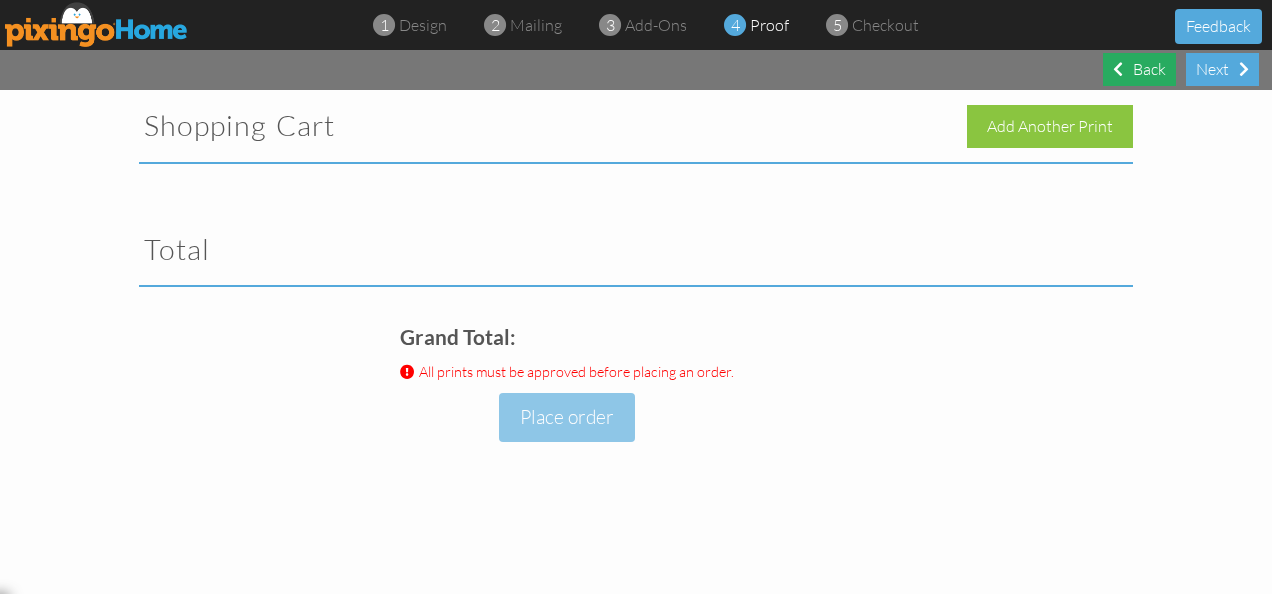 click on "Back" at bounding box center (1139, 69) 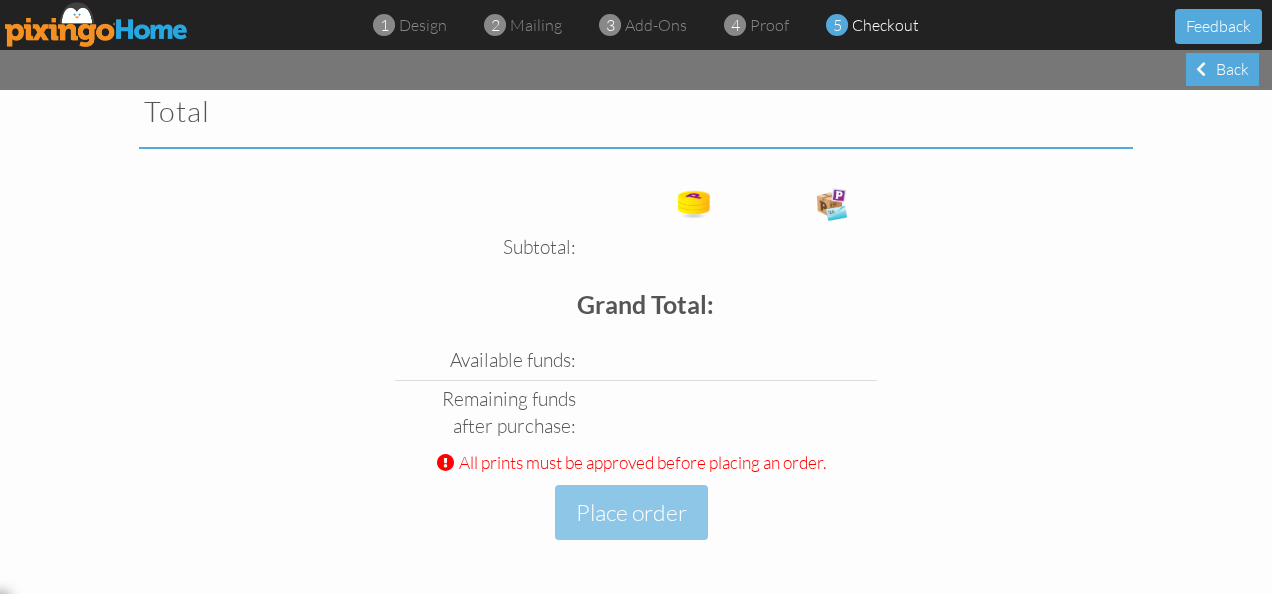 scroll, scrollTop: 0, scrollLeft: 0, axis: both 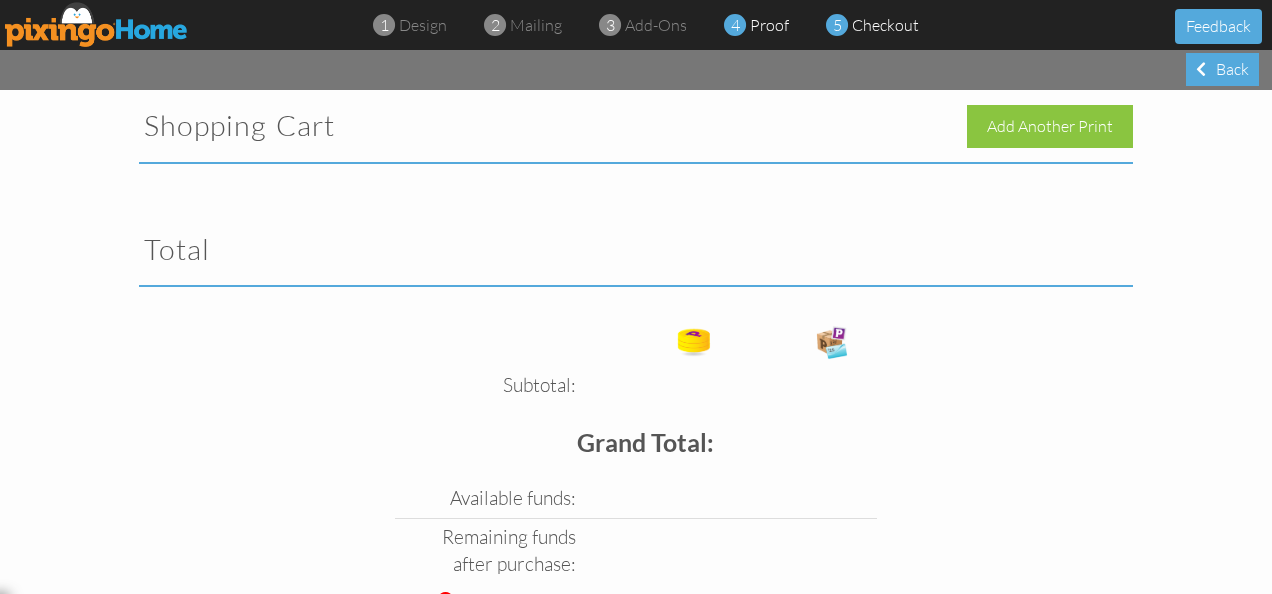 click on "proof" at bounding box center [769, 25] 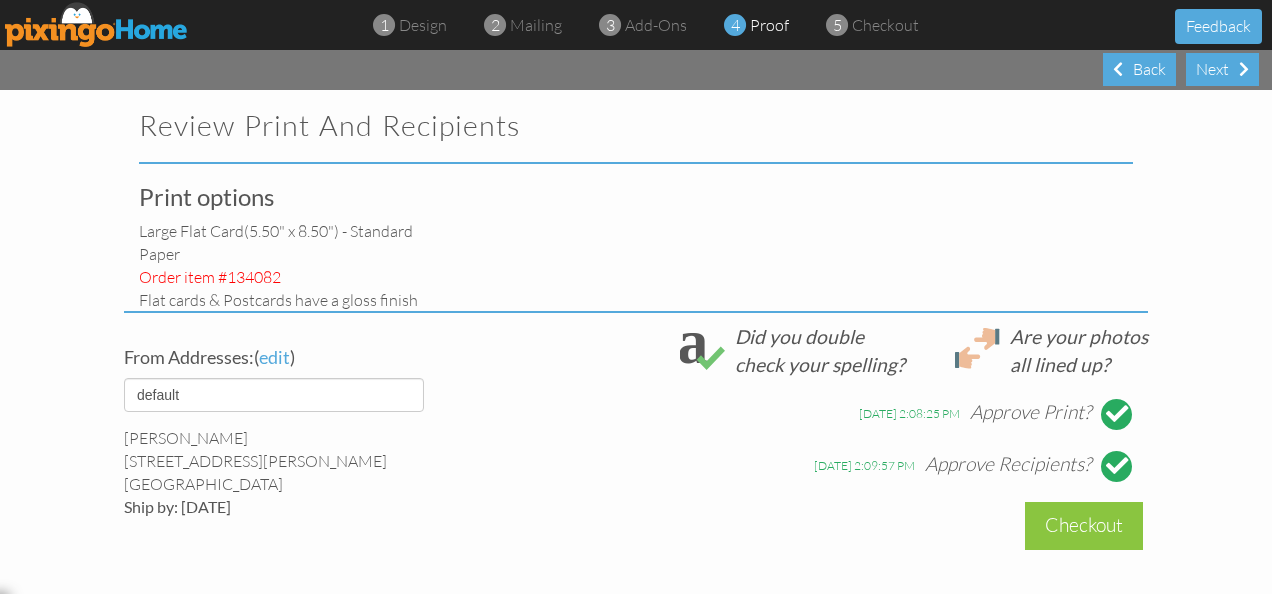 select on "object:560" 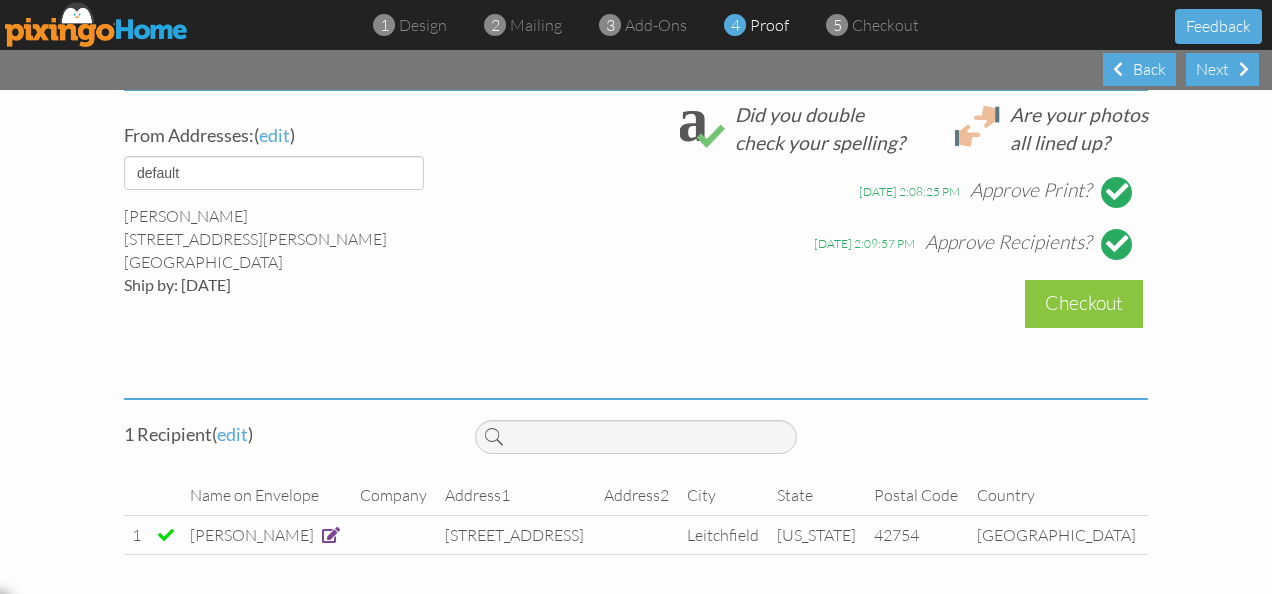 click at bounding box center [1117, 192] 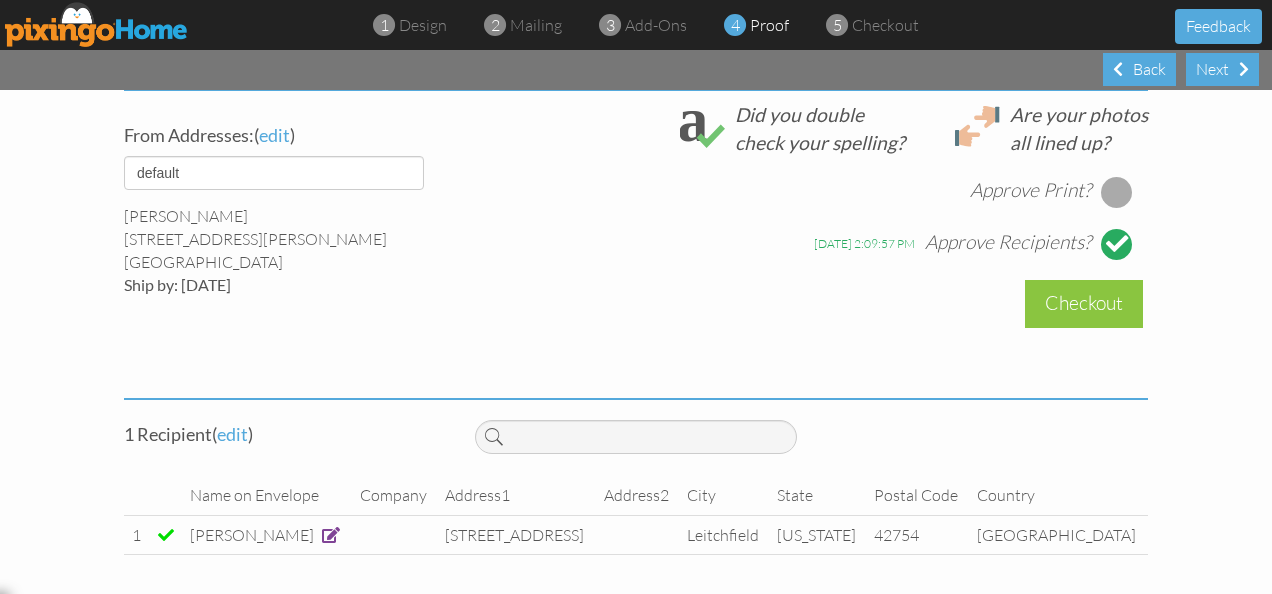 scroll, scrollTop: 746, scrollLeft: 0, axis: vertical 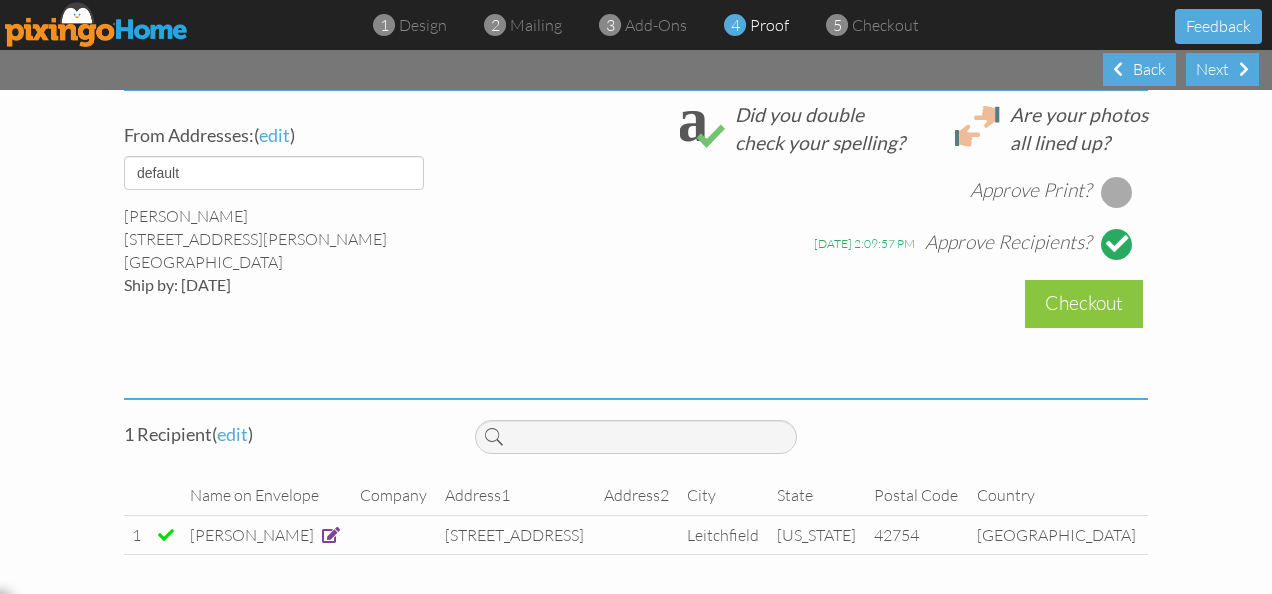 click at bounding box center (1117, 244) 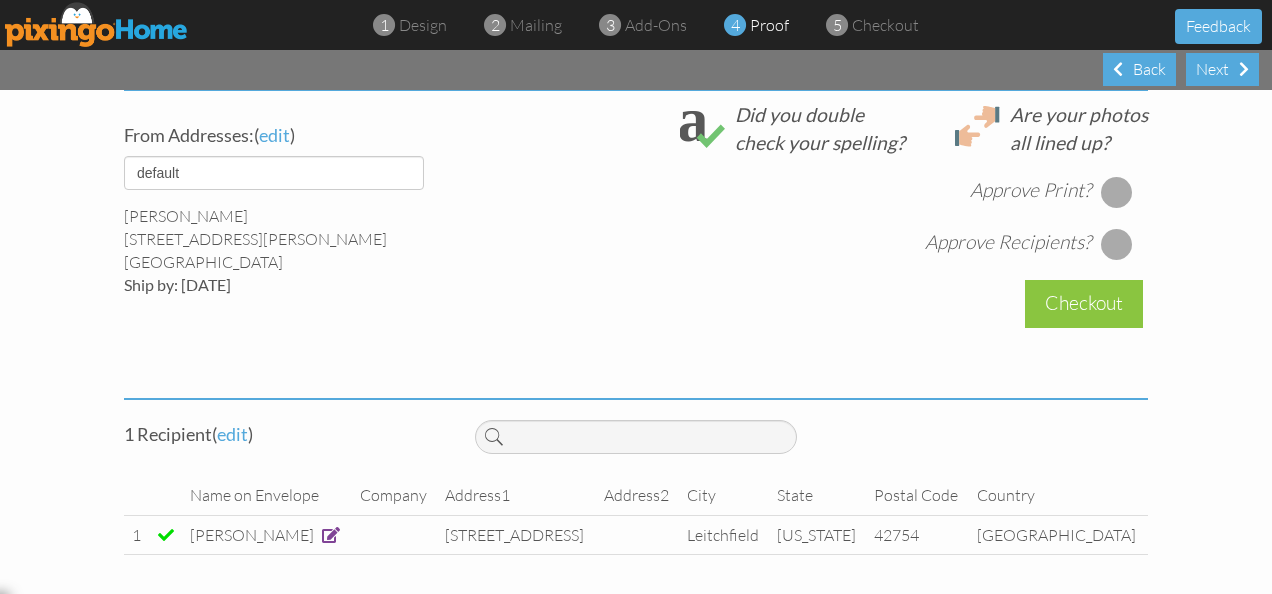 click at bounding box center [1117, 192] 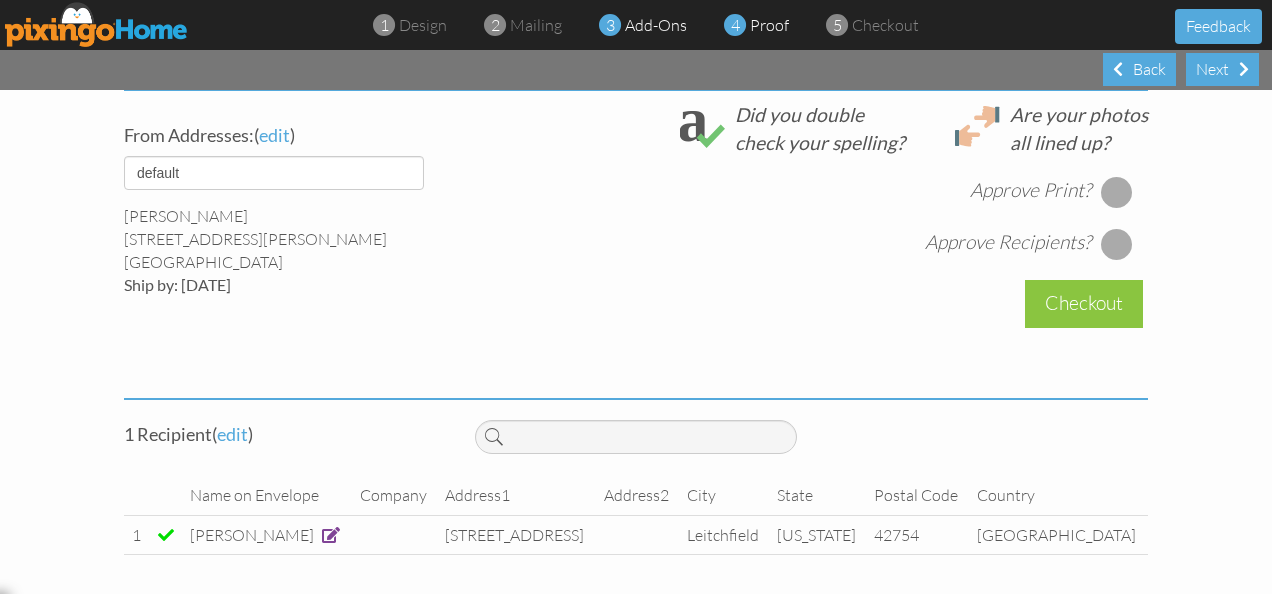click on "add-ons" at bounding box center (656, 25) 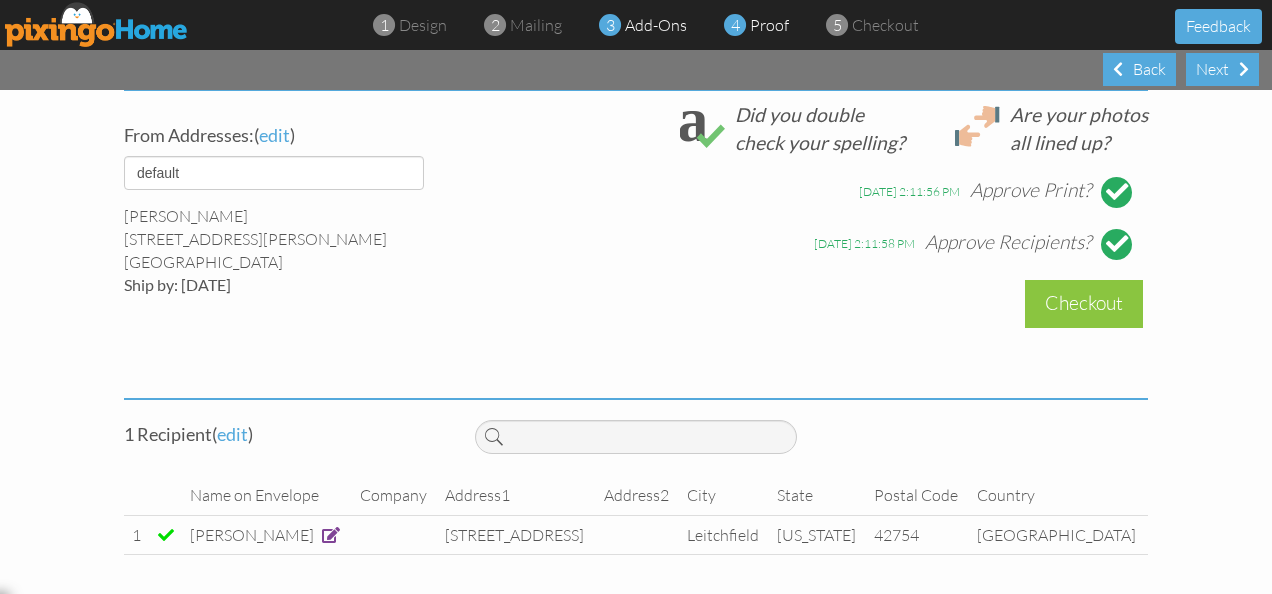 scroll, scrollTop: 0, scrollLeft: 0, axis: both 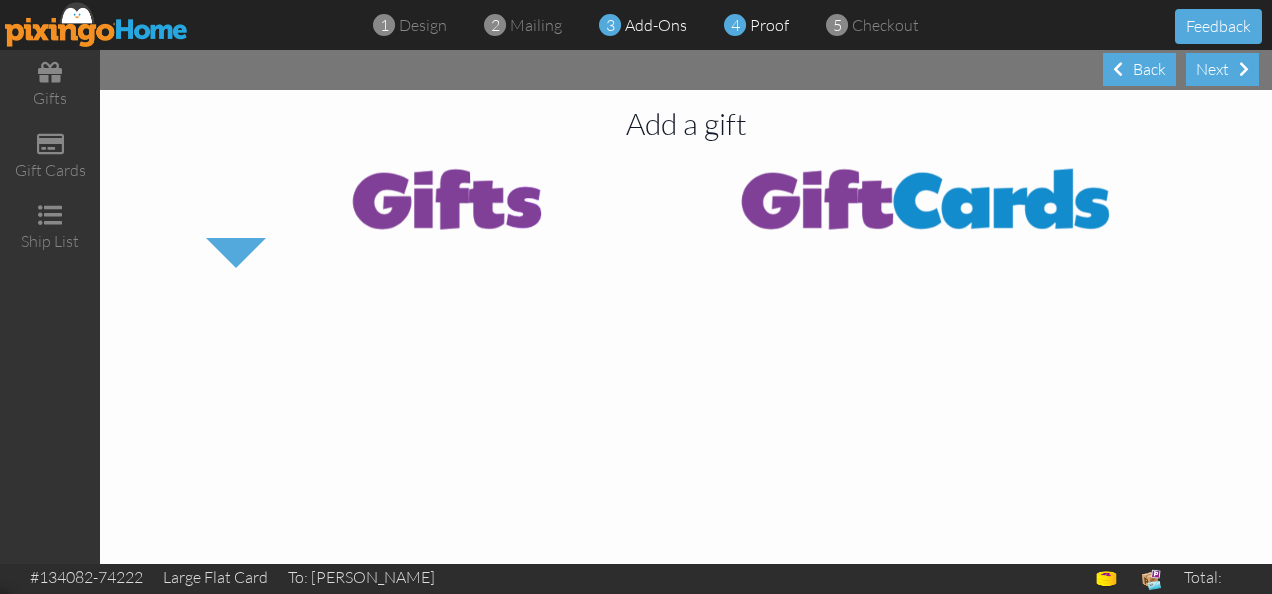 click on "proof" at bounding box center [769, 25] 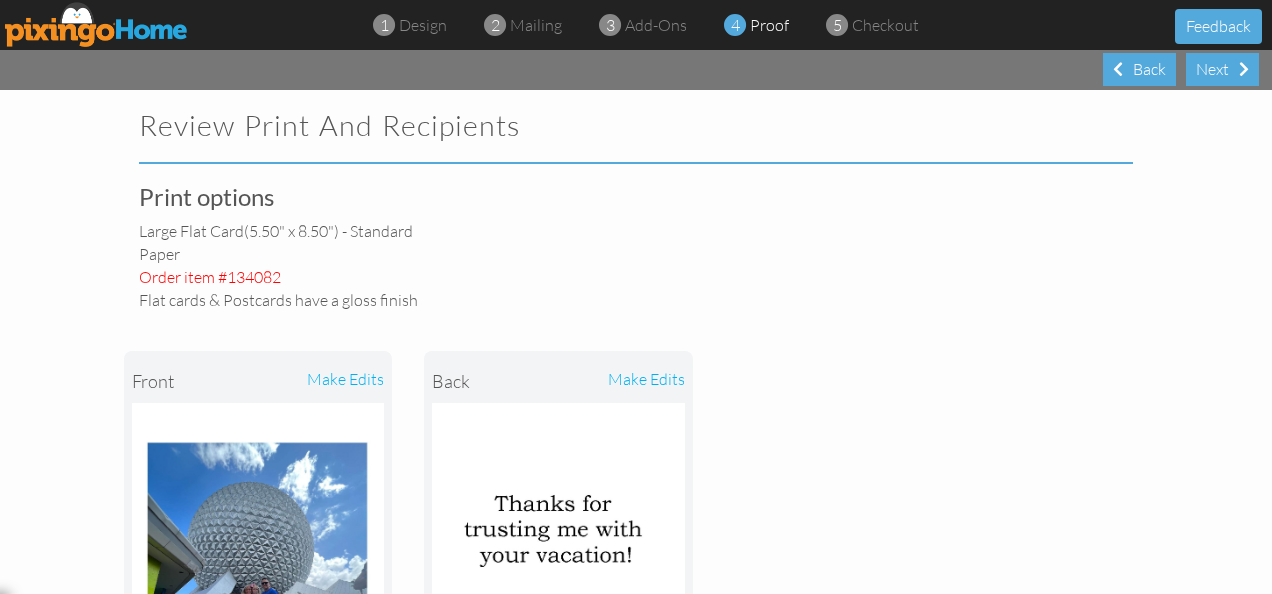select on "object:702" 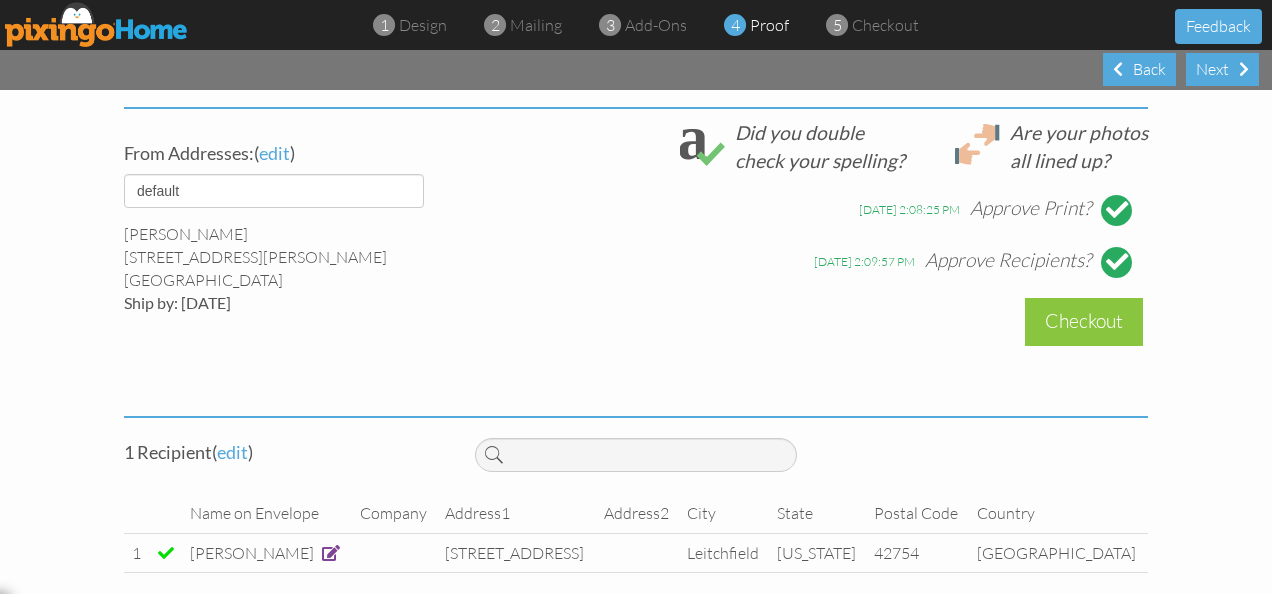 scroll, scrollTop: 746, scrollLeft: 0, axis: vertical 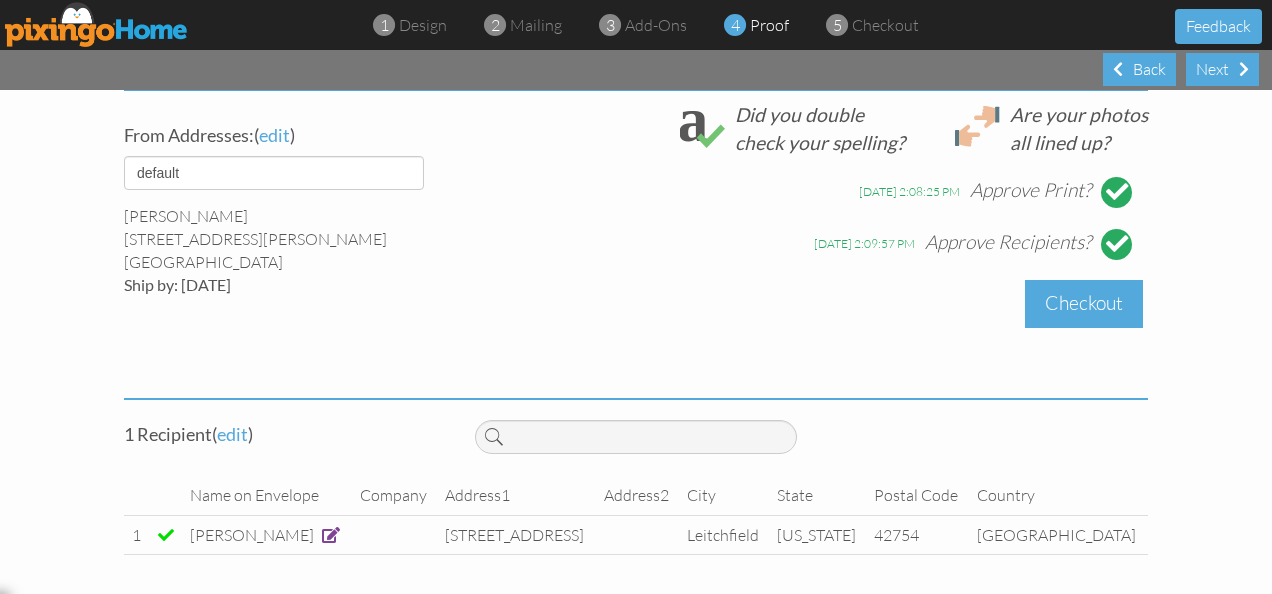 click on "Checkout" at bounding box center [1084, 303] 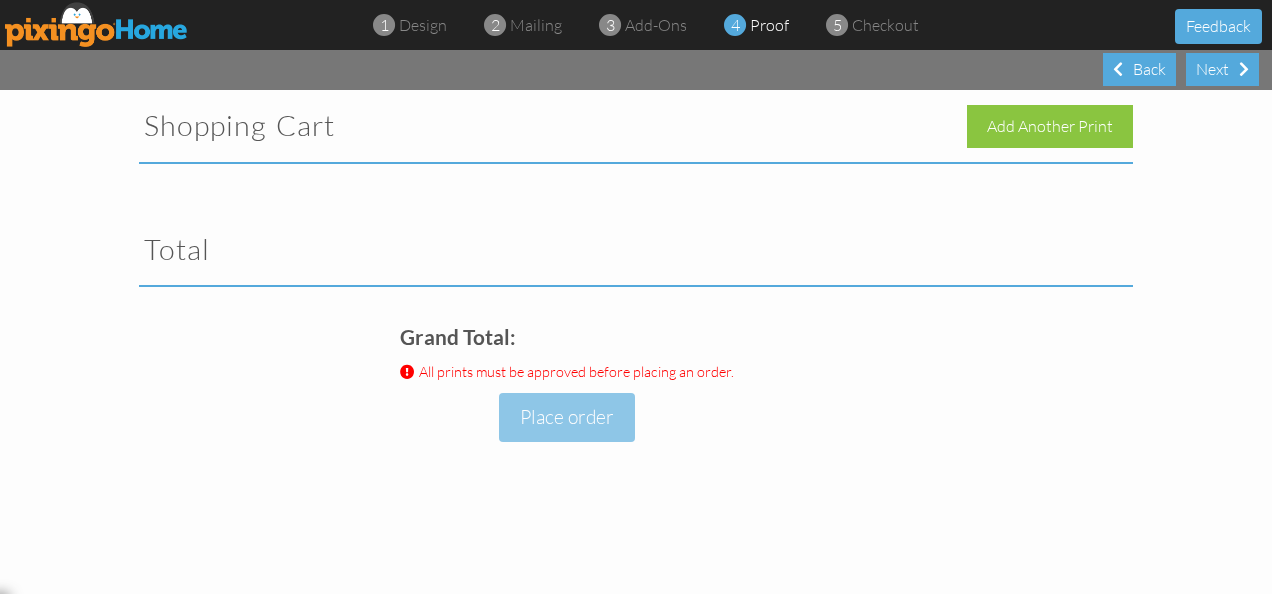 scroll, scrollTop: 0, scrollLeft: 0, axis: both 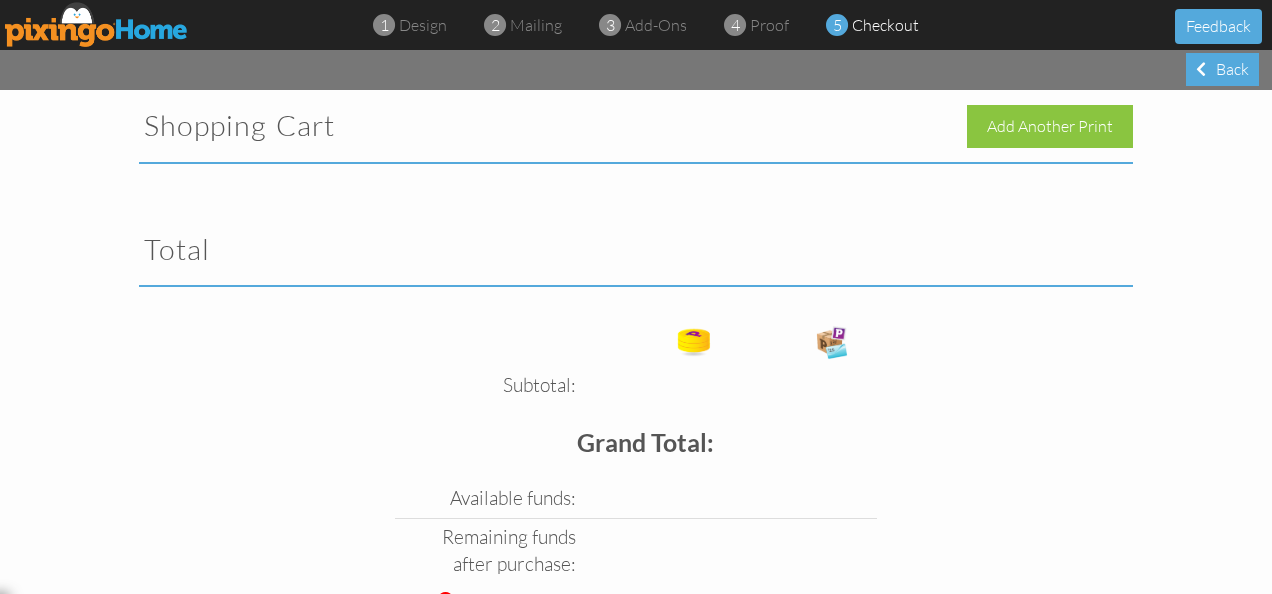 click on "Back" at bounding box center (1222, 69) 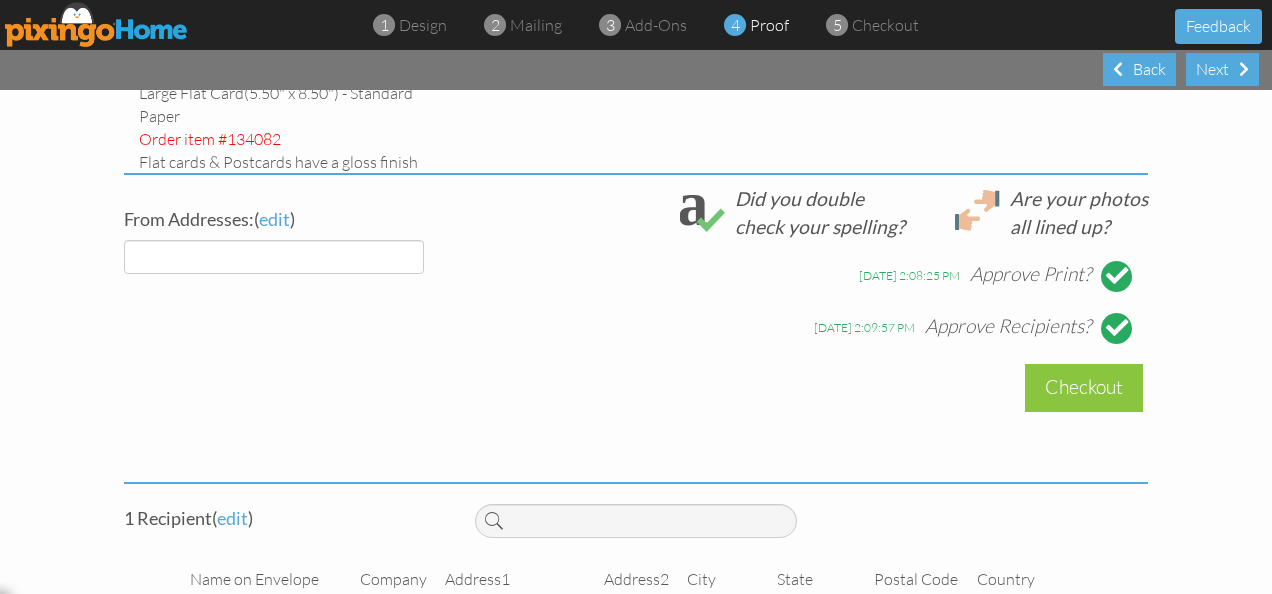 scroll, scrollTop: 222, scrollLeft: 0, axis: vertical 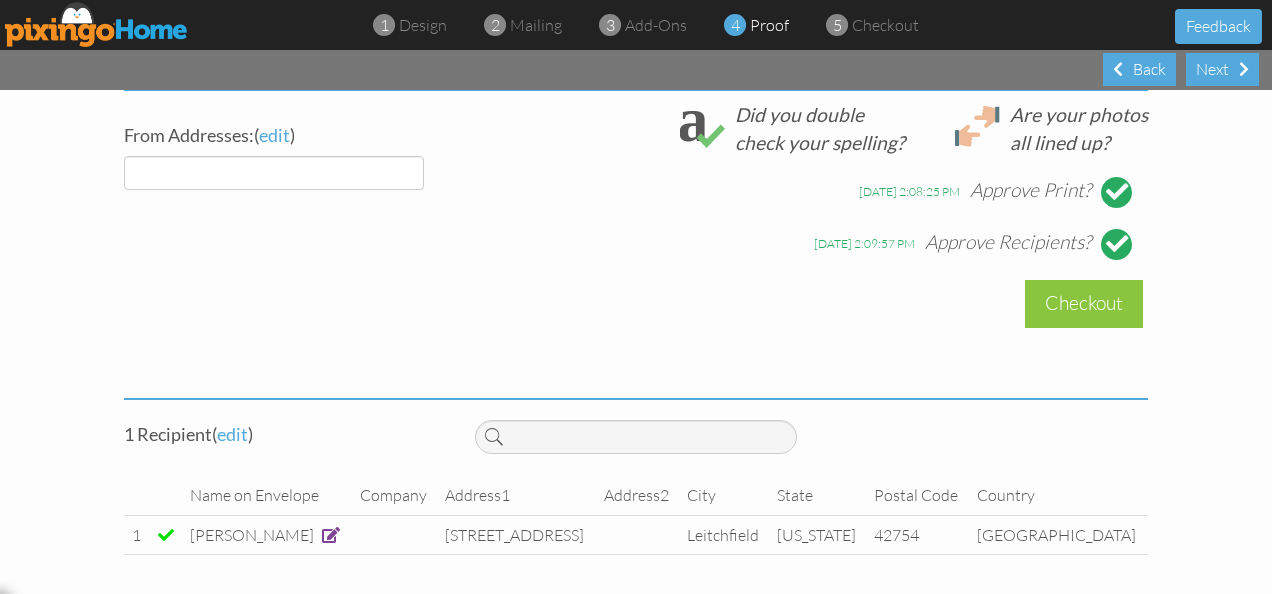 select on "object:734" 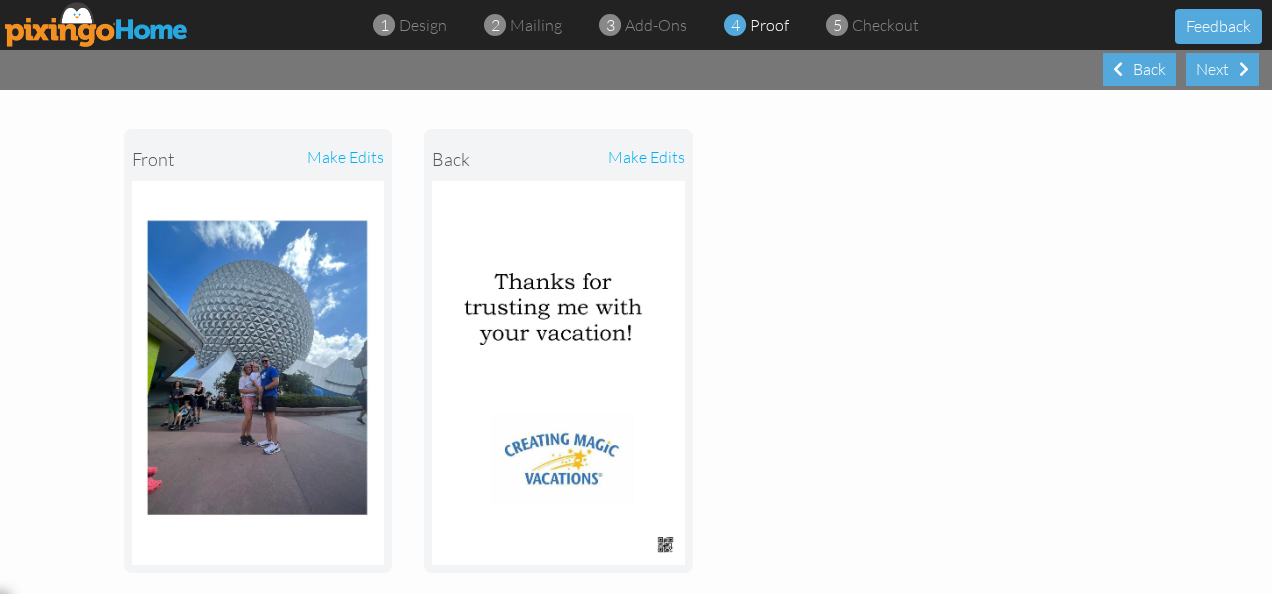 scroll, scrollTop: 746, scrollLeft: 0, axis: vertical 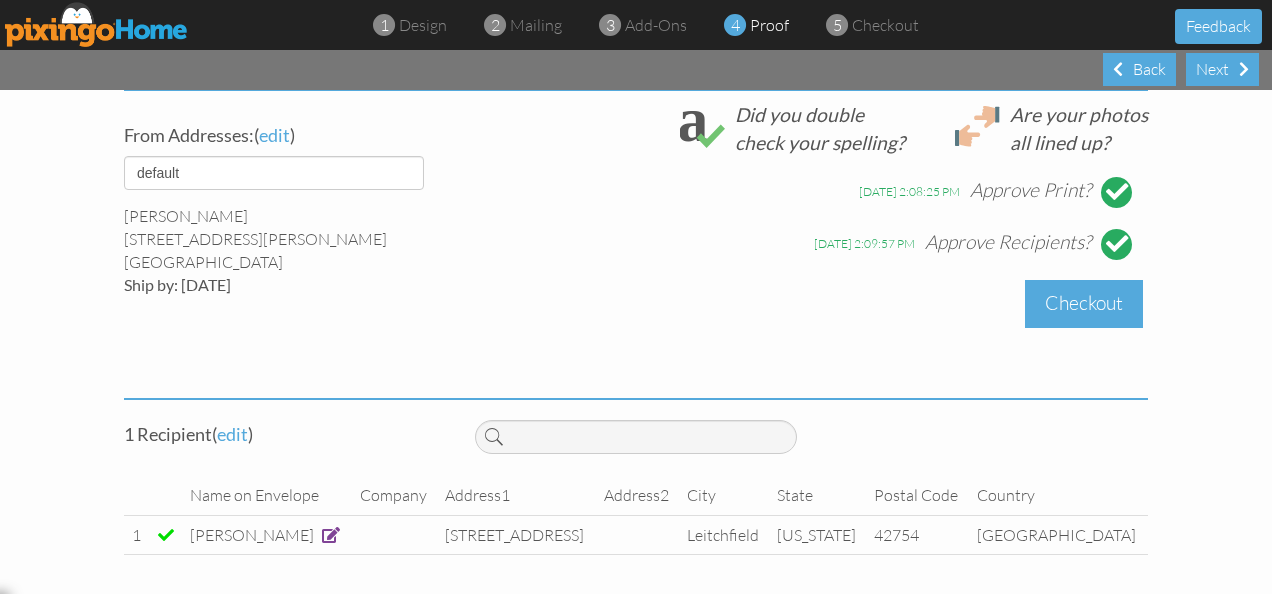 click on "Checkout" at bounding box center (1084, 303) 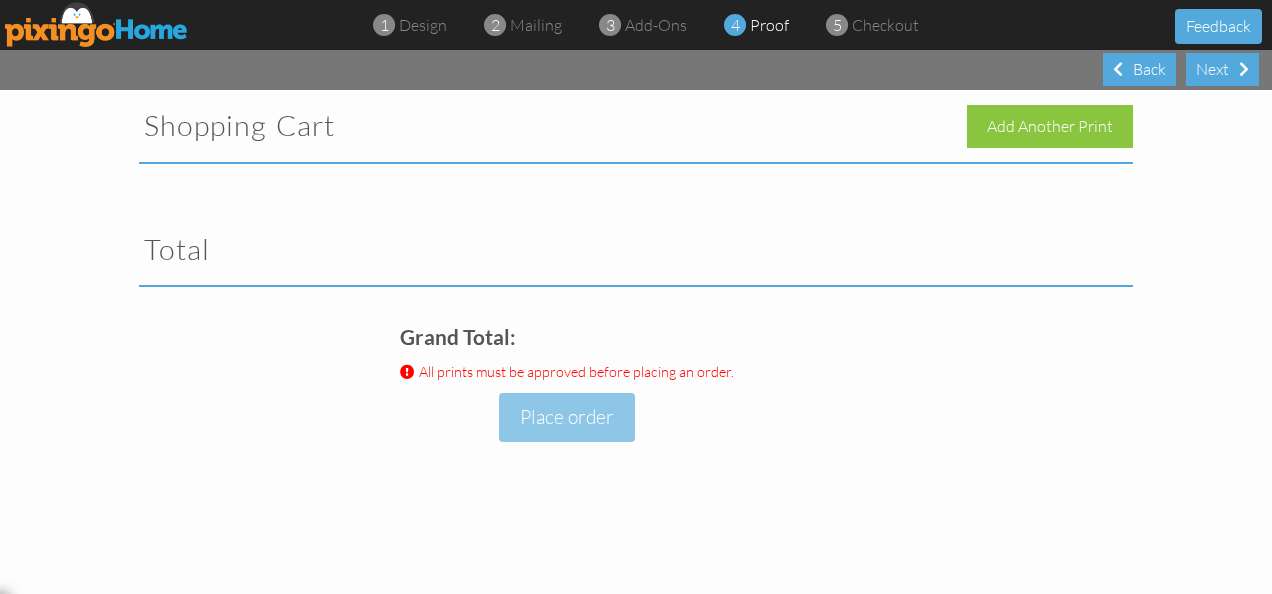 scroll, scrollTop: 0, scrollLeft: 0, axis: both 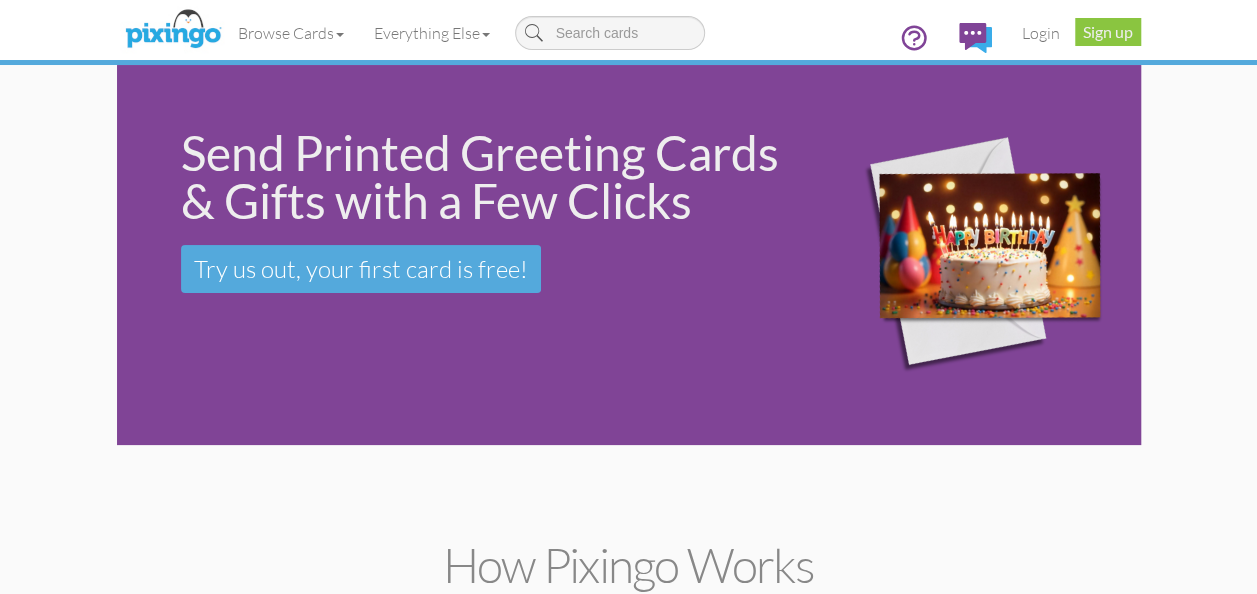 click on "How Pixingo works
Pick a Template
Or make your own creations using our easy-to-use studio.
Tell us Who & Where
Tell us who will receive them and where they live, even add a gift!
Checkout
We'll take care of the rest! Print, addressing, mailing, all of it!" at bounding box center (629, 671) 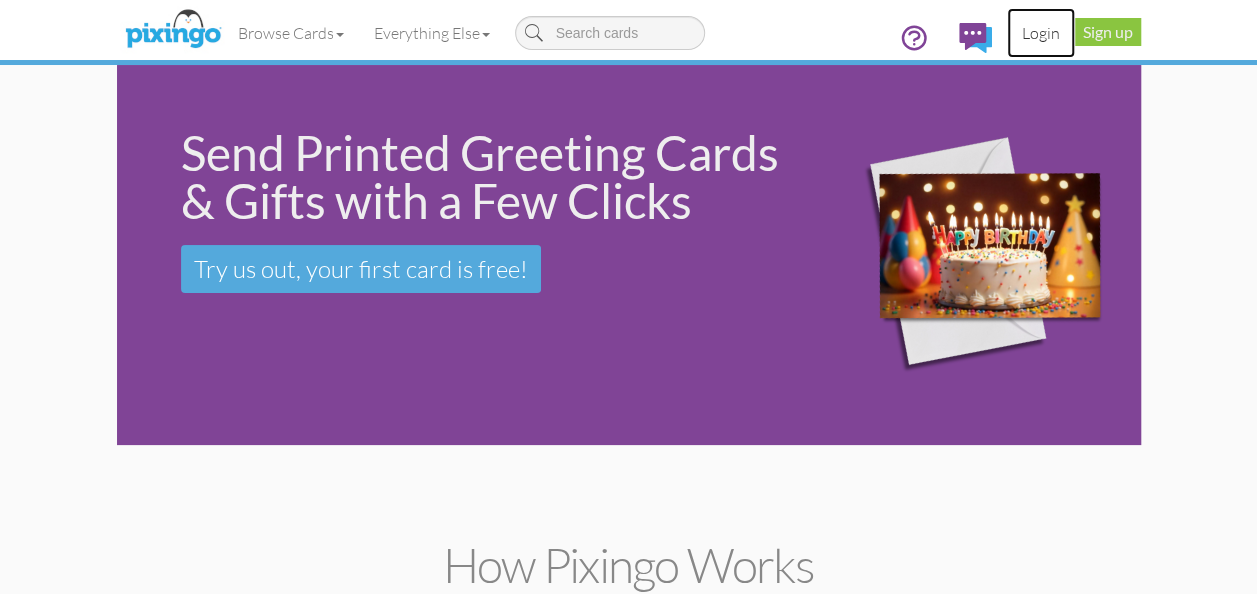 click on "Login" at bounding box center (1041, 33) 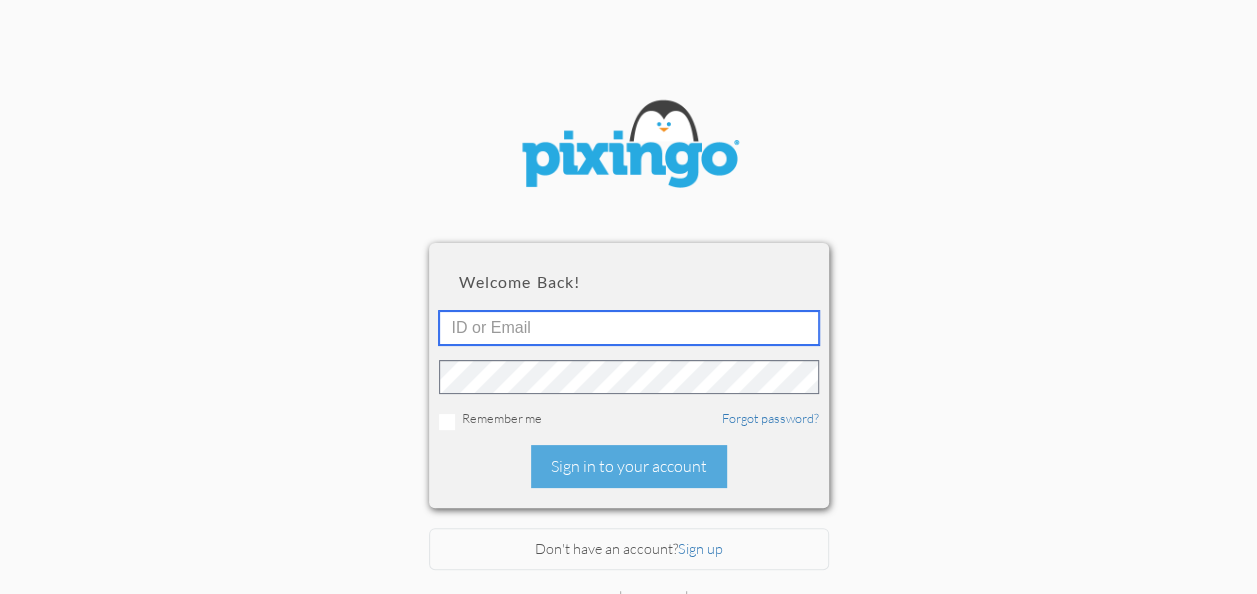 type on "kyle@creatingmagicvacations.com" 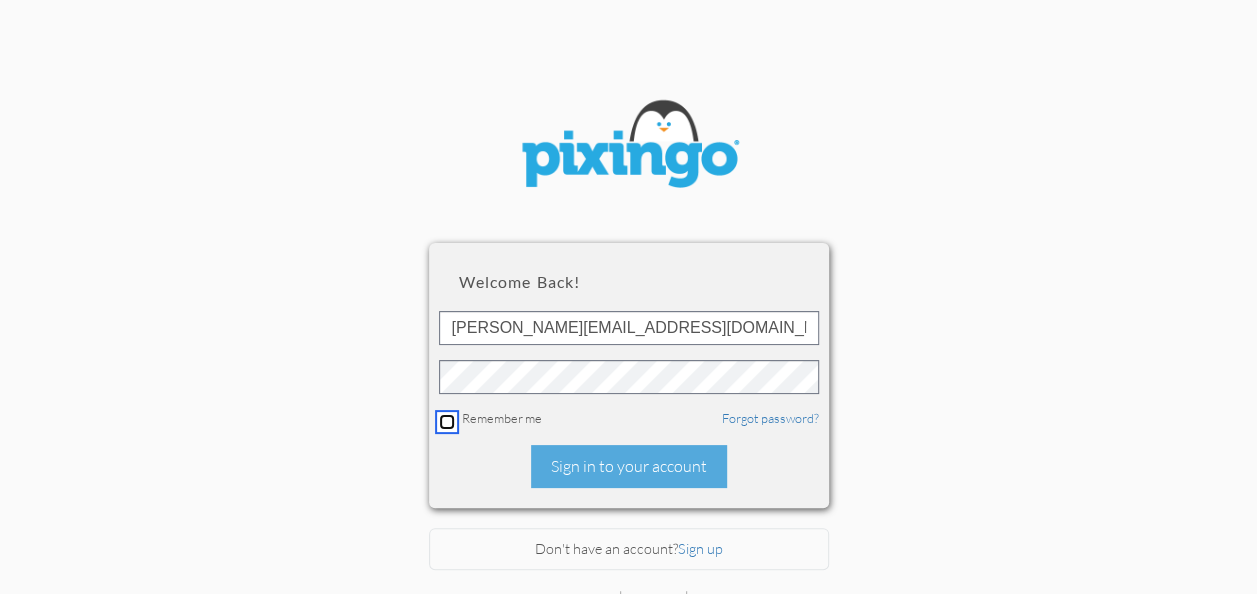 click at bounding box center [447, 422] 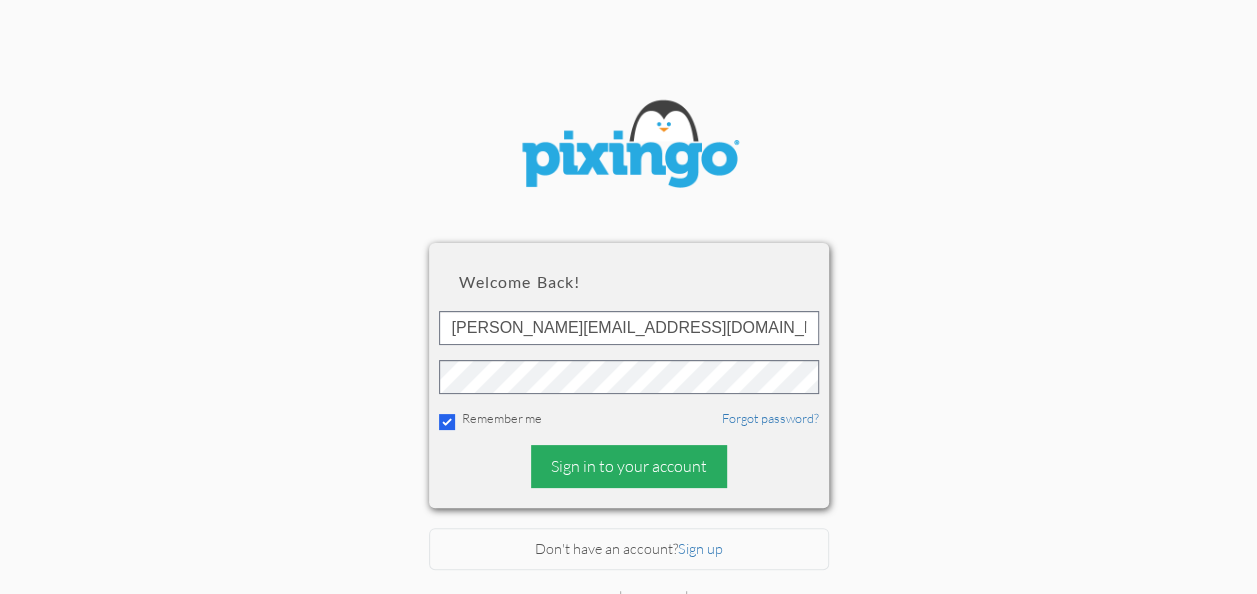click on "Sign in to your account" at bounding box center [629, 466] 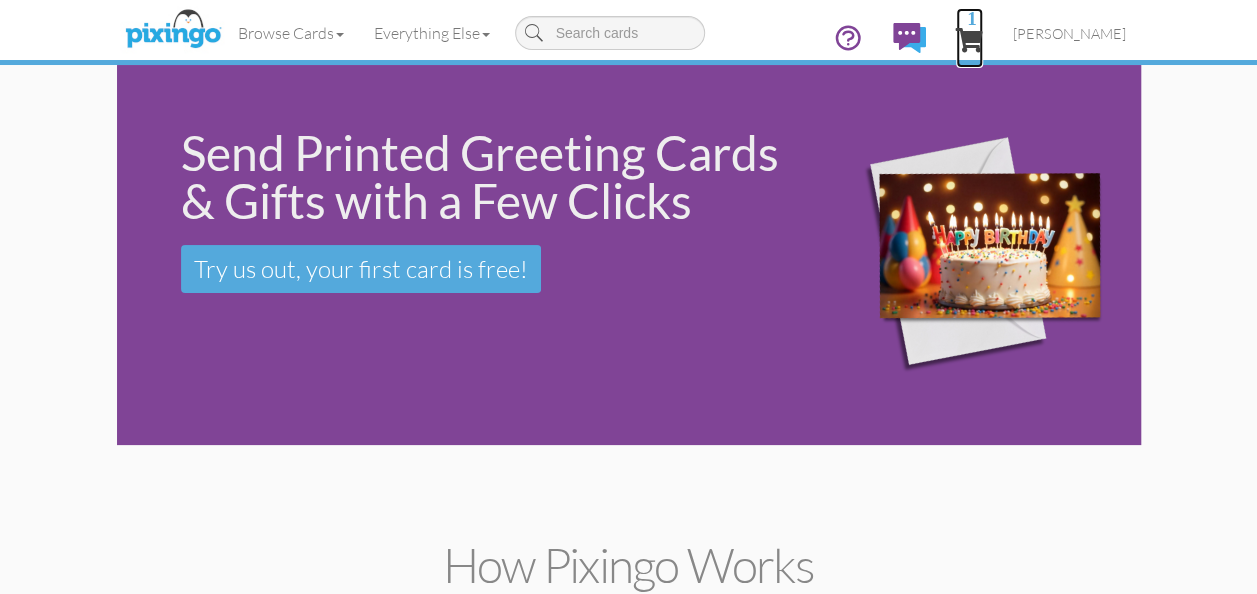 click on "1" at bounding box center [972, 17] 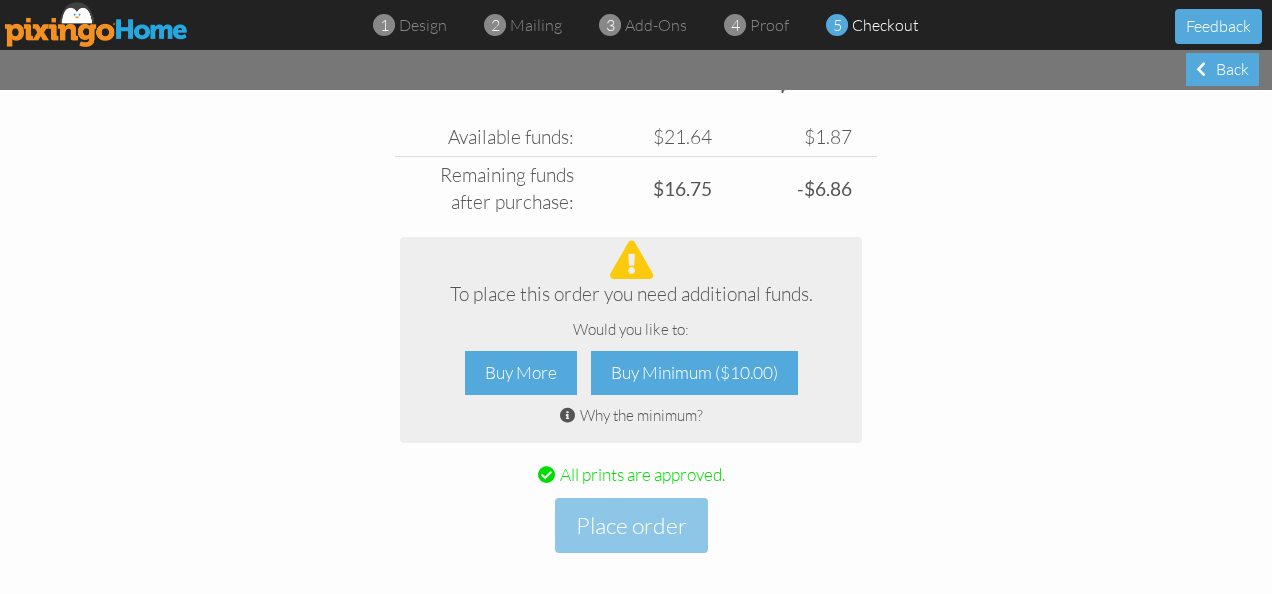 scroll, scrollTop: 929, scrollLeft: 0, axis: vertical 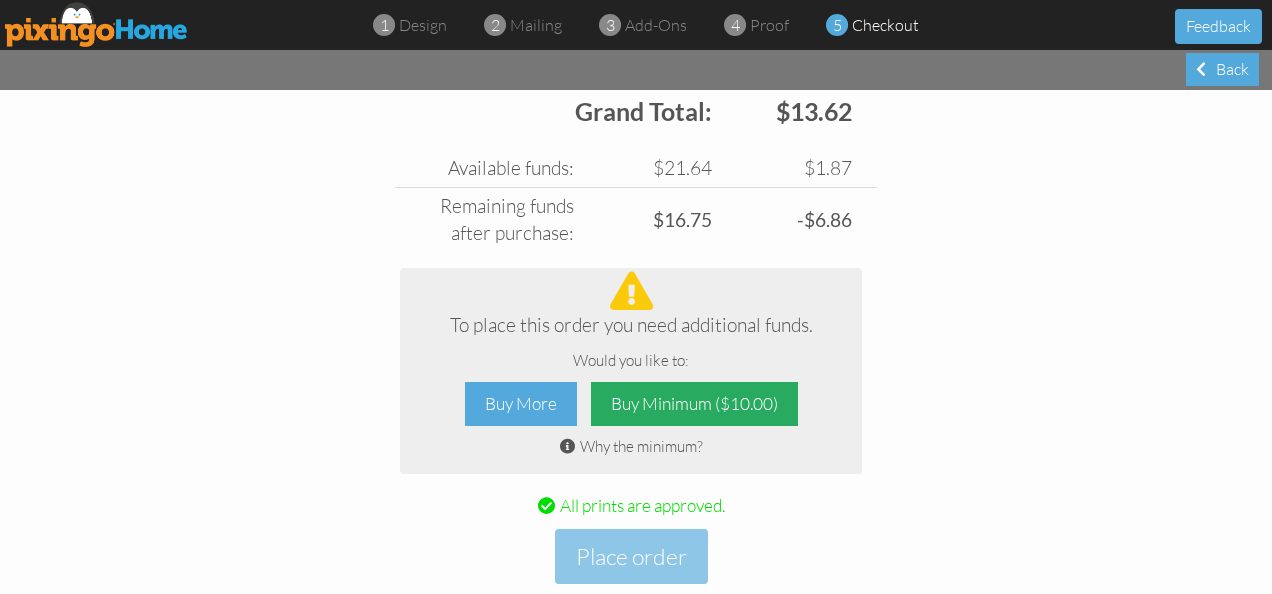 click on "Buy Minimum ($10.00)" at bounding box center (694, 404) 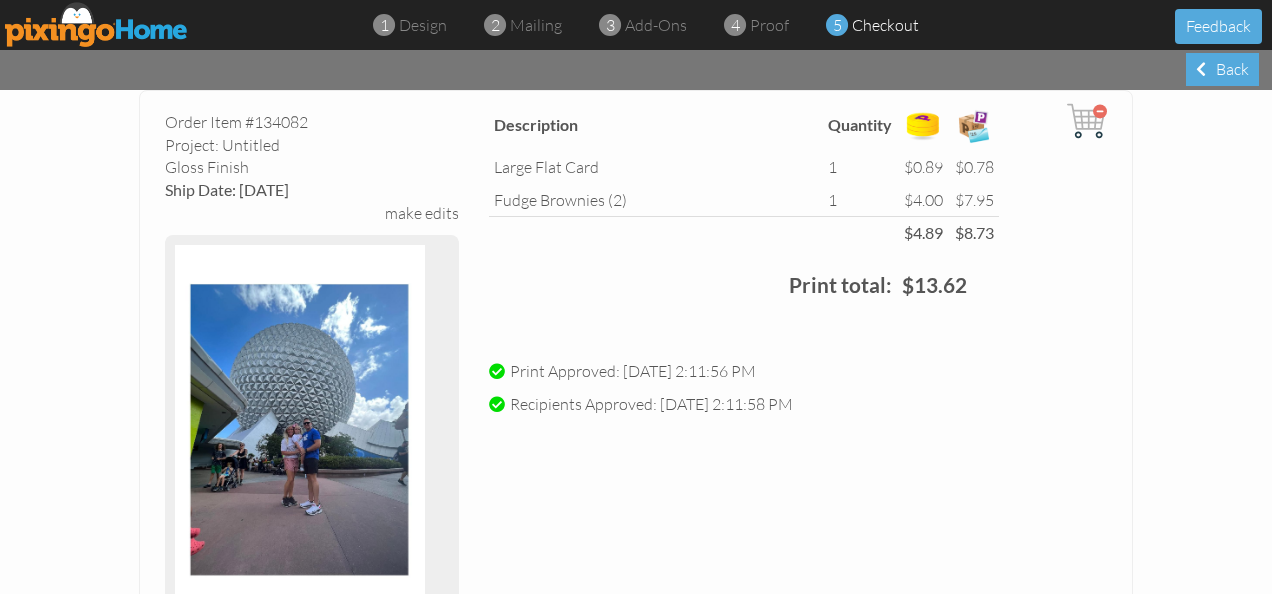 scroll, scrollTop: 108, scrollLeft: 0, axis: vertical 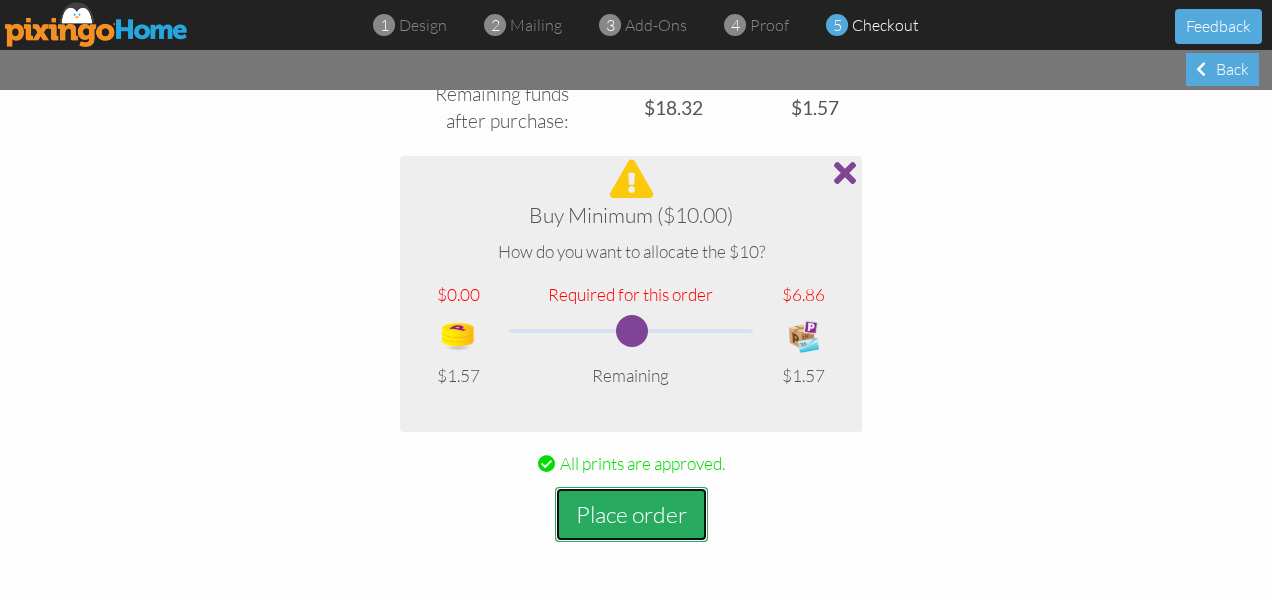 click on "Place order" at bounding box center (631, 514) 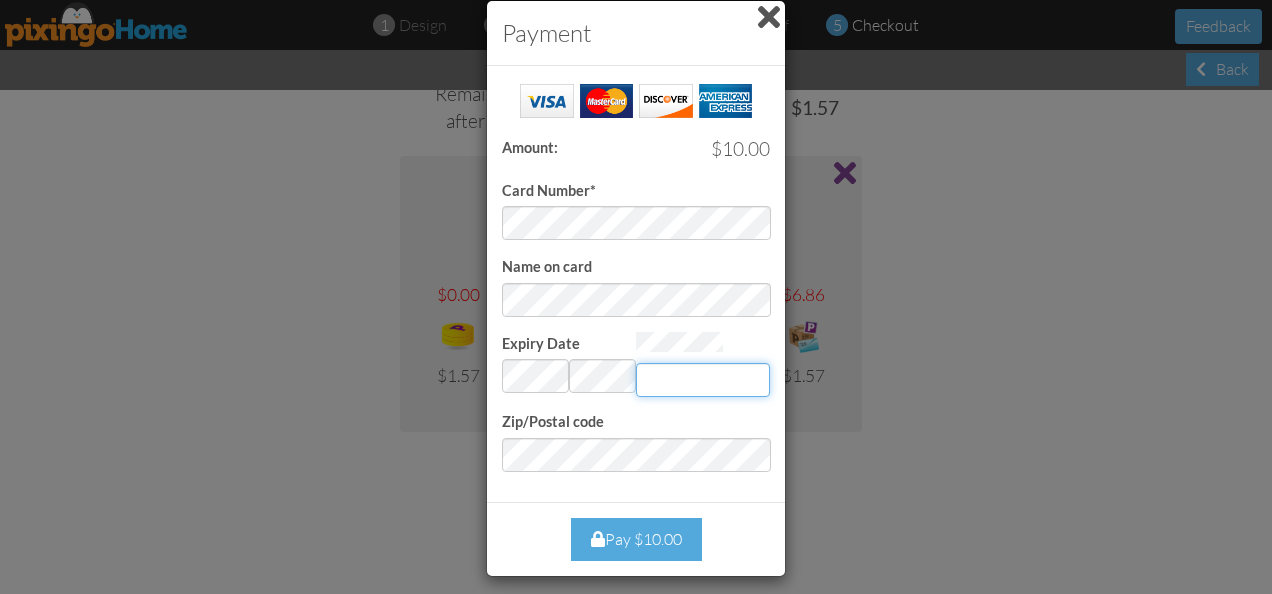 type on "9551" 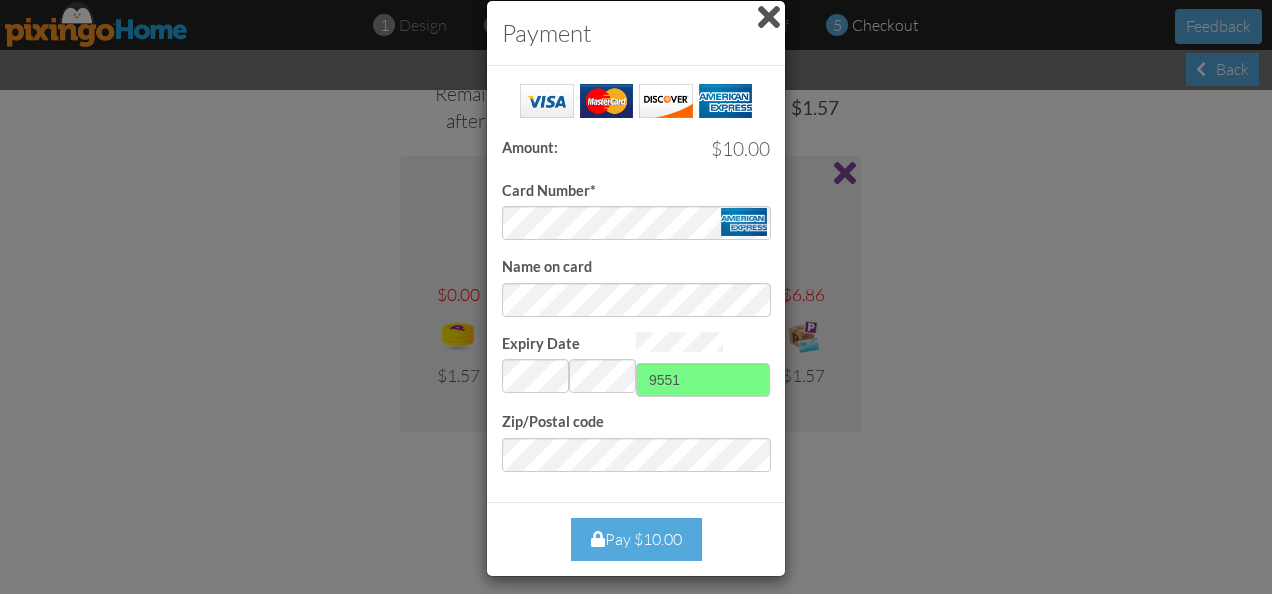 click on "Pay $10.00" at bounding box center [636, 539] 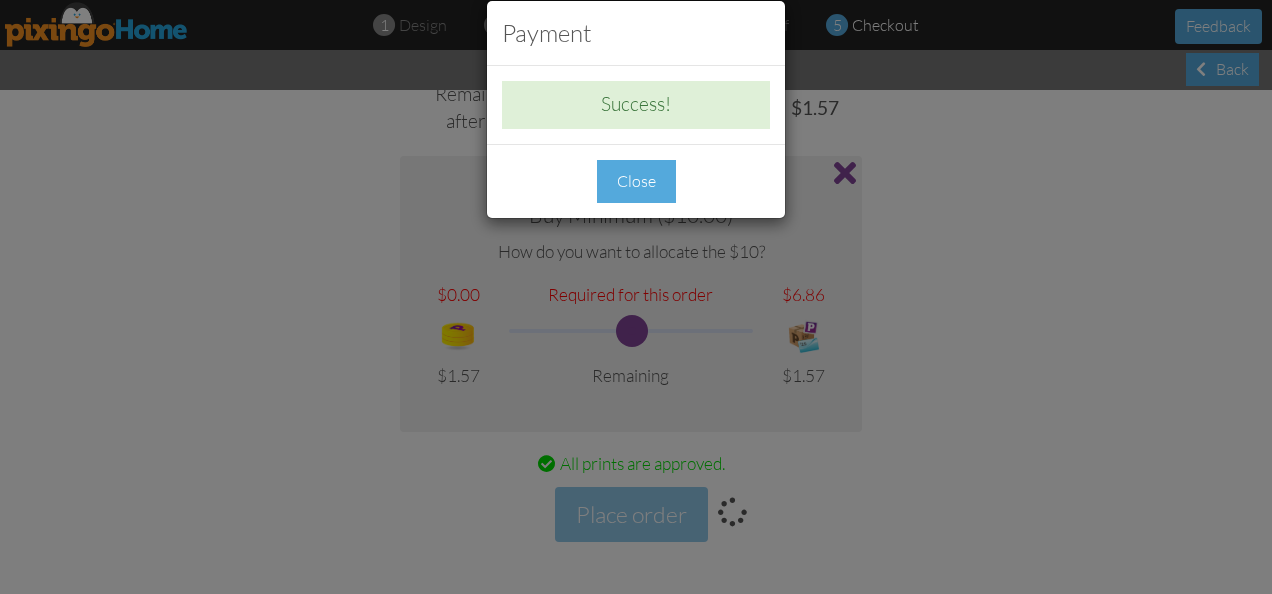 click on "Close" at bounding box center [636, 181] 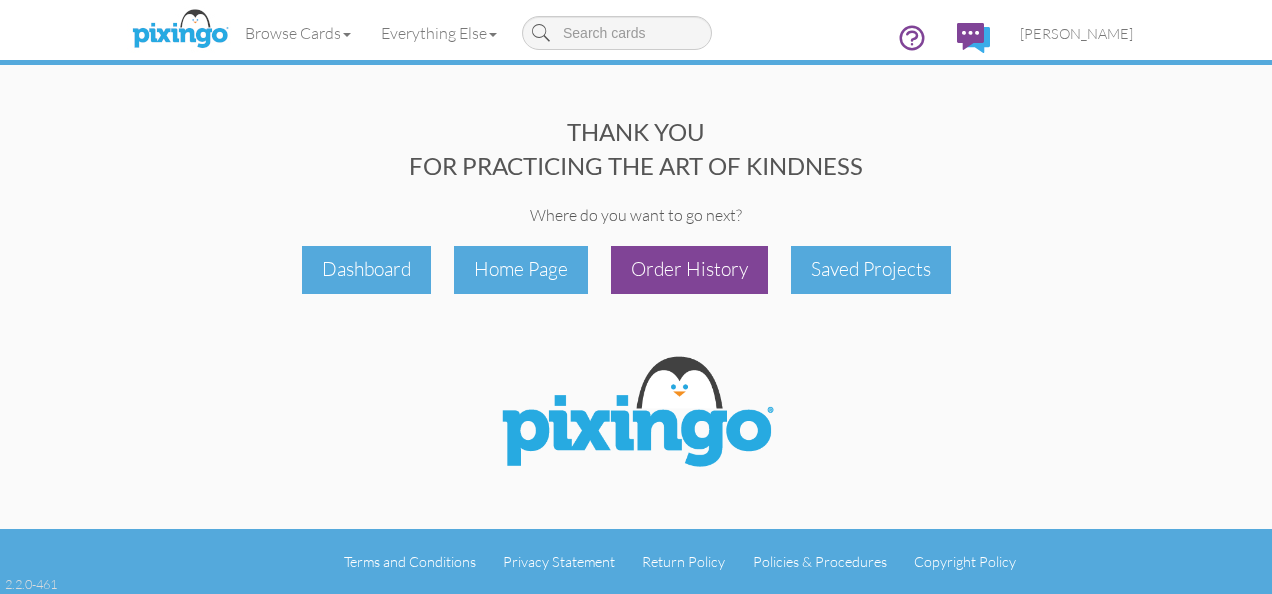 click on "Order History" at bounding box center [689, 269] 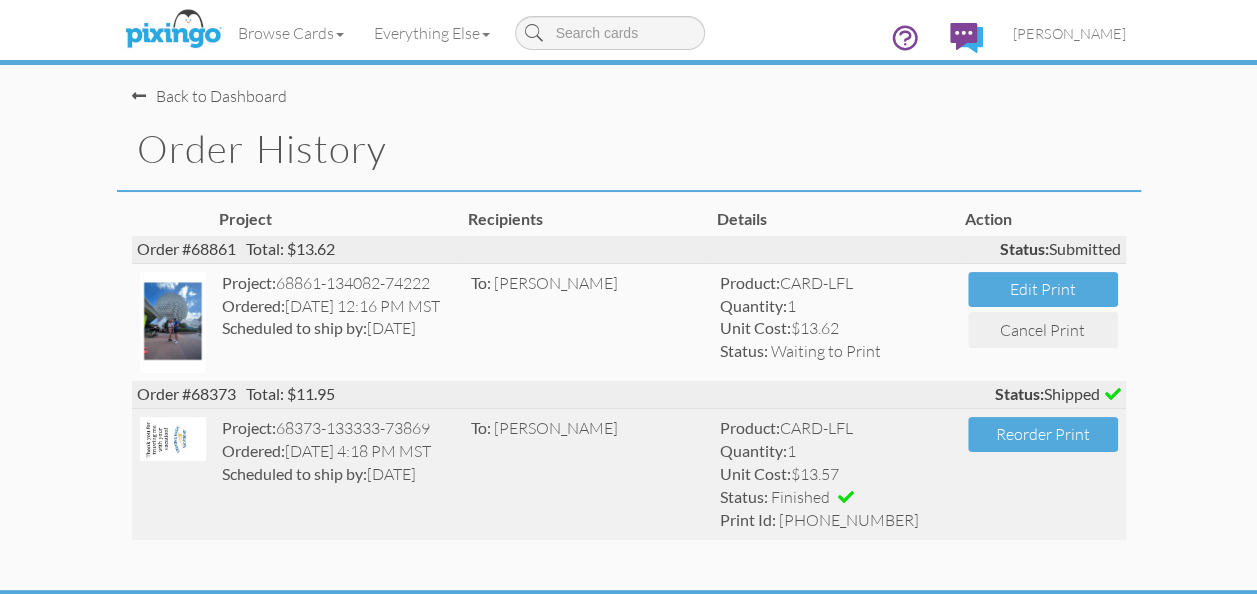 click at bounding box center [173, 439] 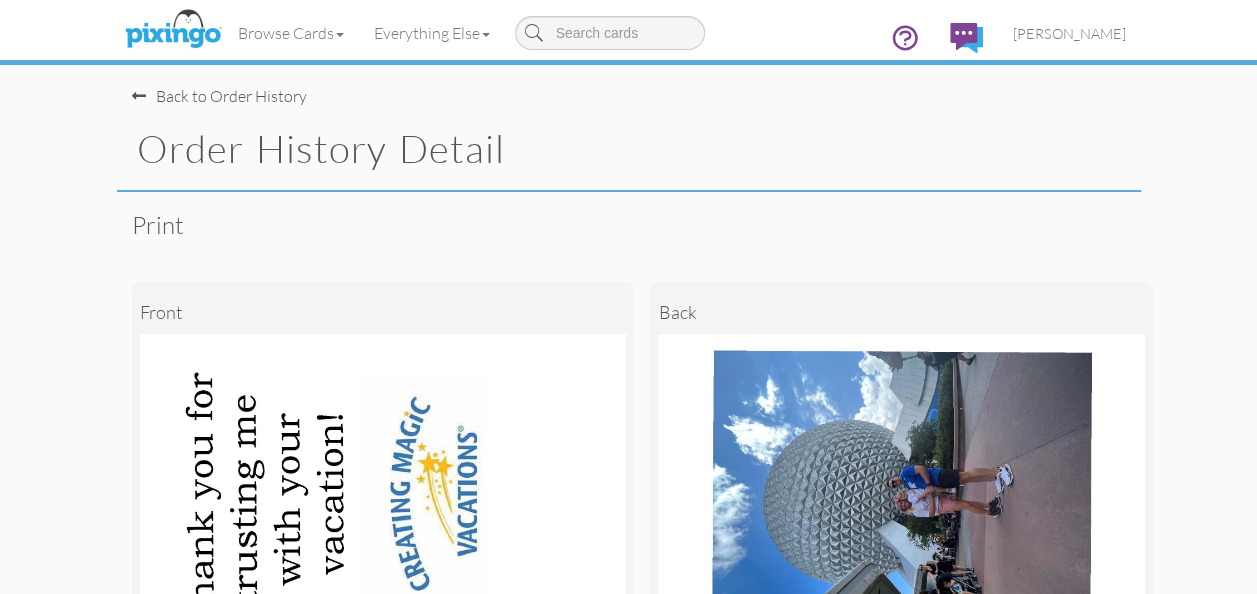 click at bounding box center (139, 96) 